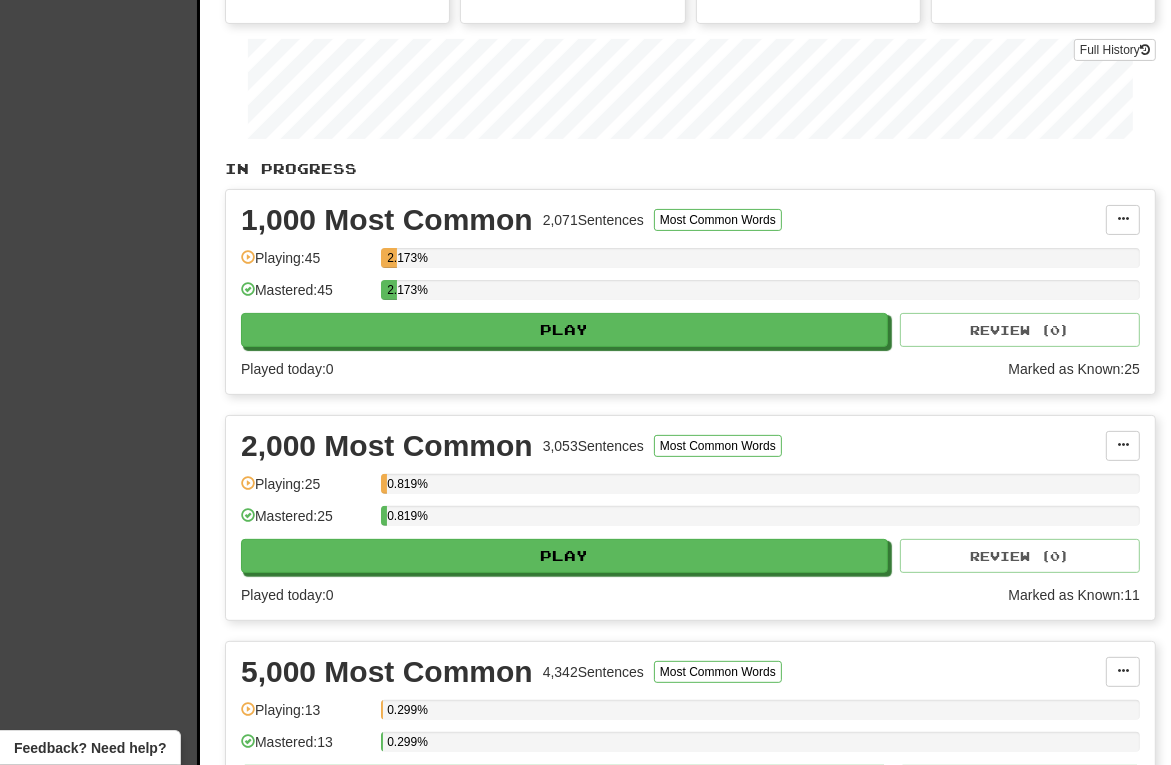 scroll, scrollTop: 0, scrollLeft: 0, axis: both 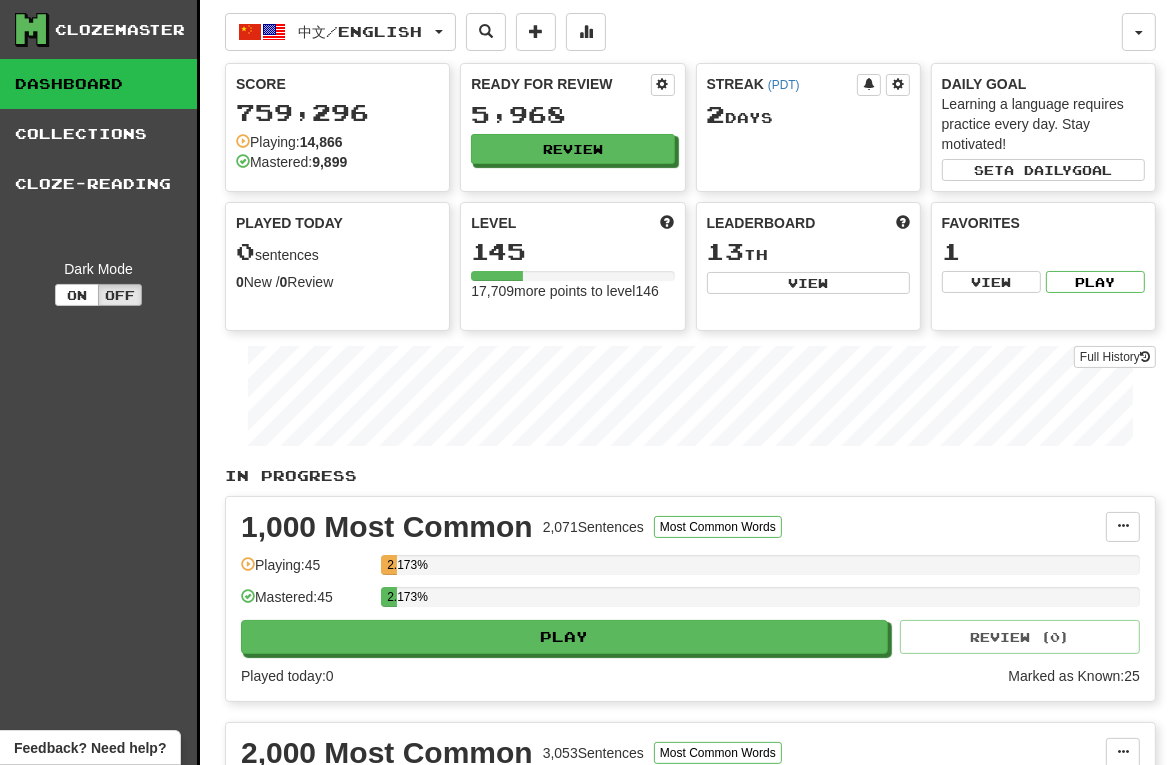 click on "中文  /  English 中文  /  English Streak:  2   Review:  5,968 Points today:  0  Language Pairing Username: [USERNAME] Edit  Account  Notifications  Activity Feed  Profile  Leaderboard  Forum  Logout Score 759,296  Playing:  14,866  Mastered:  9,899 Ready for Review 5,968   Review Streak   ( [TIMEZONE] ) 2  Day s Daily Goal Learning a language requires practice every day. Stay motivated! Set  a daily  goal Played Today 0  sentences 0  New /  0  Review Full History  Level 145 17,709  more points to level  146 Leaderboard 13 th View Favorites 1 View Play Full History  In Progress 1,000 Most Common 2,071  Sentences Most Common Words Manage Sentences Unpin from Dashboard  Playing:  45 2.173%  Mastered:  45 2.173% Play Review ( 0 ) Played today:  0 Marked as Known:  25 2,000 Most Common 3,053  Sentences Most Common Words Manage Sentences Unpin from Dashboard  Playing:  25 0.819%  Mastered:  25 0.819% Play Review ( 0 ) Played today:  0 Marked as Known:  11 5,000 Most Common 4,342  Sentences Most Common Words 13 0" at bounding box center (690, 2895) 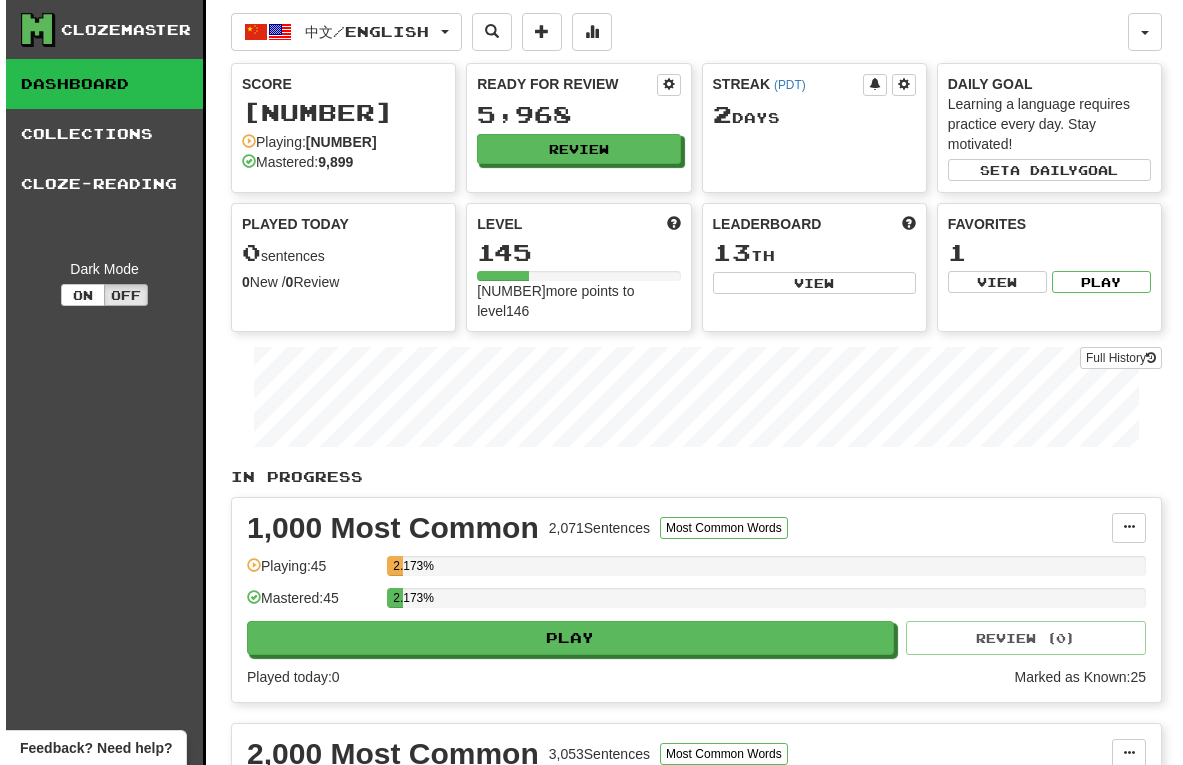 scroll, scrollTop: 0, scrollLeft: 0, axis: both 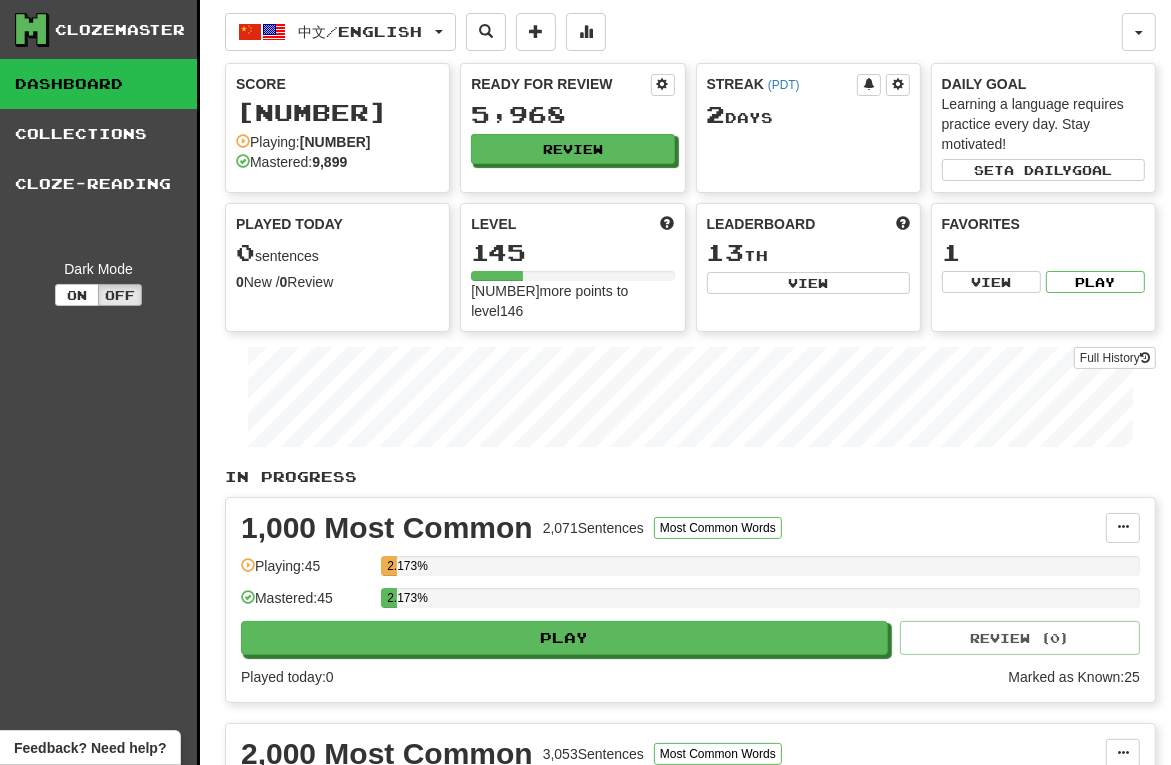 click on "Ready for Review 5,968   Review" at bounding box center [572, 119] 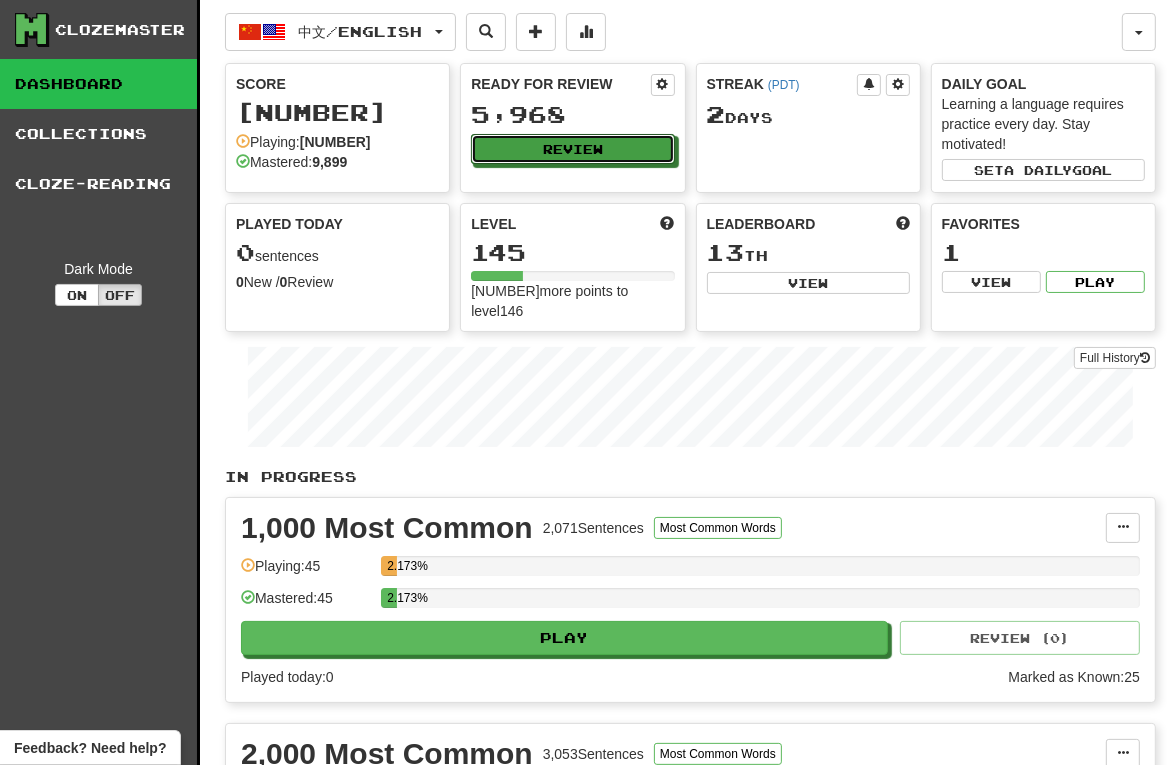 click on "Review" at bounding box center [572, 149] 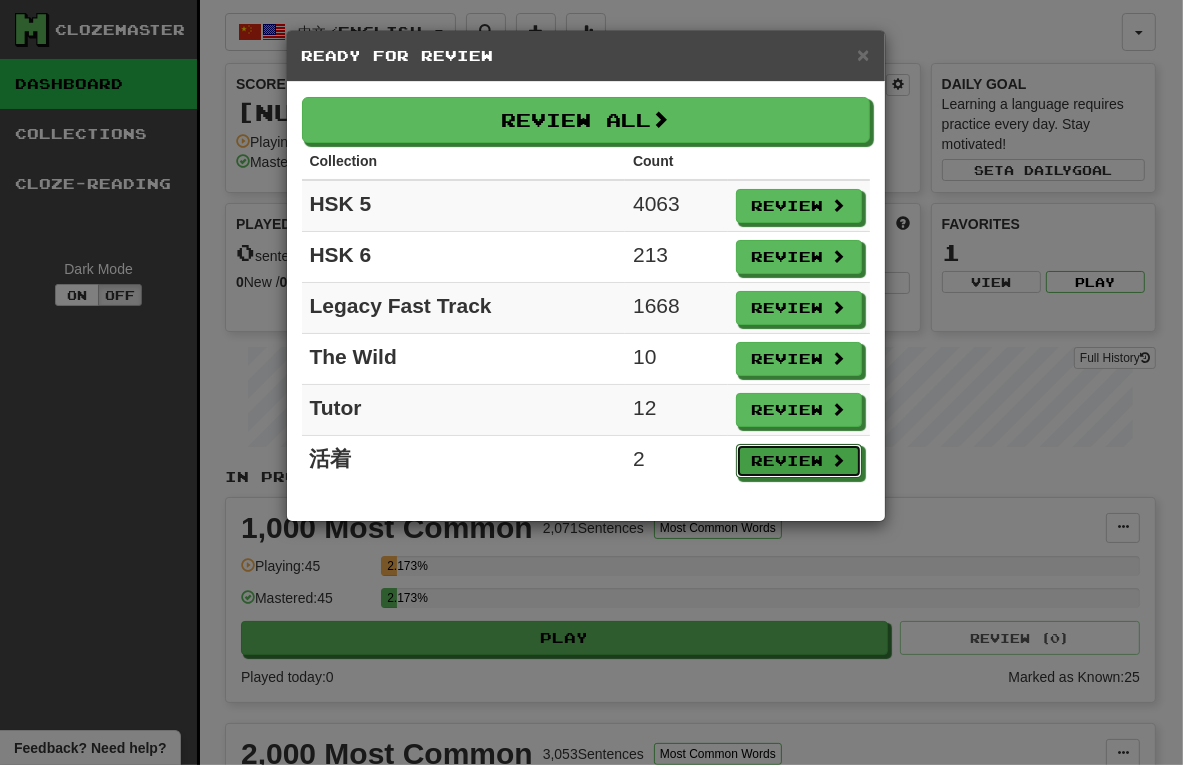 click on "Review" at bounding box center [799, 461] 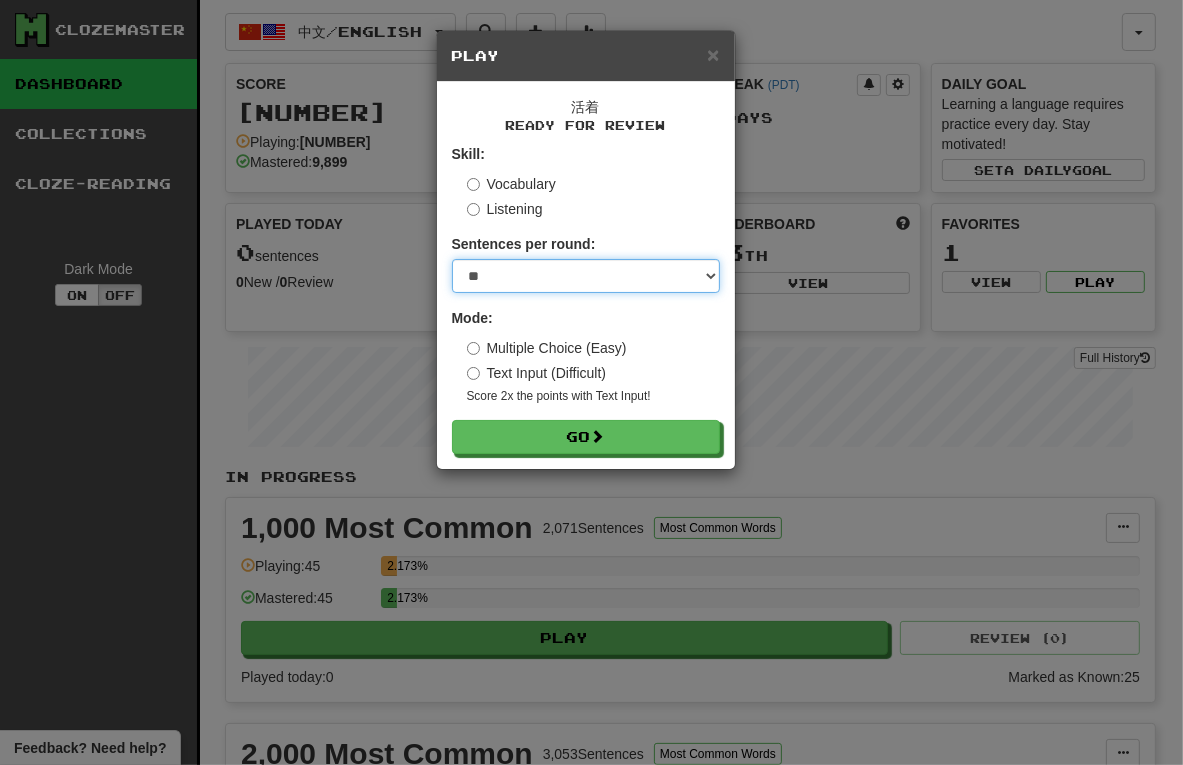click on "* ** ** ** ** ** *** ********" at bounding box center [586, 276] 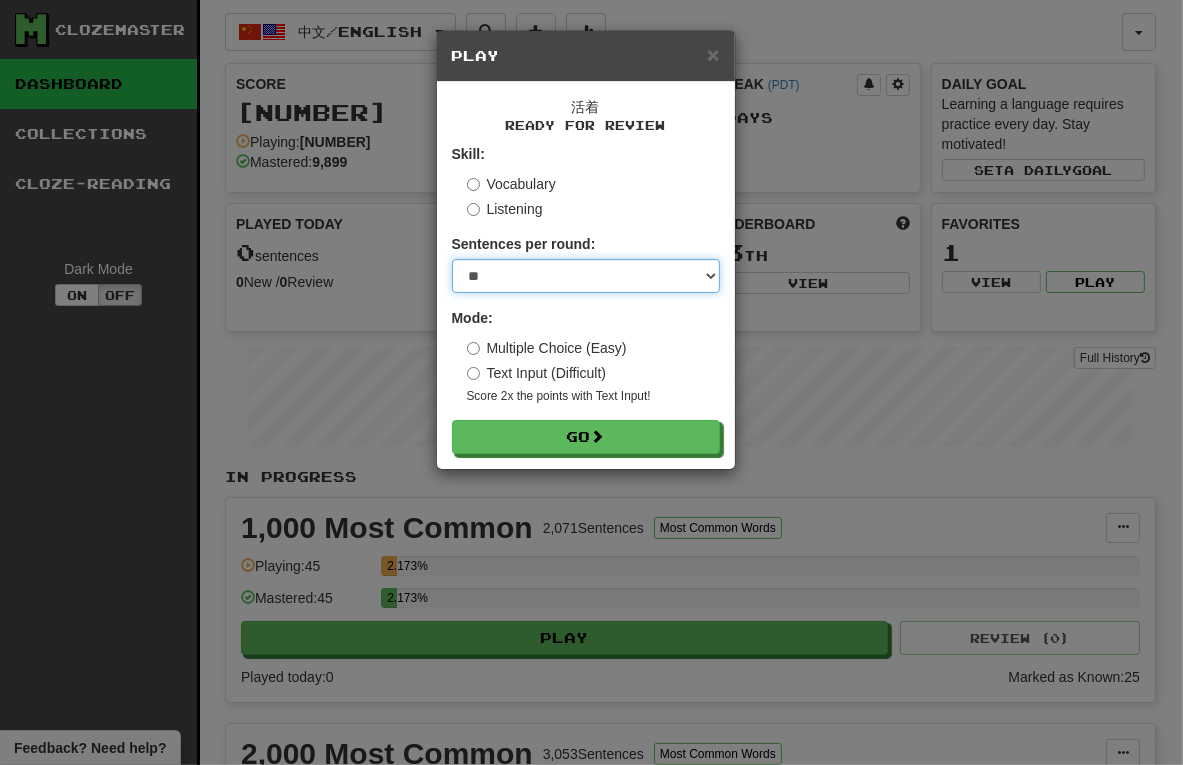 select on "**" 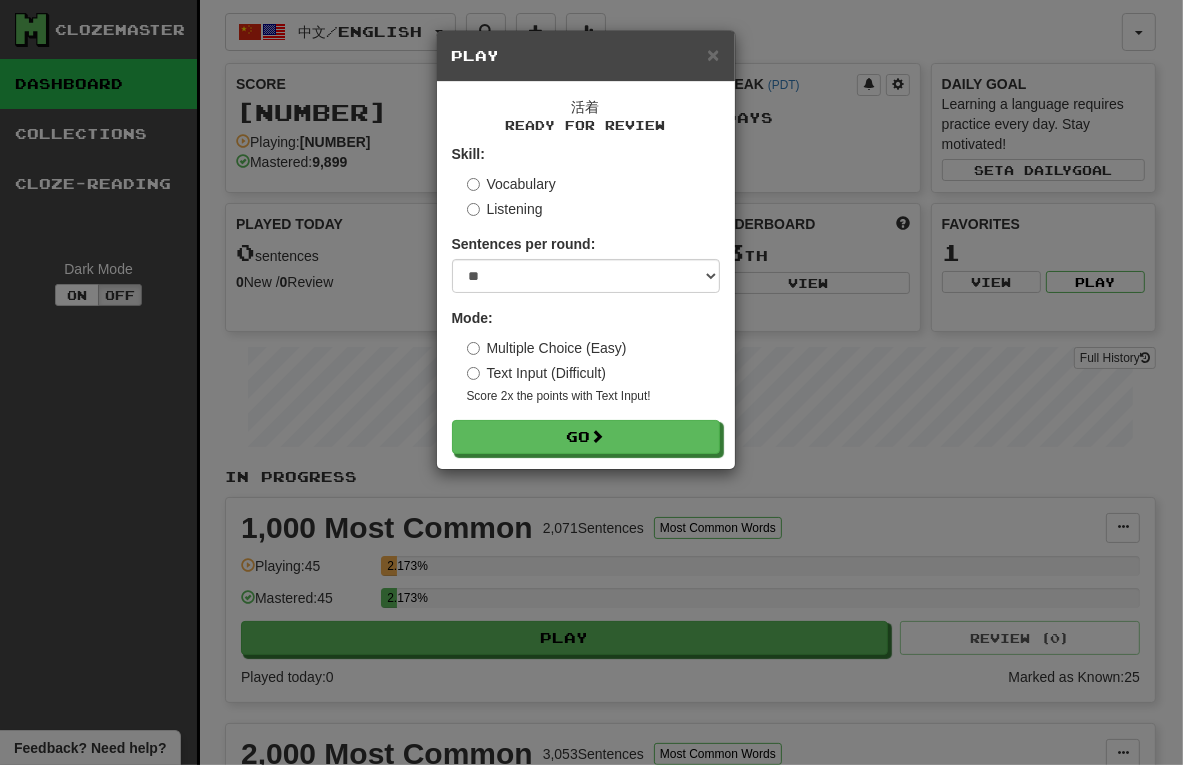click on "Score 2x the points with Text Input !" at bounding box center (593, 396) 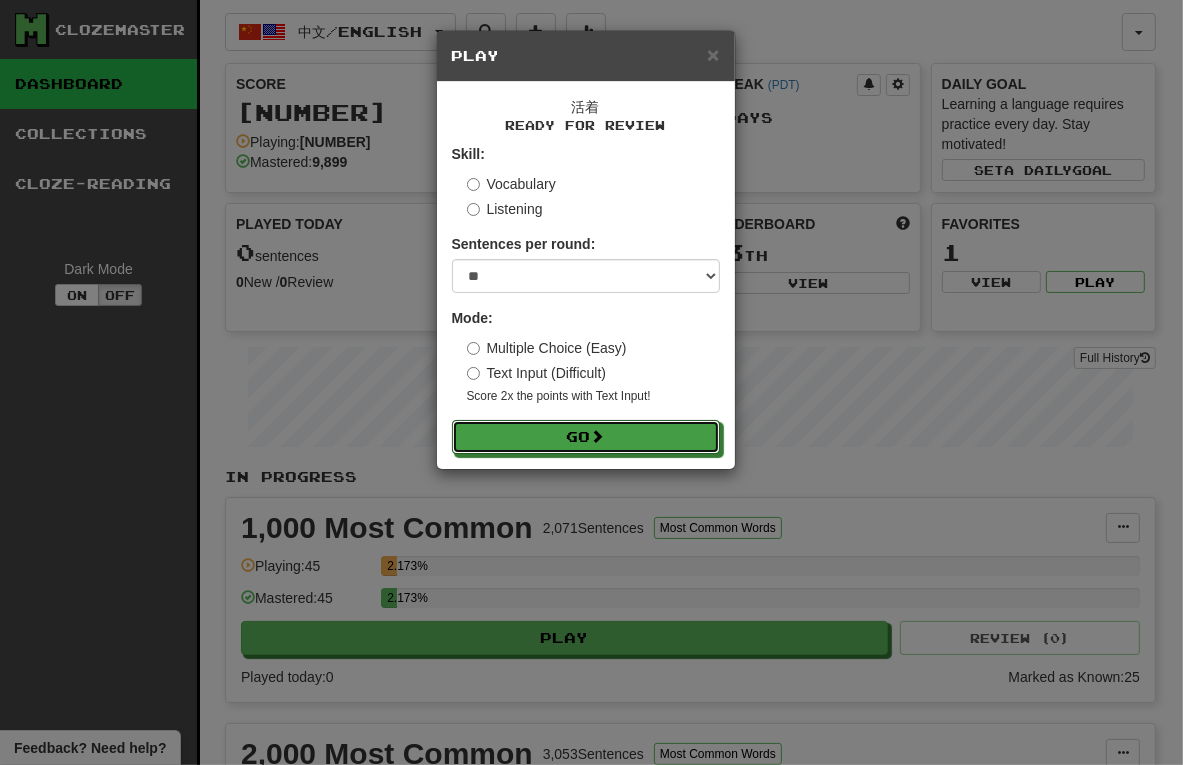 click on "Go" at bounding box center (586, 437) 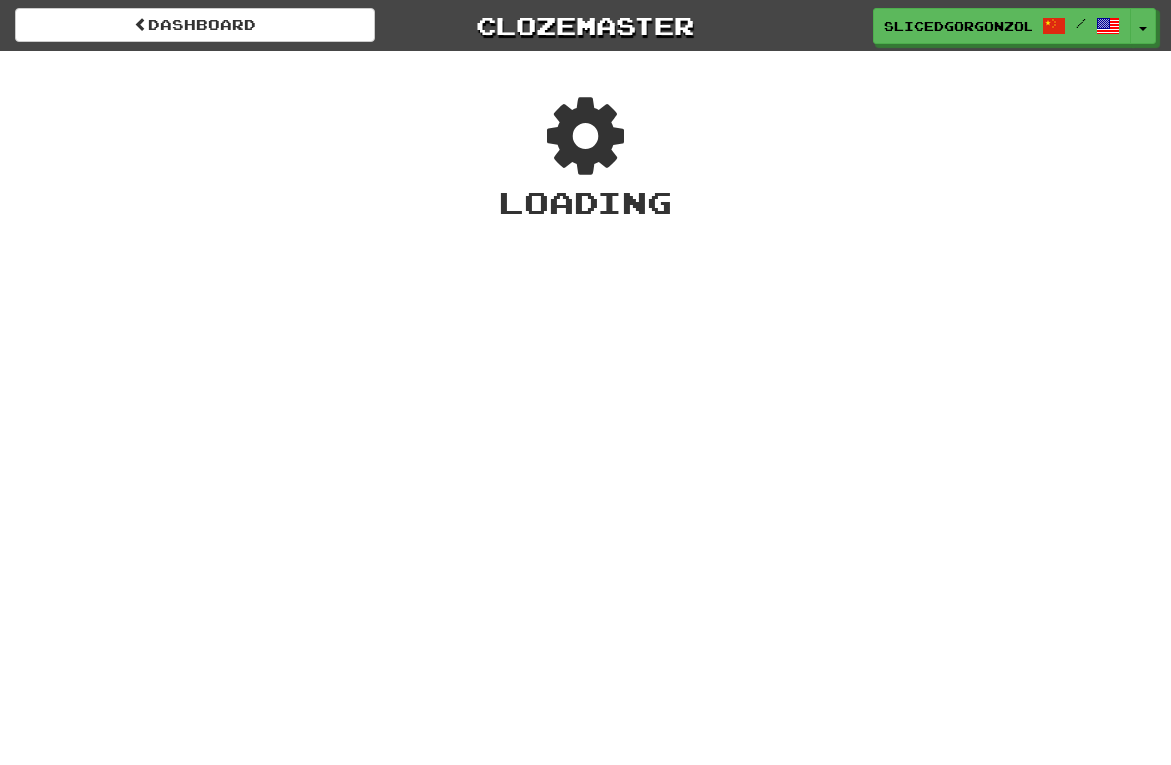scroll, scrollTop: 0, scrollLeft: 0, axis: both 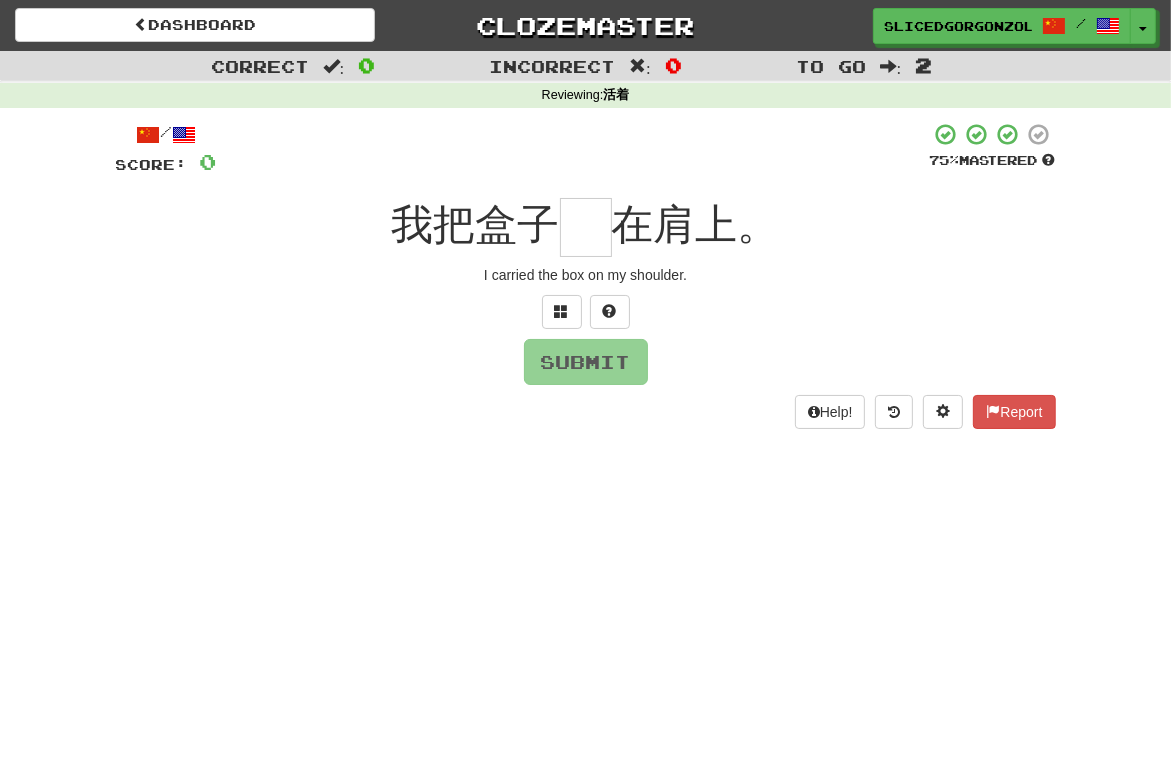 click at bounding box center [586, 227] 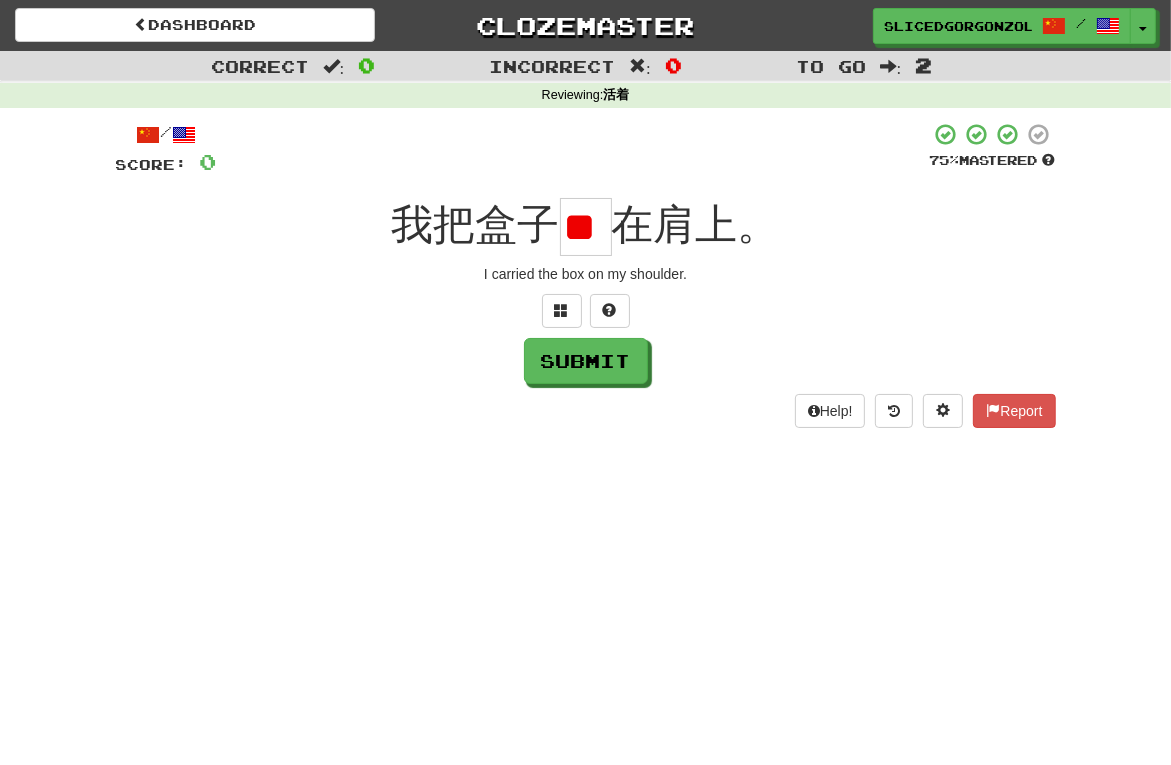 scroll, scrollTop: 0, scrollLeft: 0, axis: both 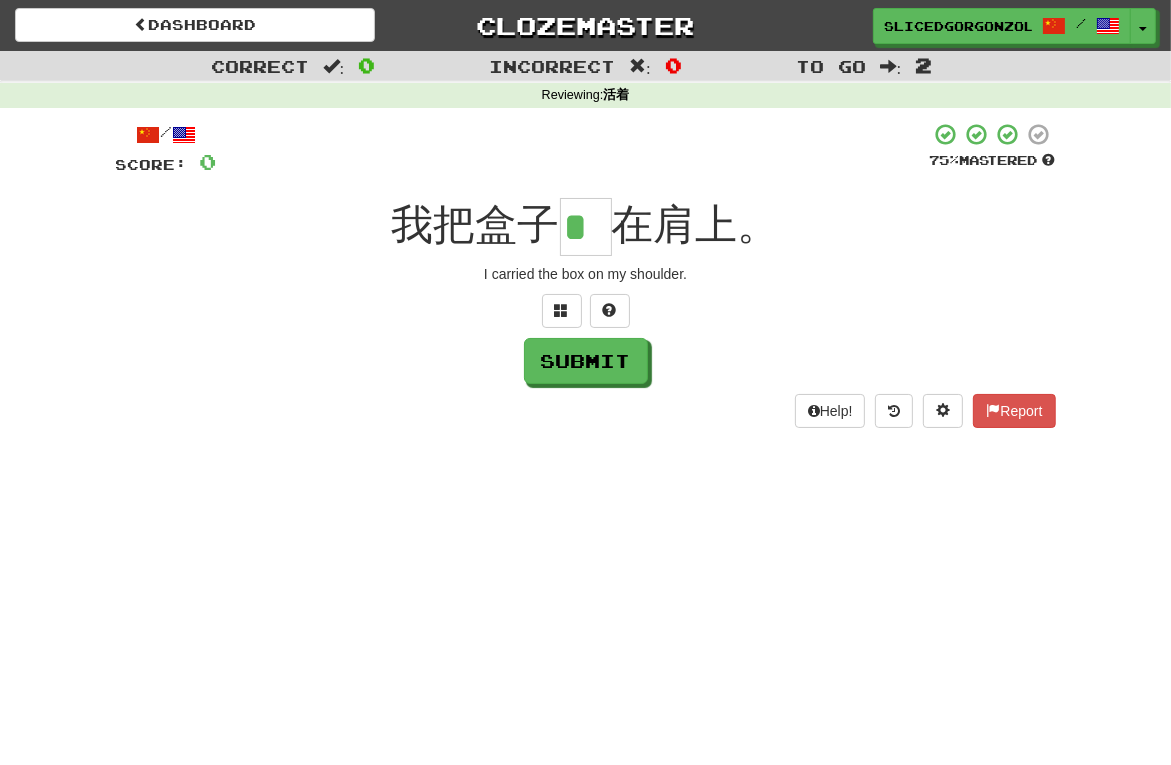 type on "*" 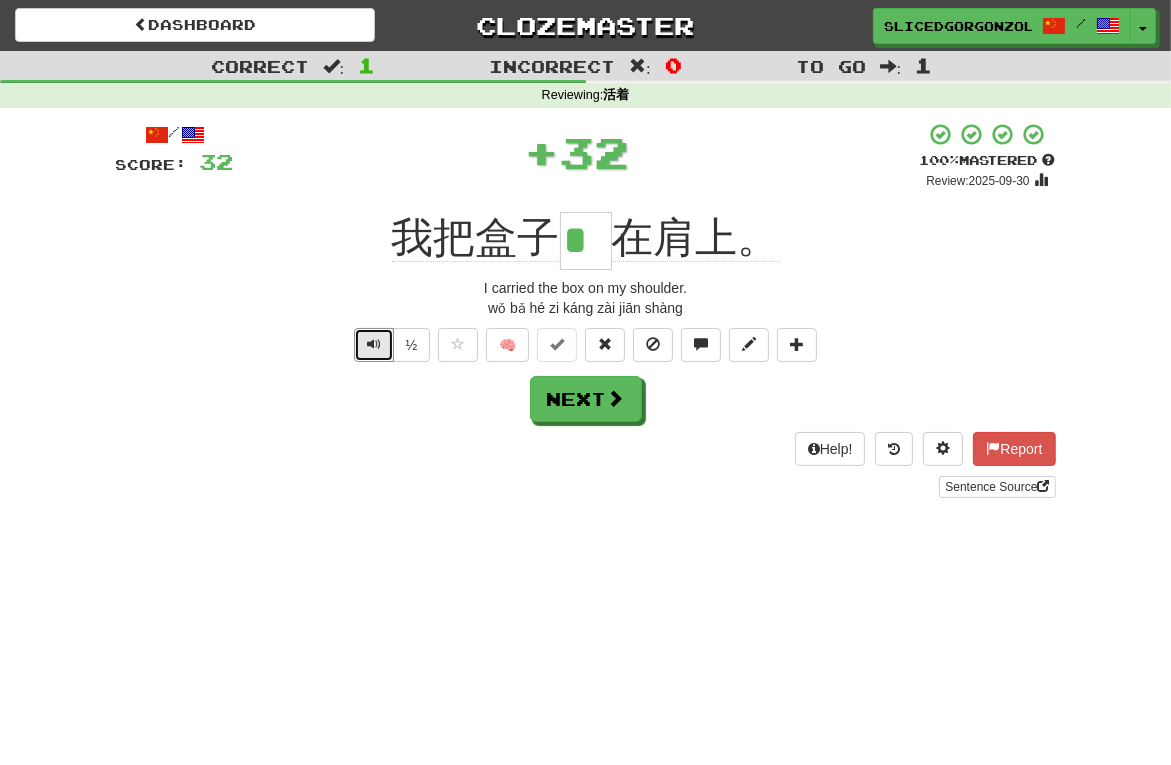 type 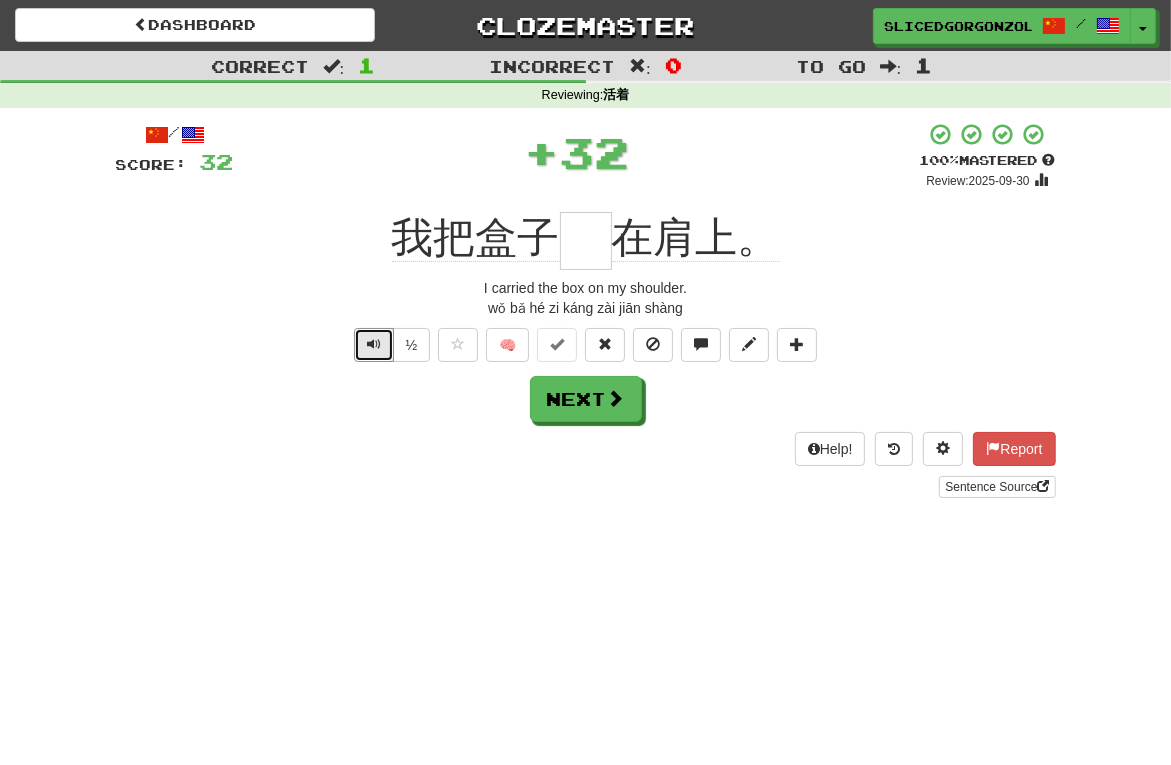 type 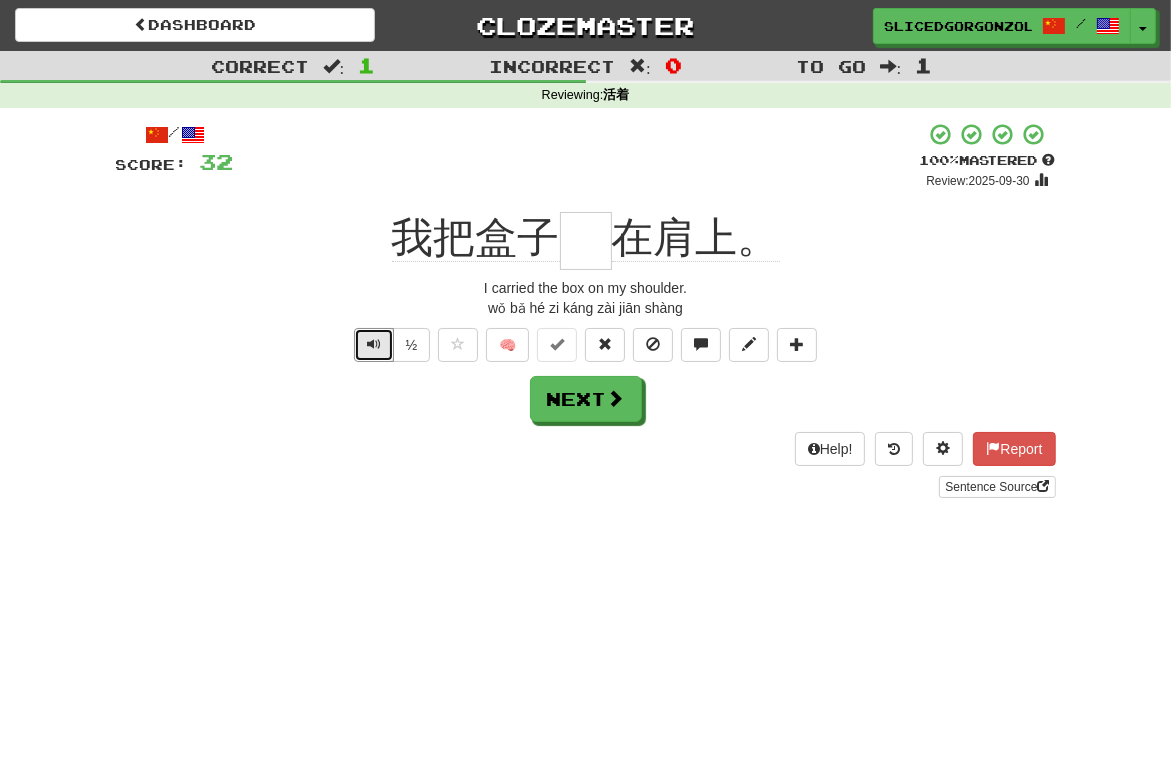 click at bounding box center (374, 345) 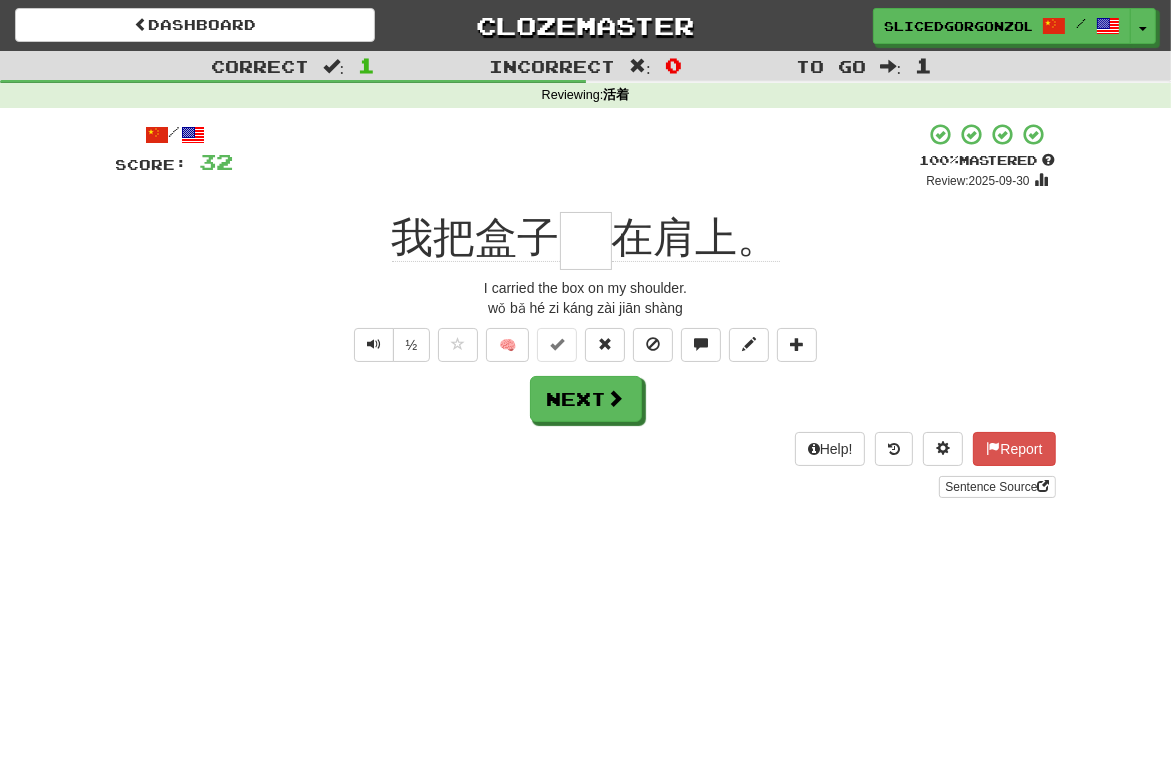 drag, startPoint x: 688, startPoint y: 525, endPoint x: 667, endPoint y: 493, distance: 38.27532 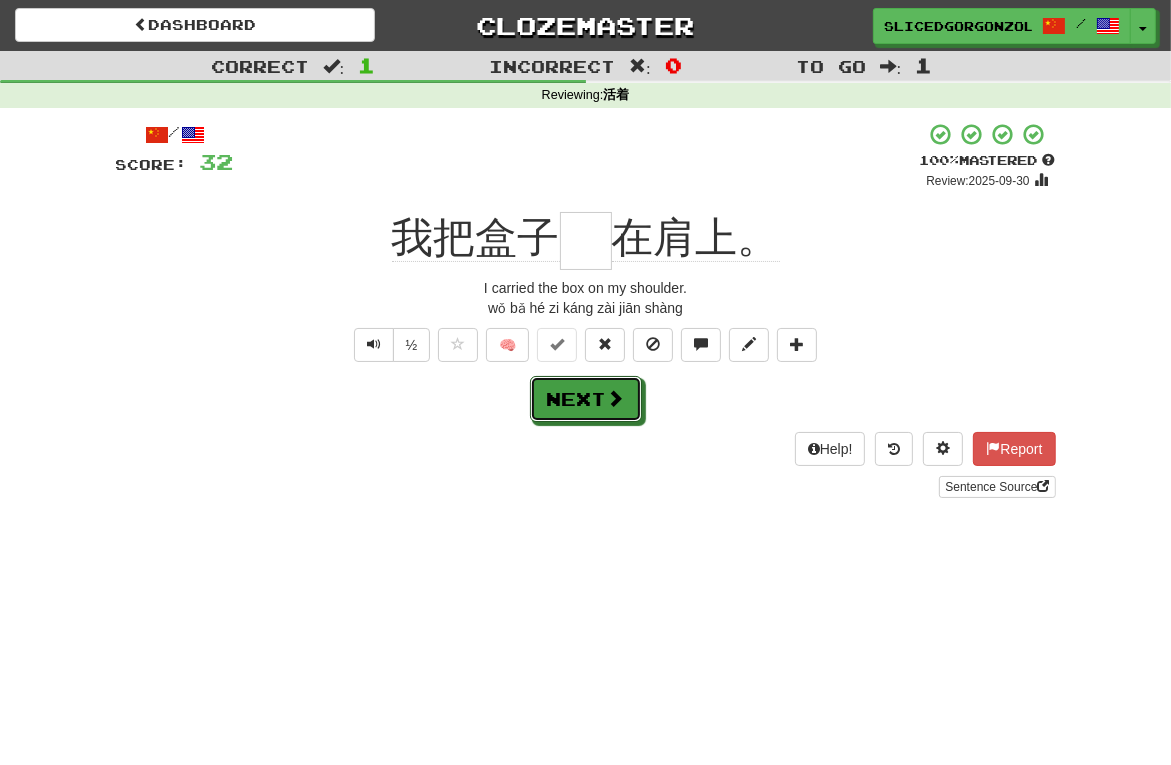 click on "Next" at bounding box center [586, 399] 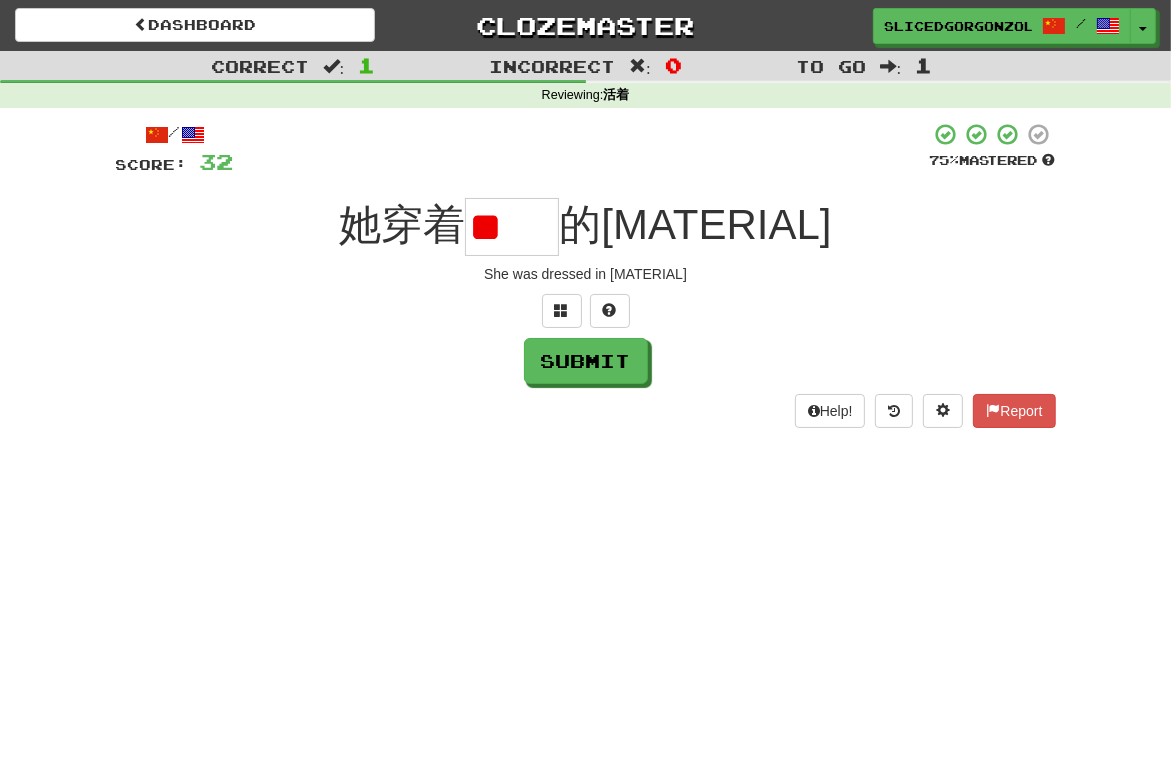 scroll, scrollTop: 0, scrollLeft: 0, axis: both 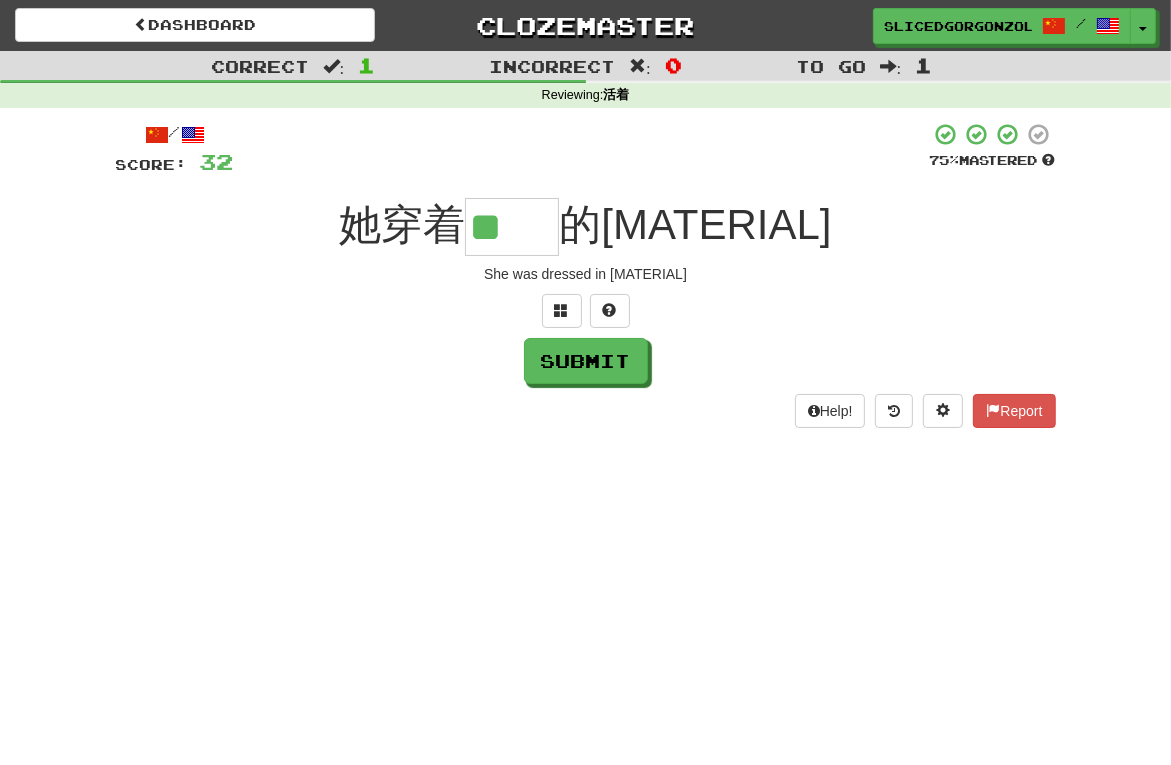 type on "**" 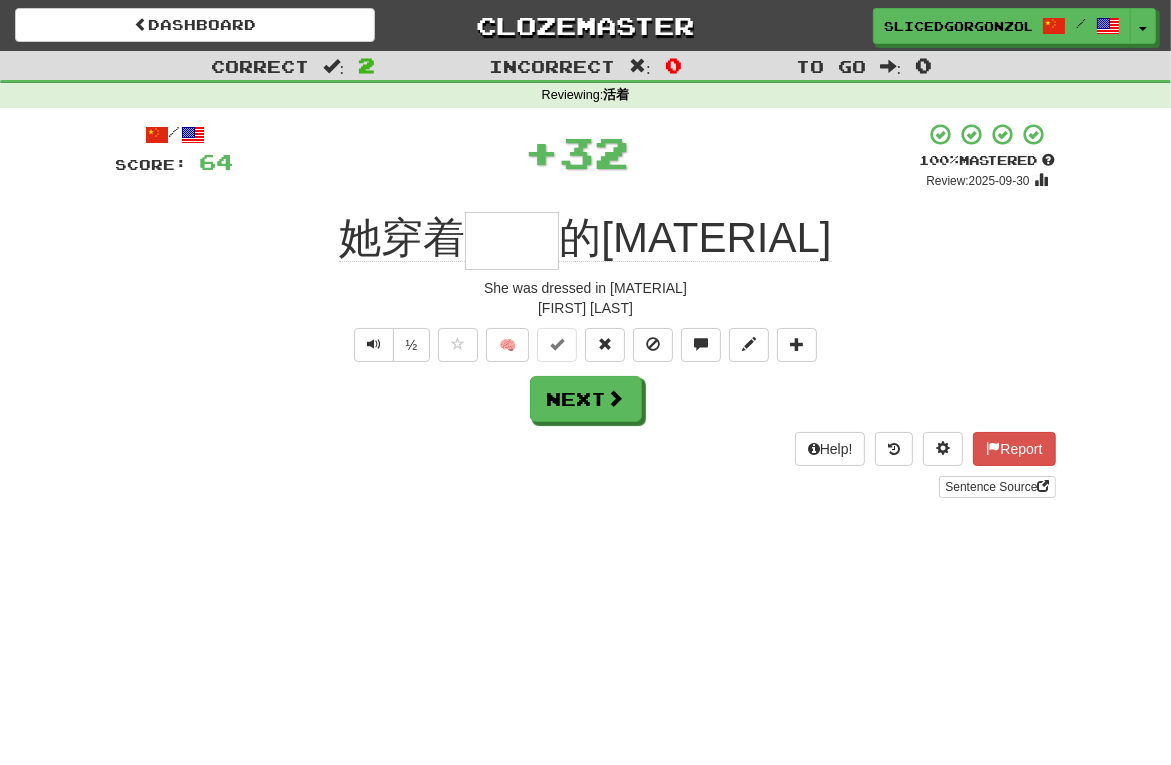 type 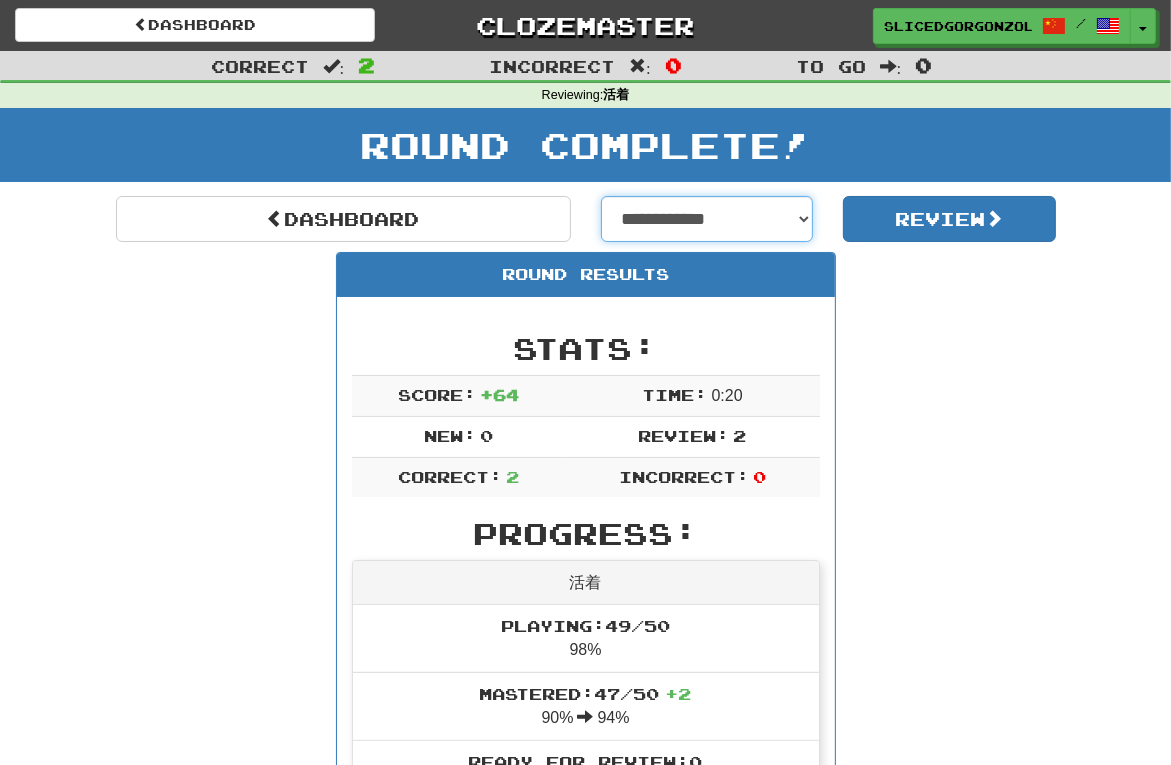click on "**********" at bounding box center [707, 219] 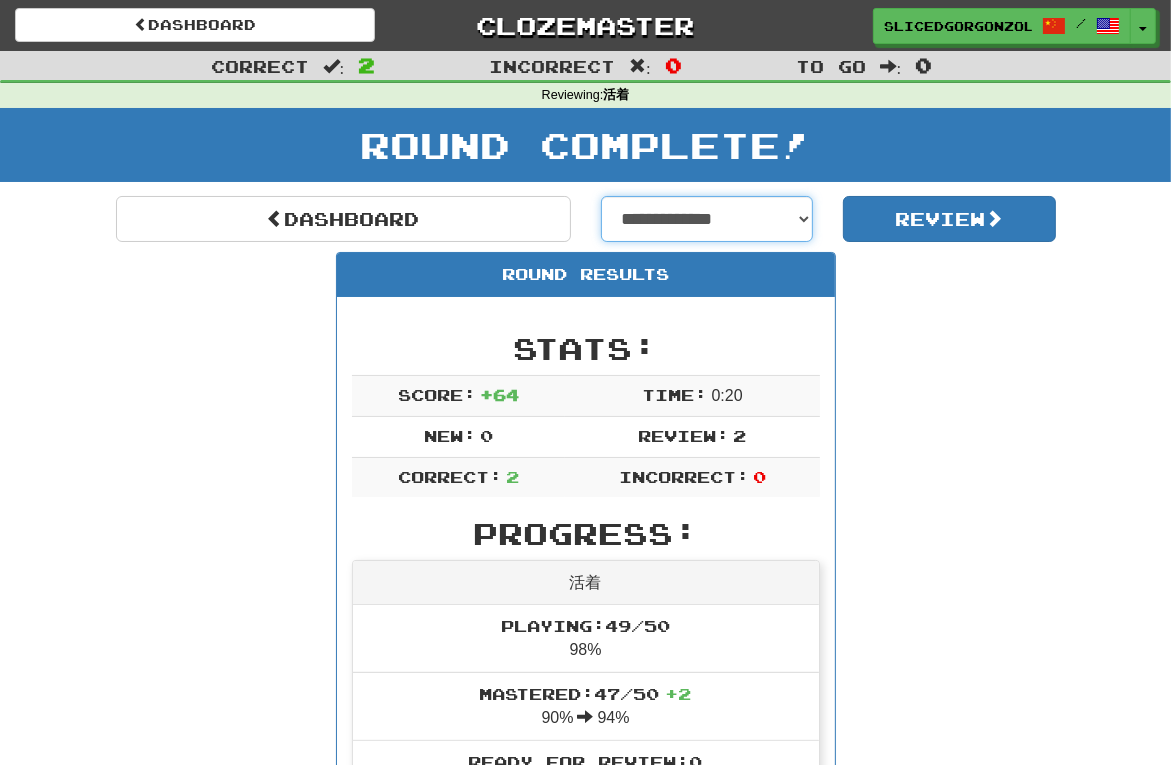 click on "**********" at bounding box center (707, 219) 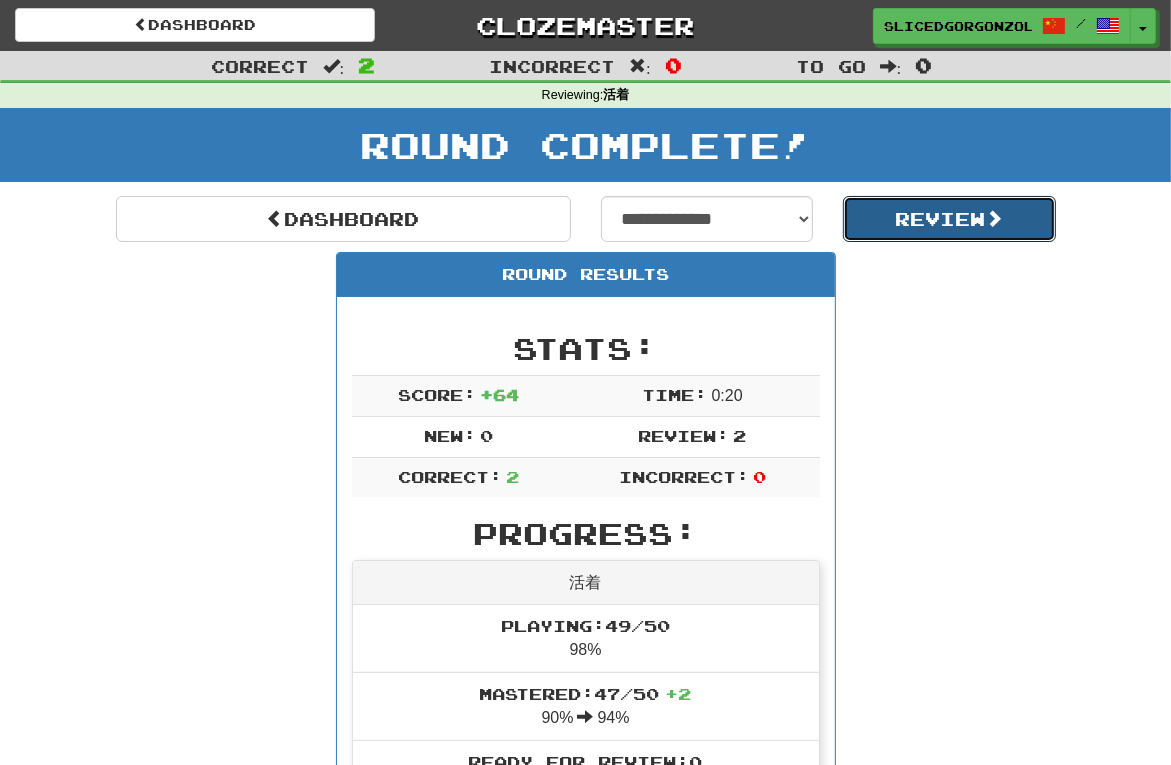 click on "Review" at bounding box center [949, 219] 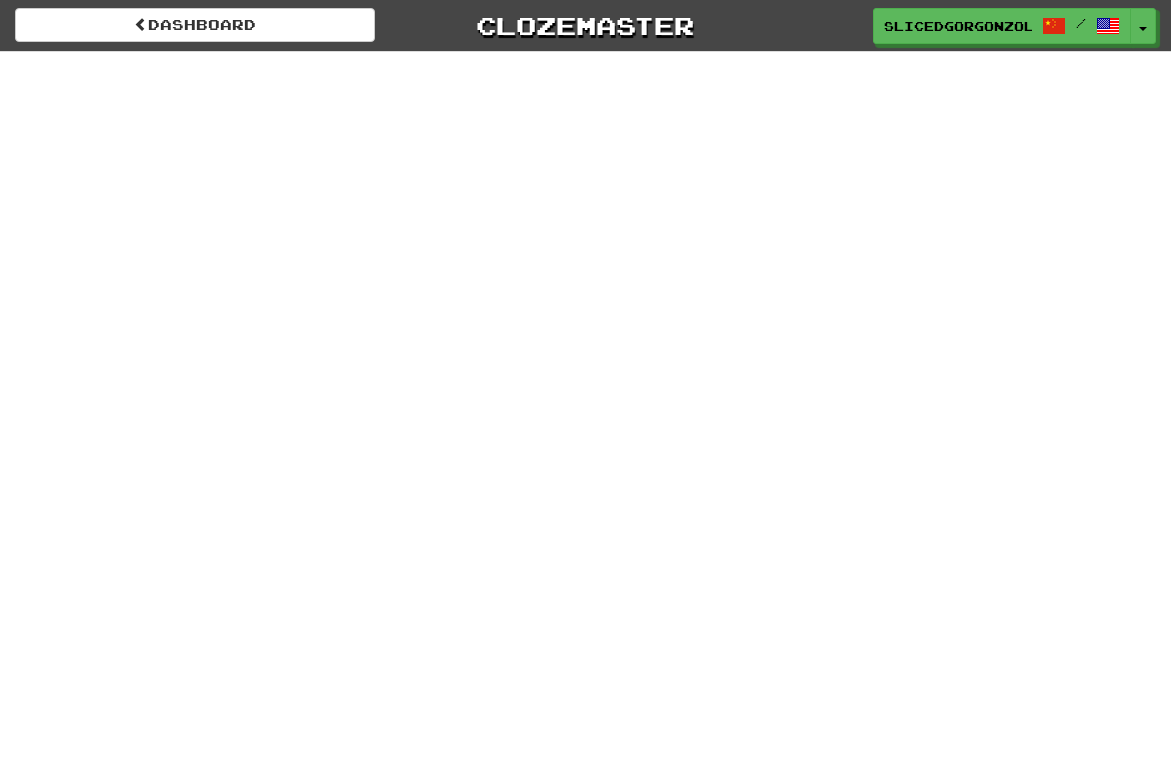 scroll, scrollTop: 0, scrollLeft: 0, axis: both 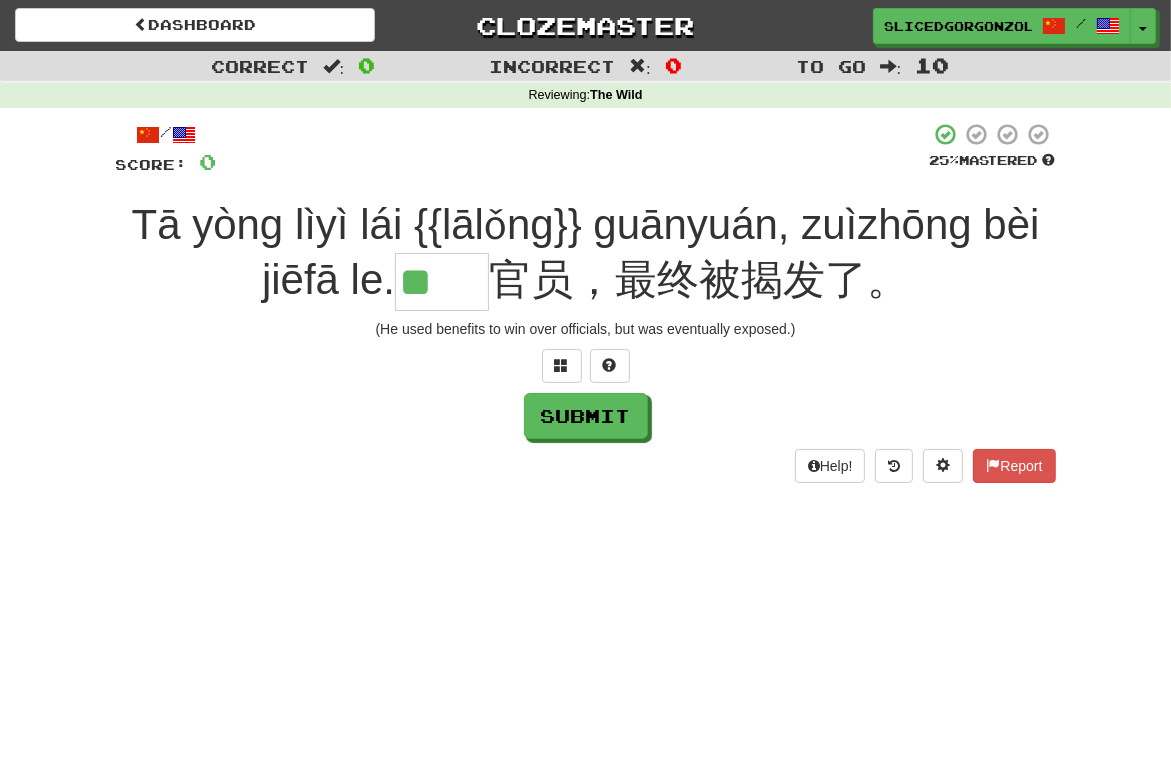 type on "**" 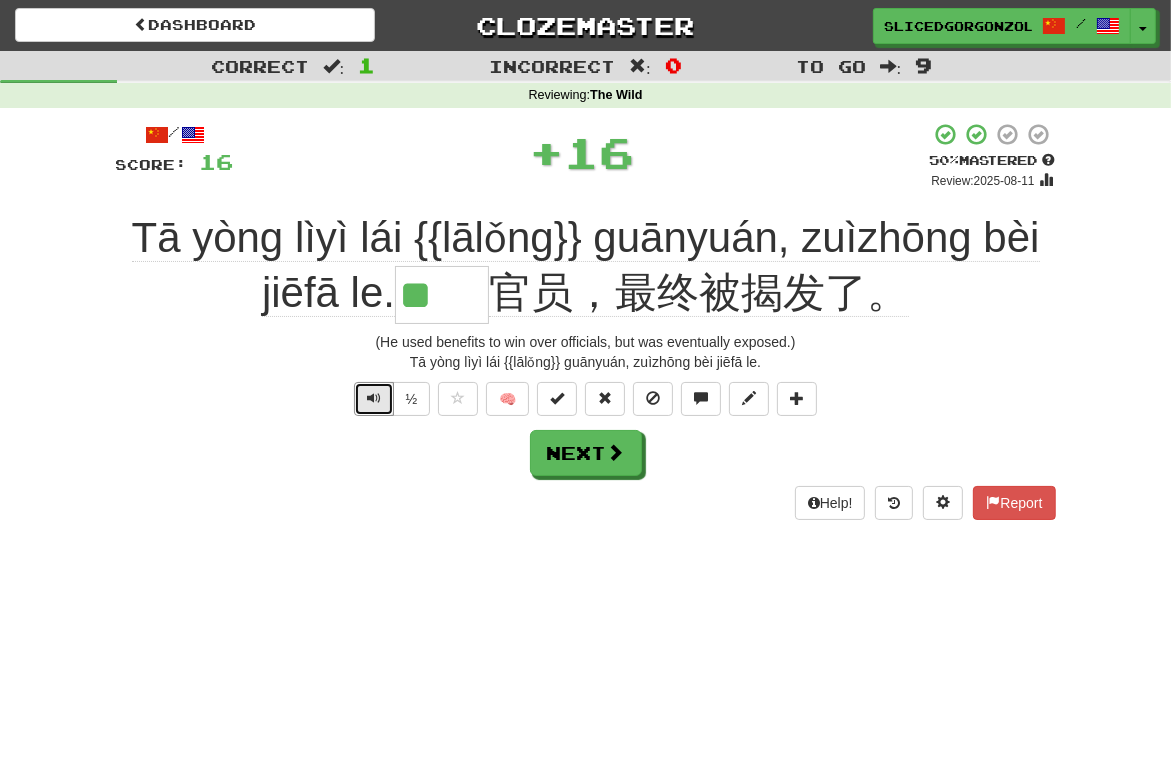type 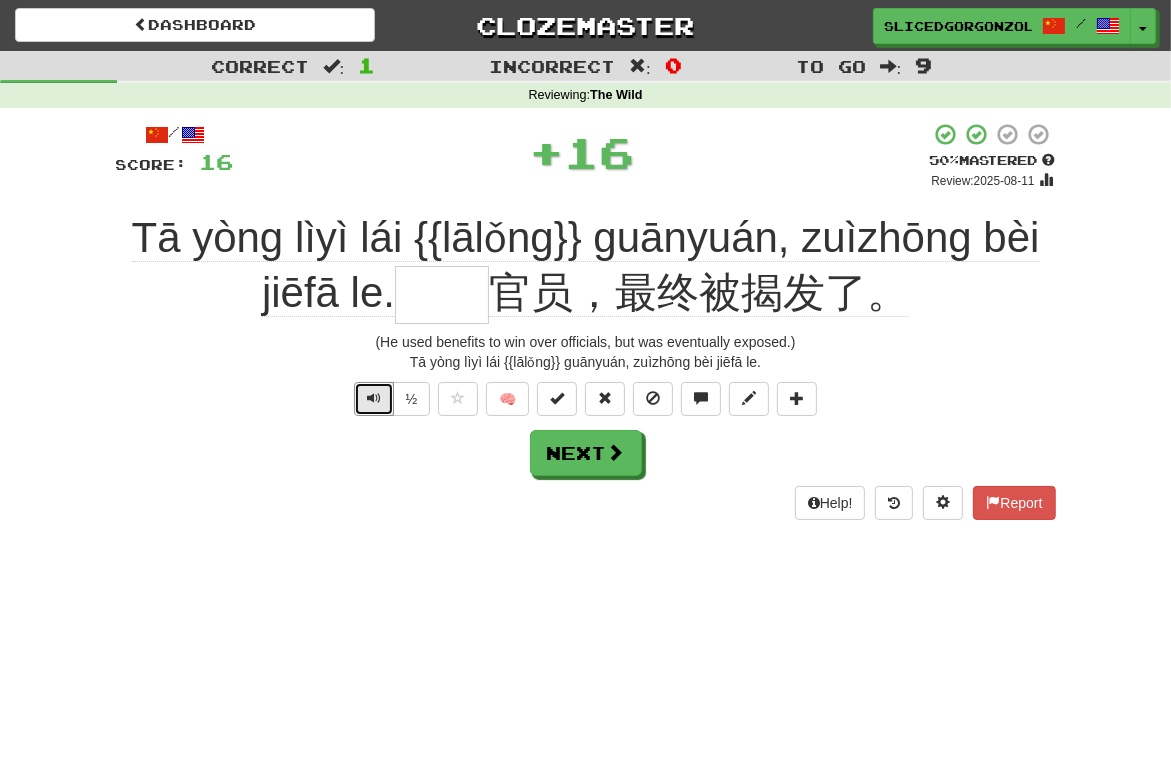 type 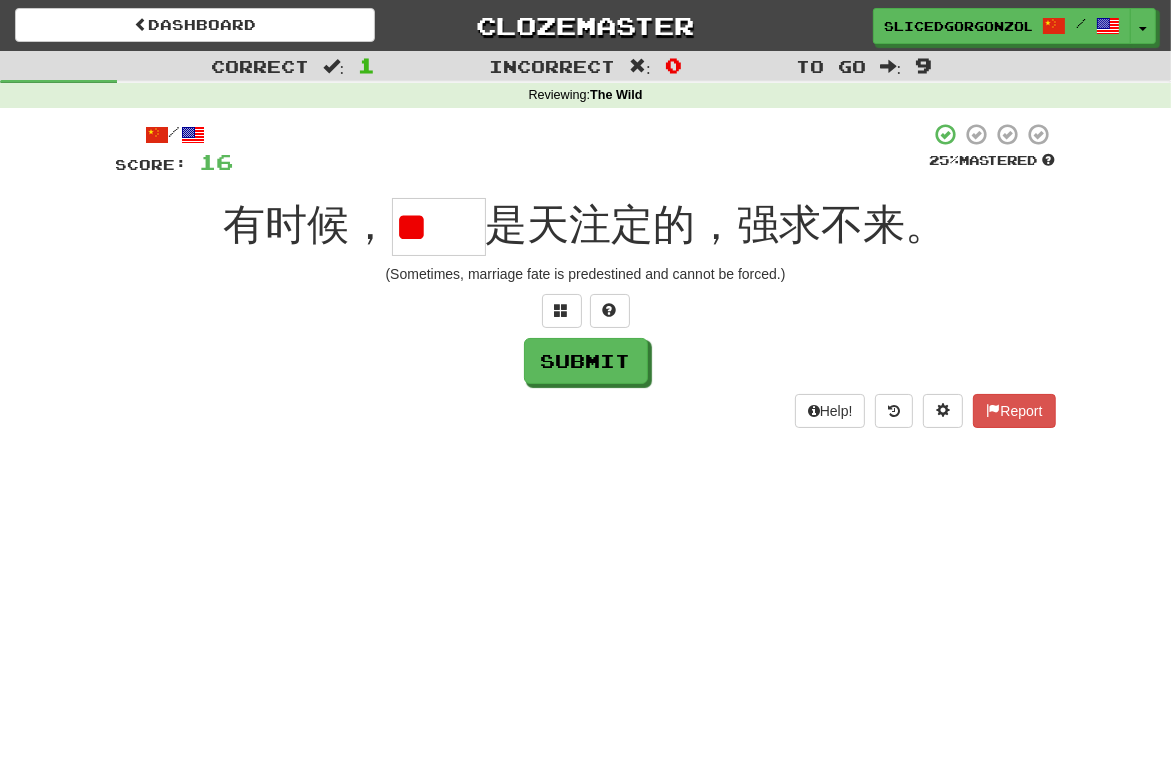 scroll, scrollTop: 0, scrollLeft: 0, axis: both 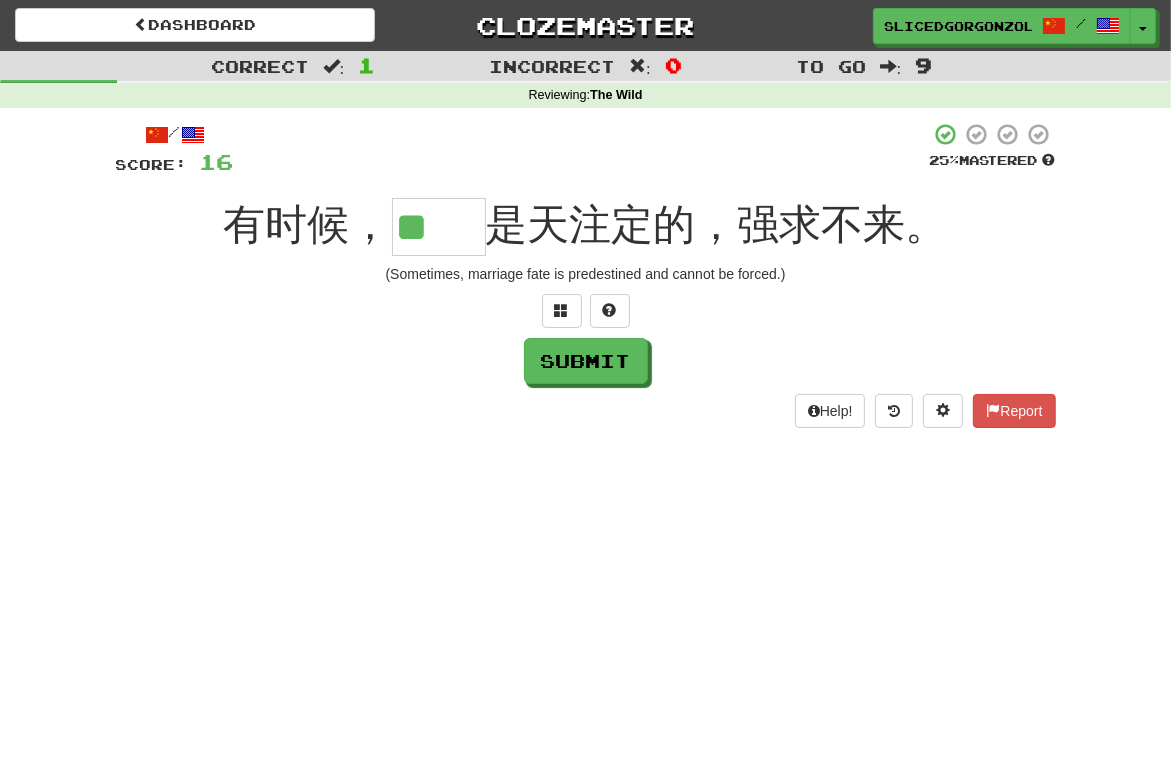 type on "**" 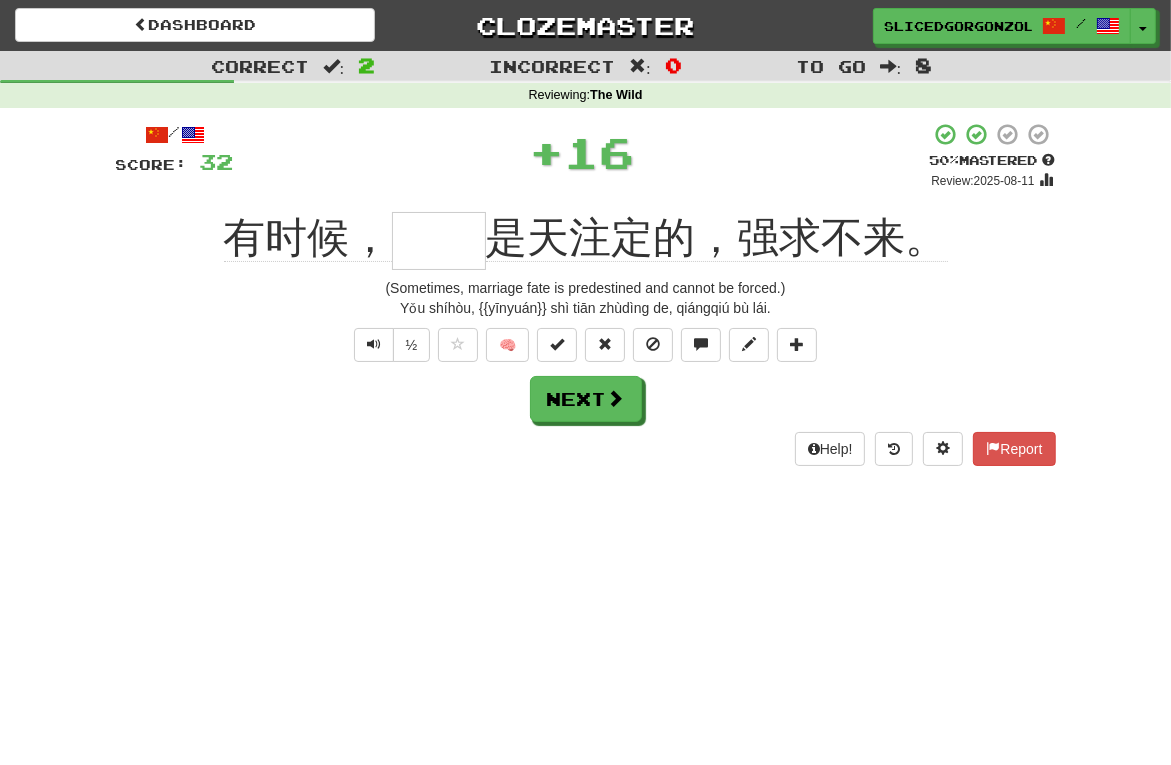 type 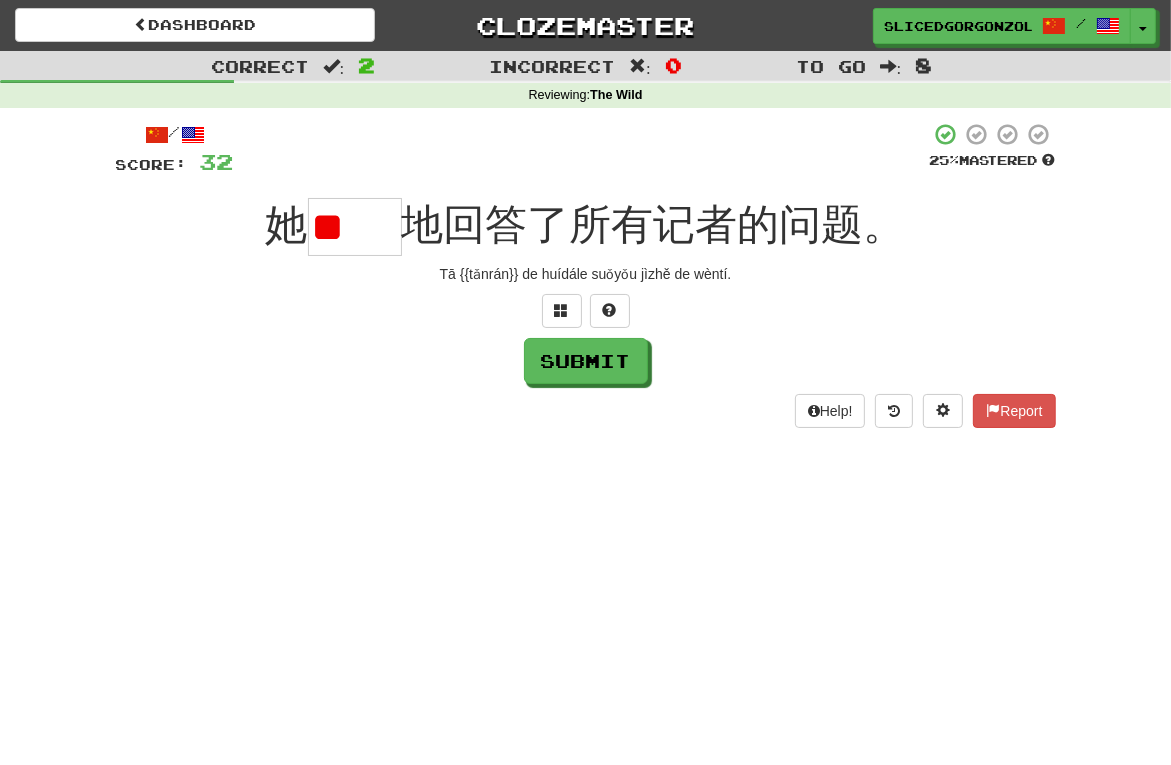 scroll, scrollTop: 0, scrollLeft: 0, axis: both 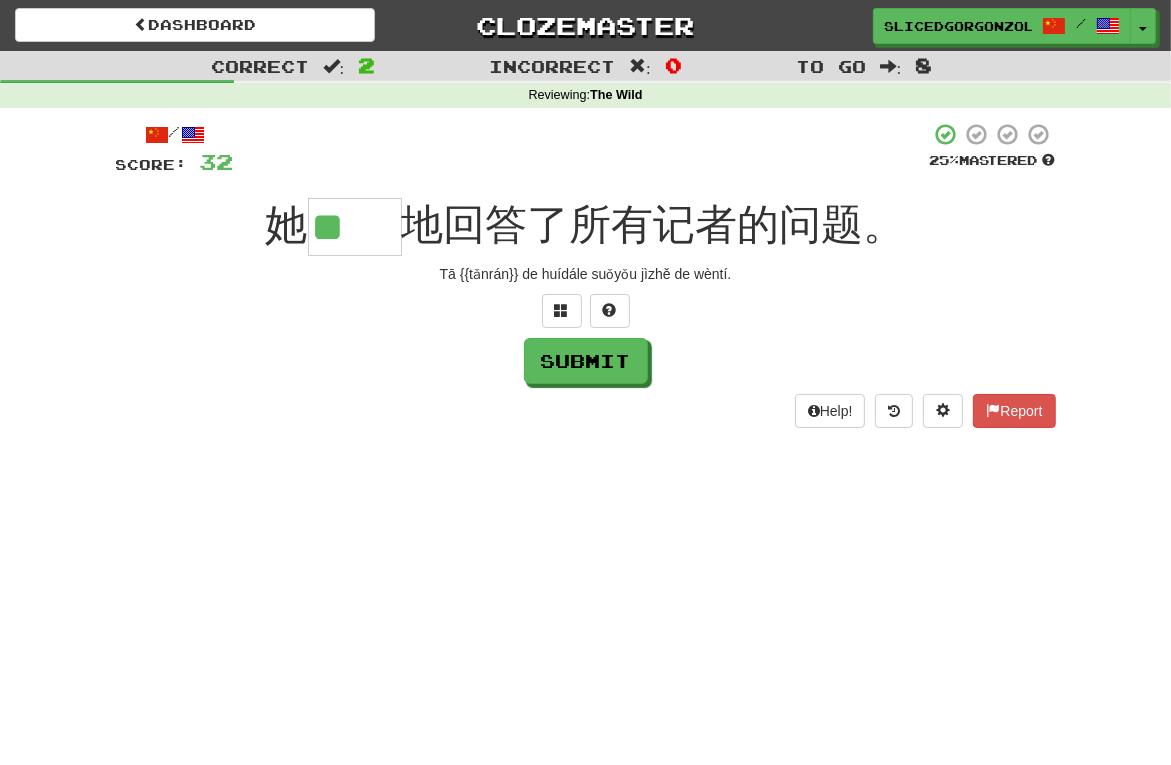 type on "**" 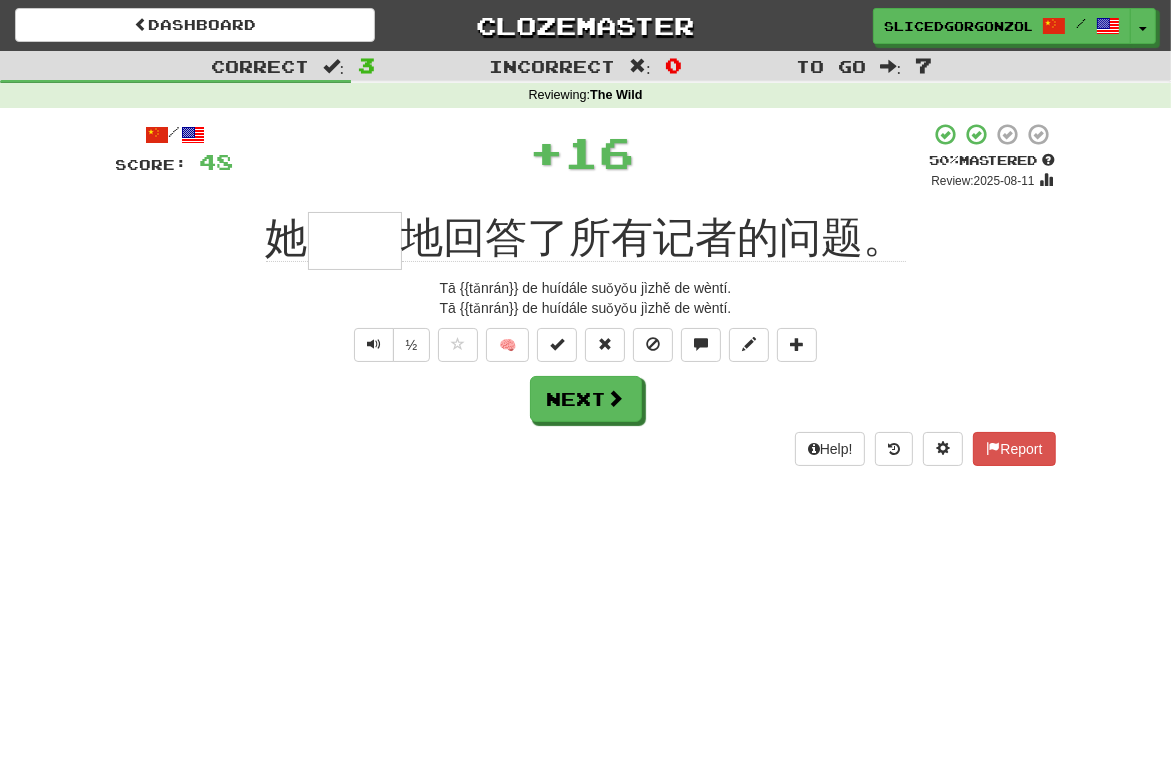 type 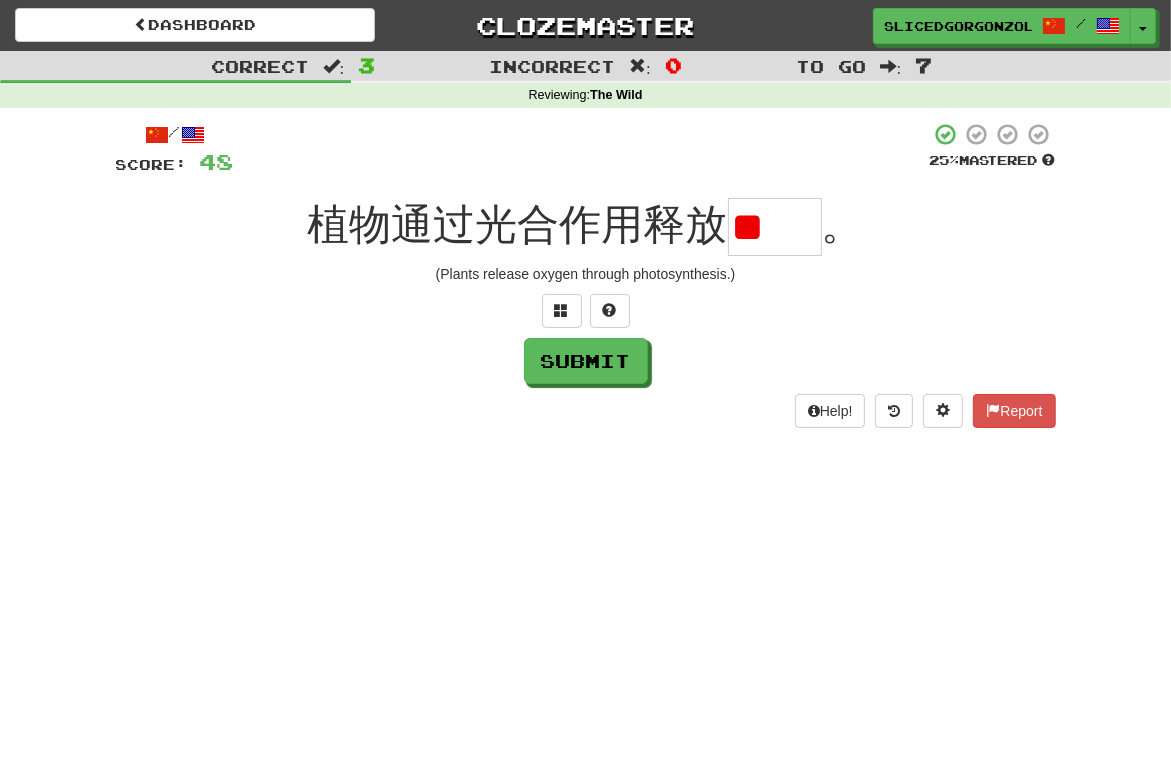 scroll, scrollTop: 0, scrollLeft: 0, axis: both 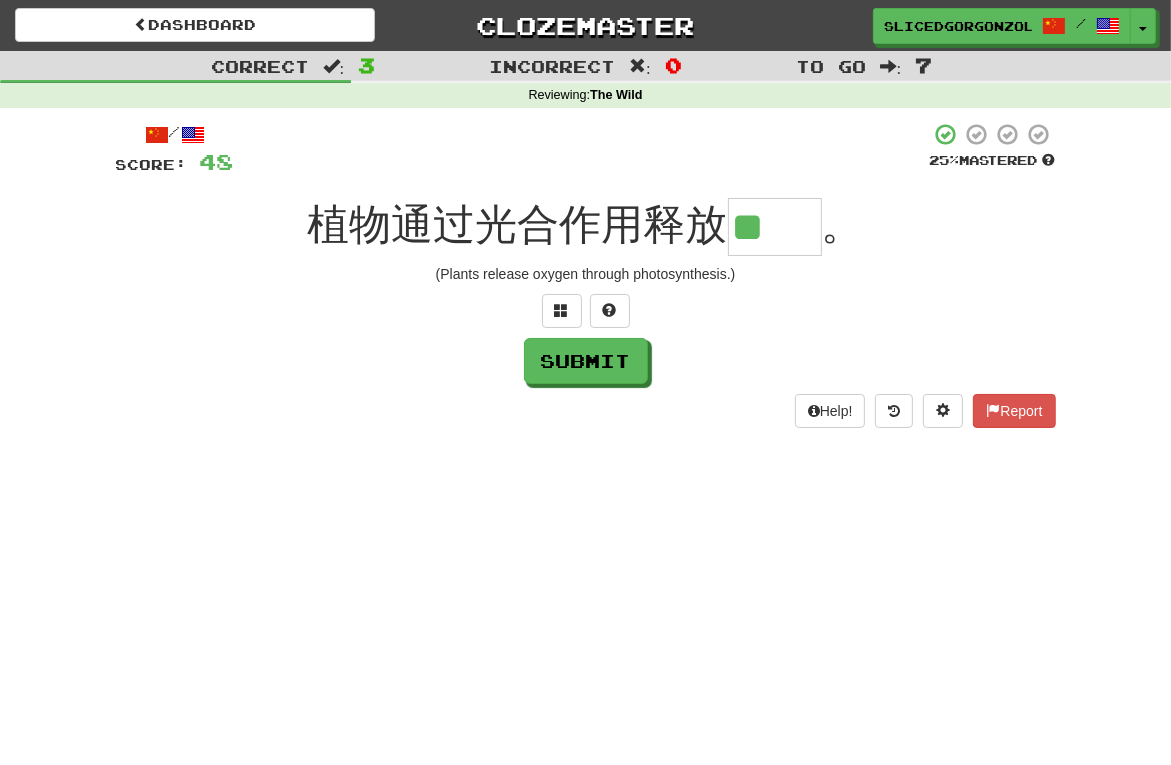 type on "**" 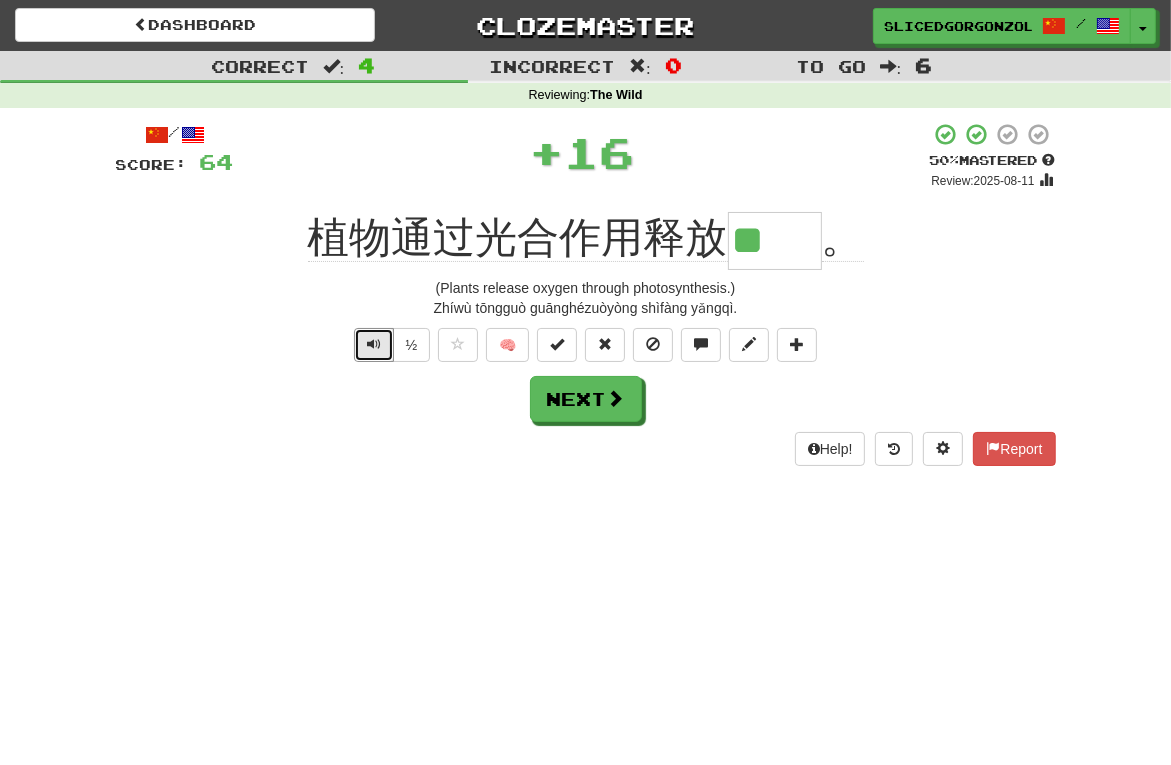 type 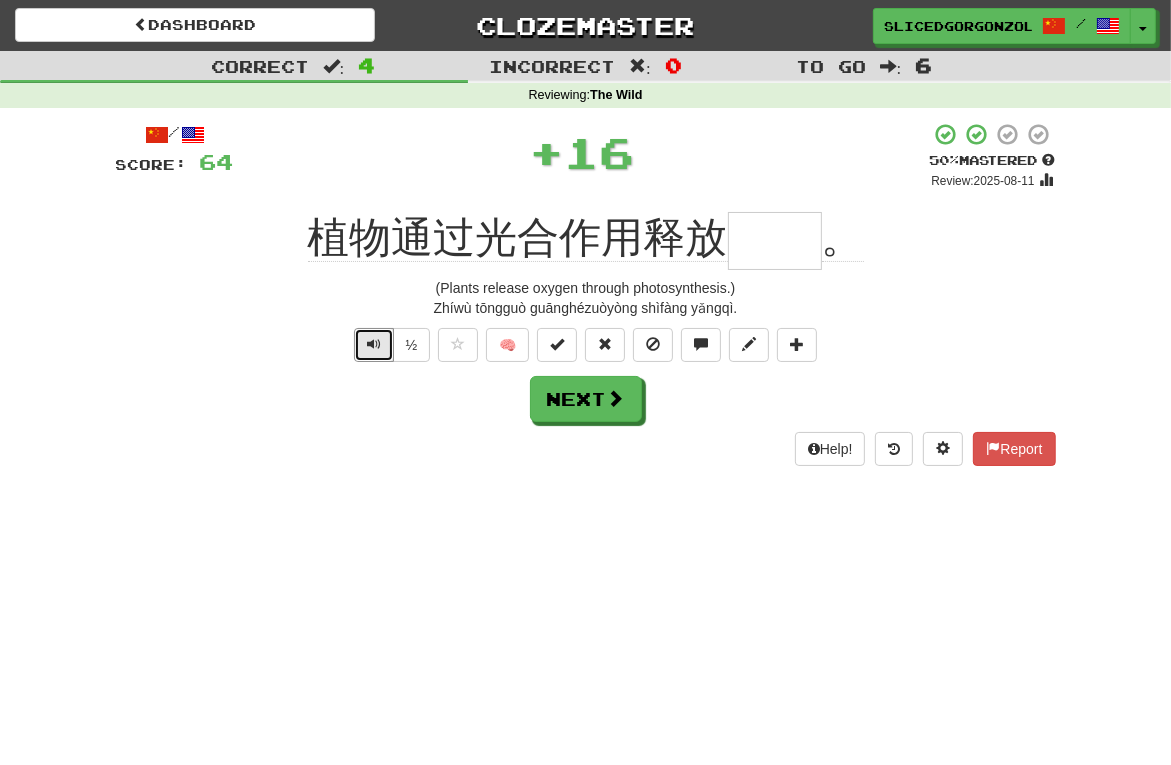 type 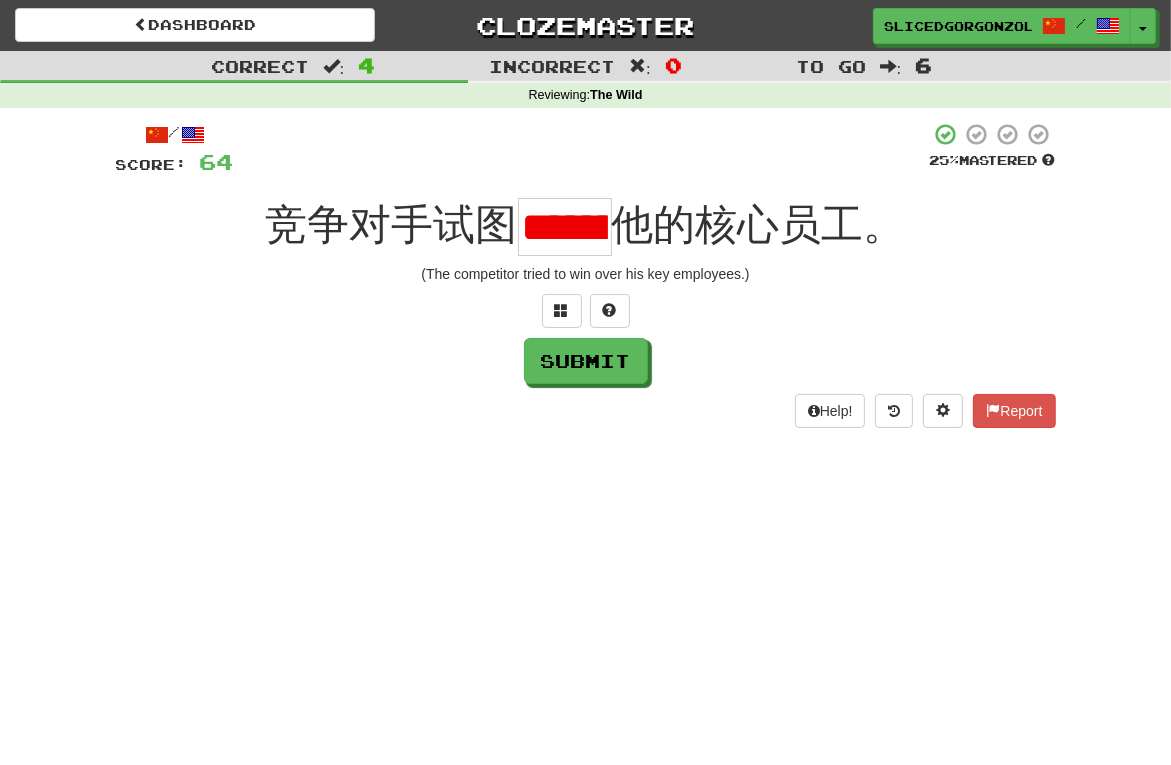 scroll, scrollTop: 0, scrollLeft: 0, axis: both 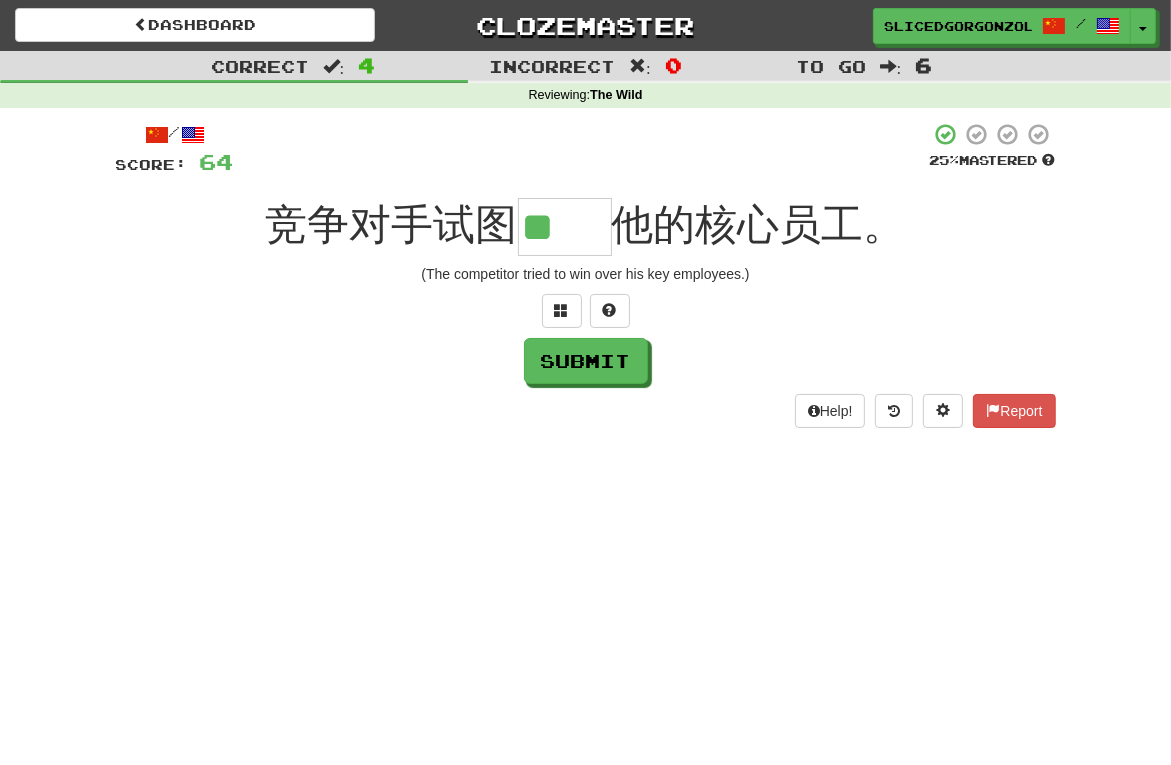 type on "**" 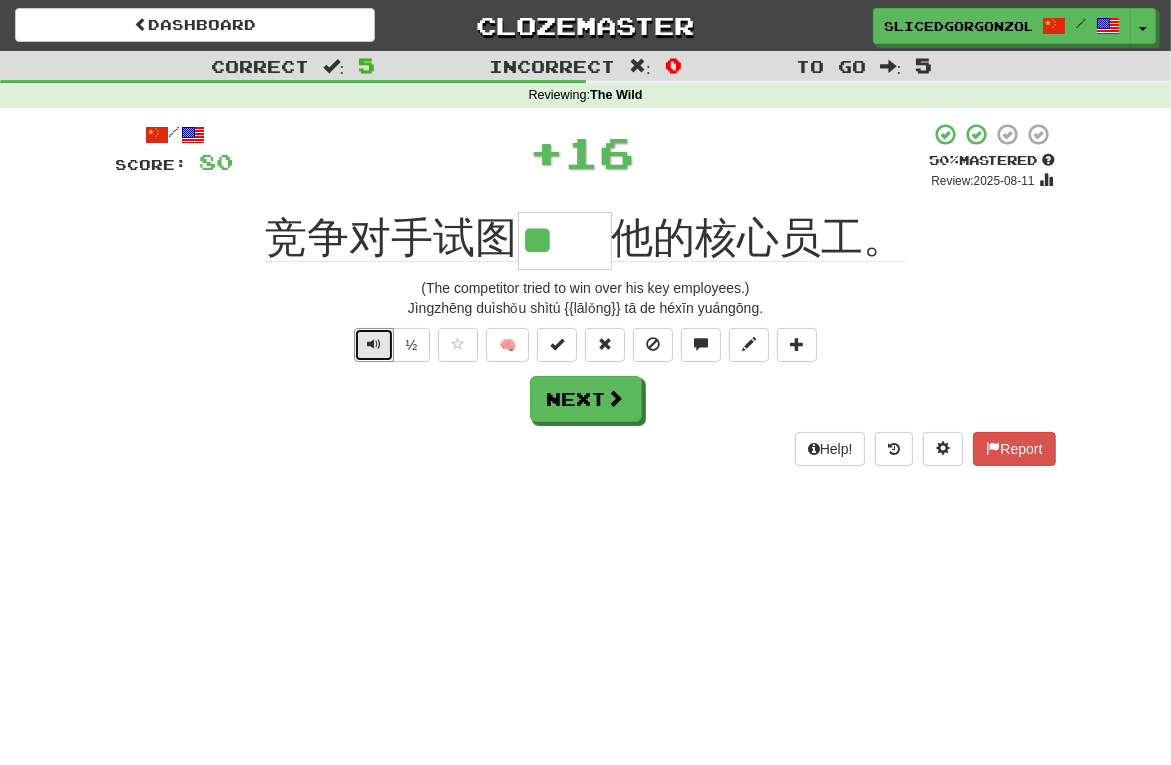 type 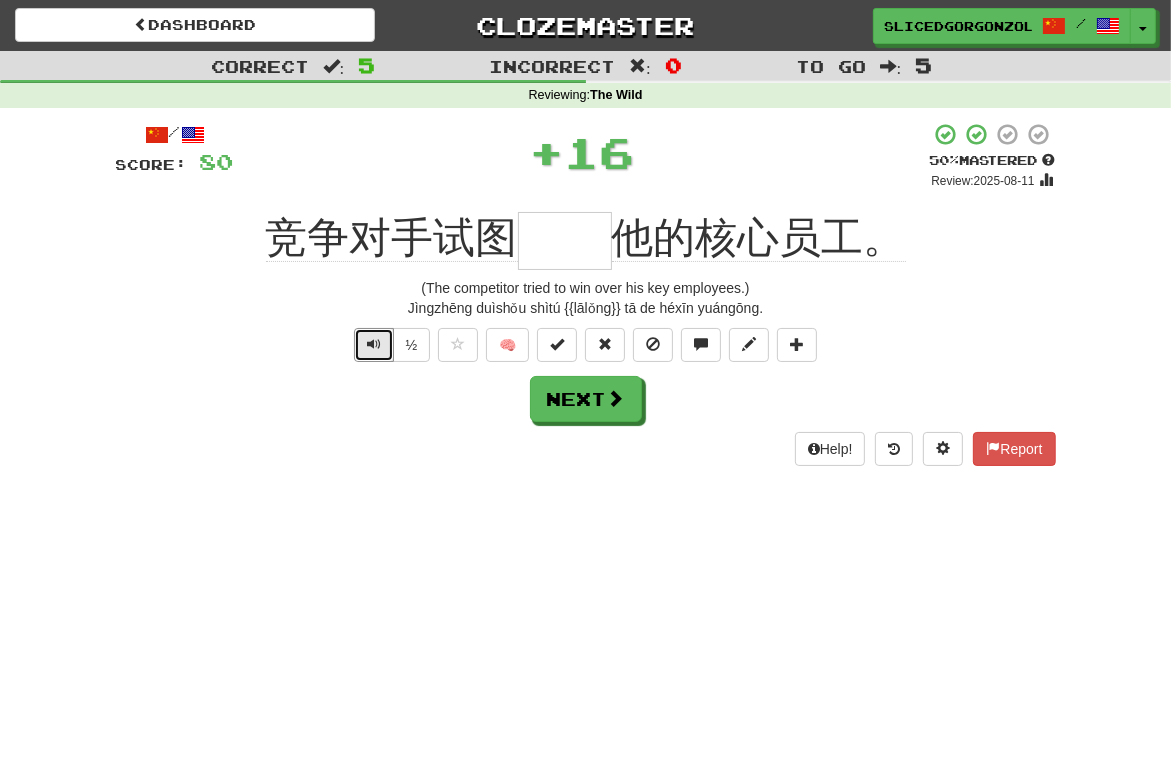 type 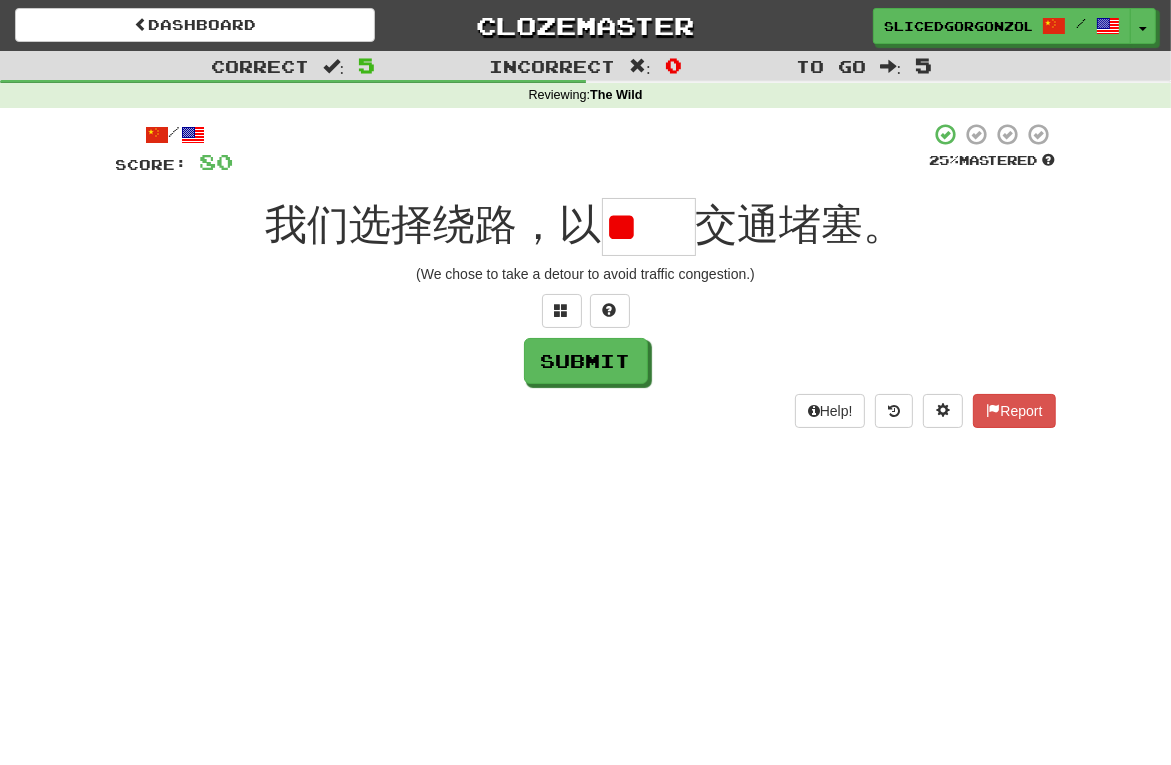 scroll, scrollTop: 0, scrollLeft: 0, axis: both 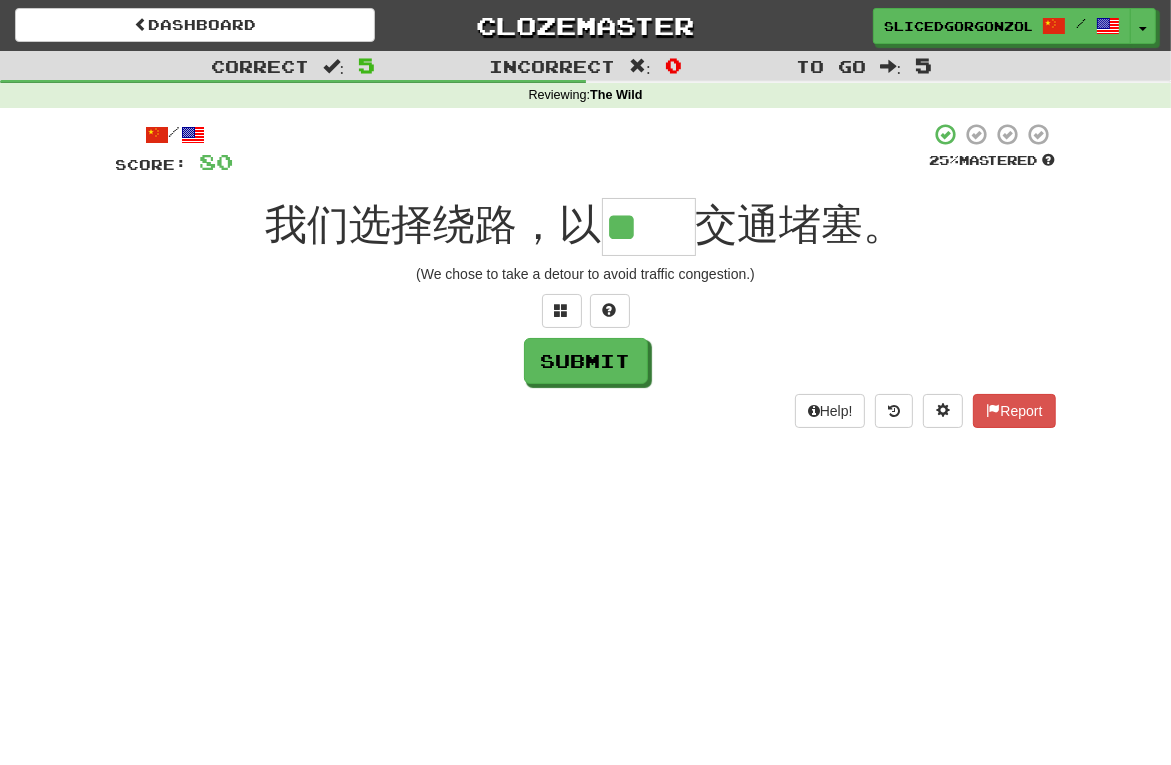 type on "**" 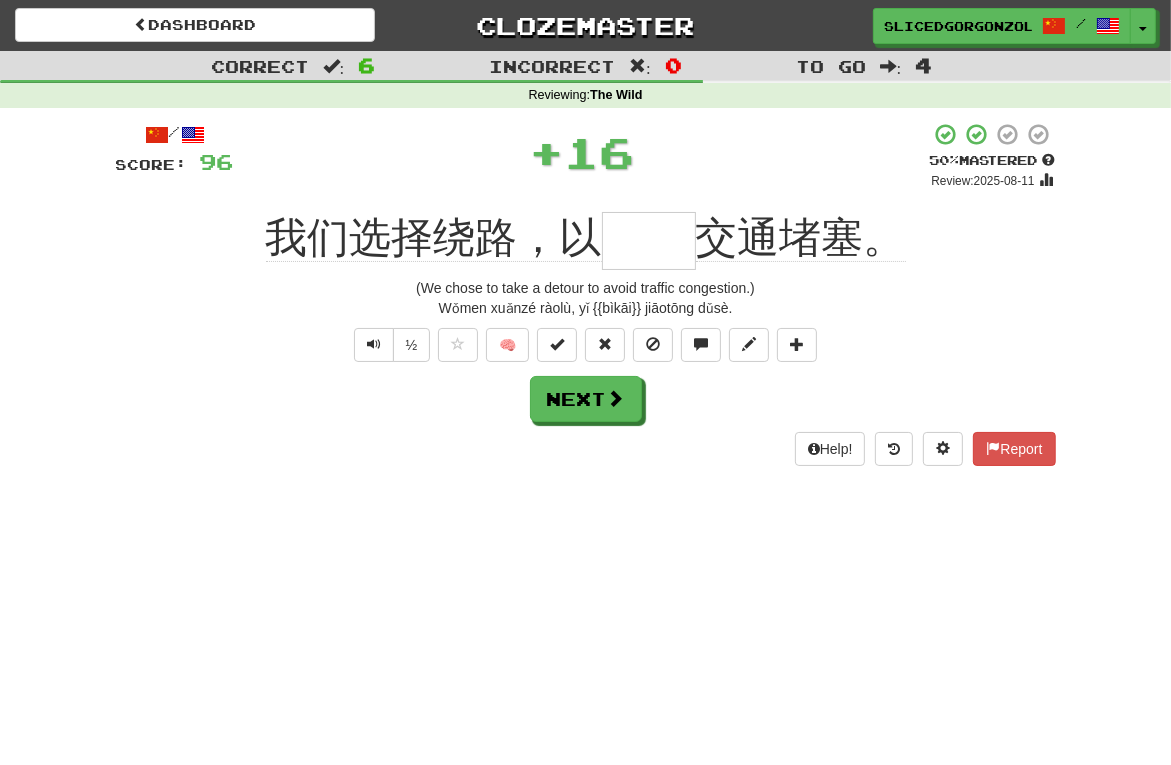 type 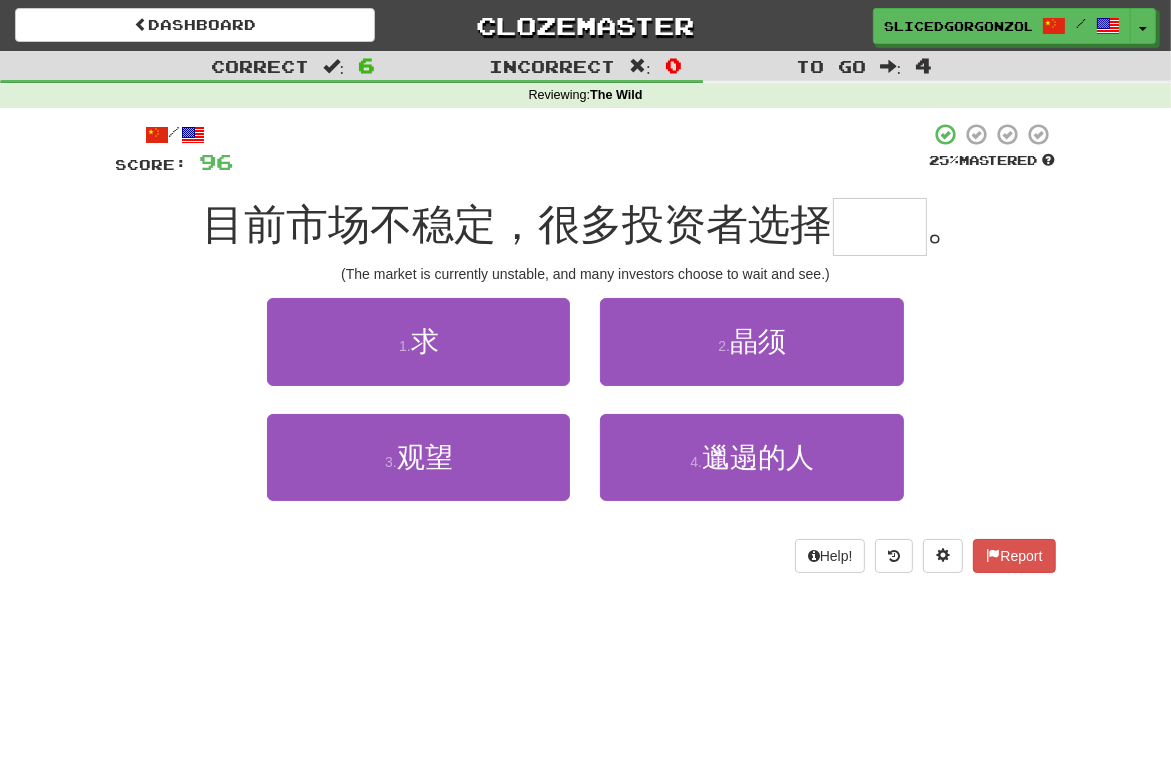 type on "**" 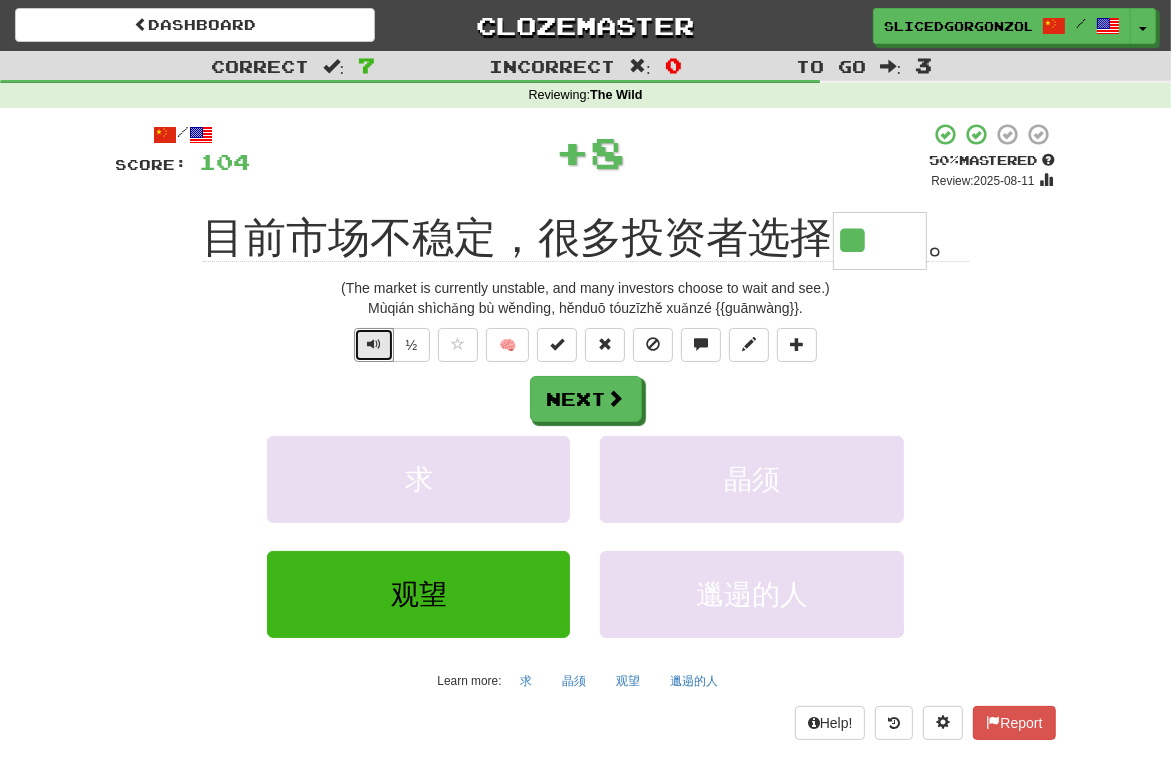 type 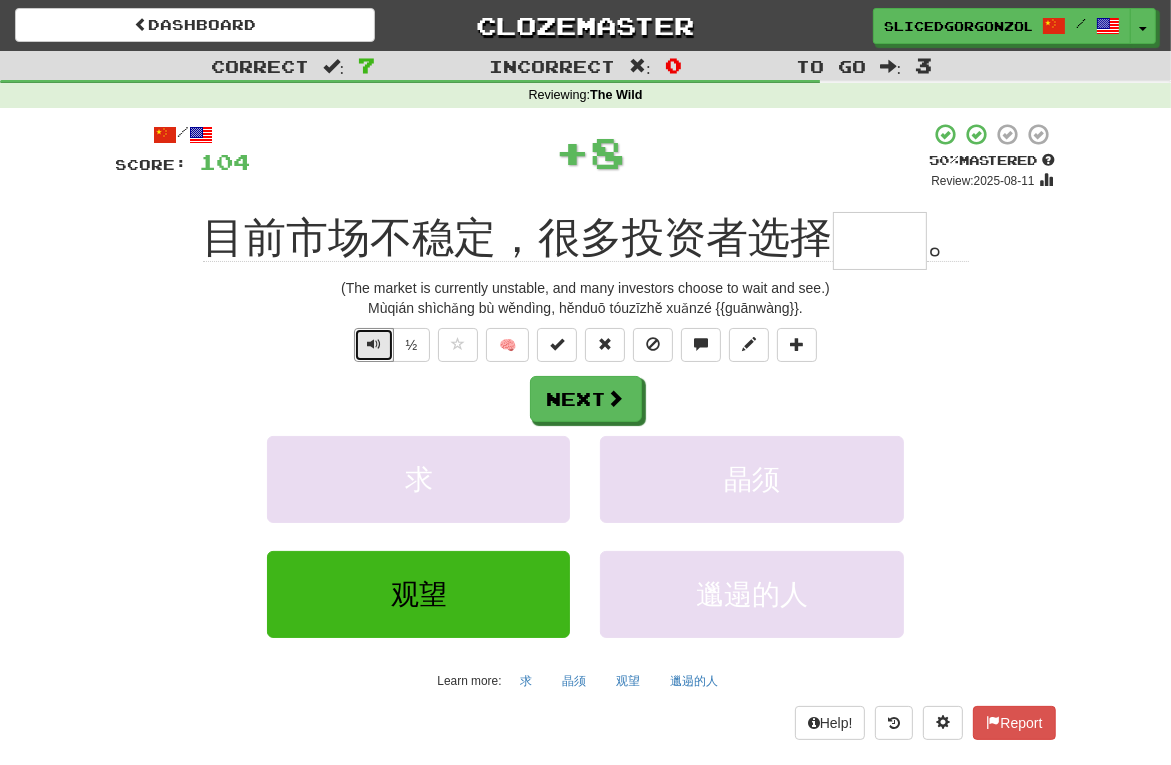 type 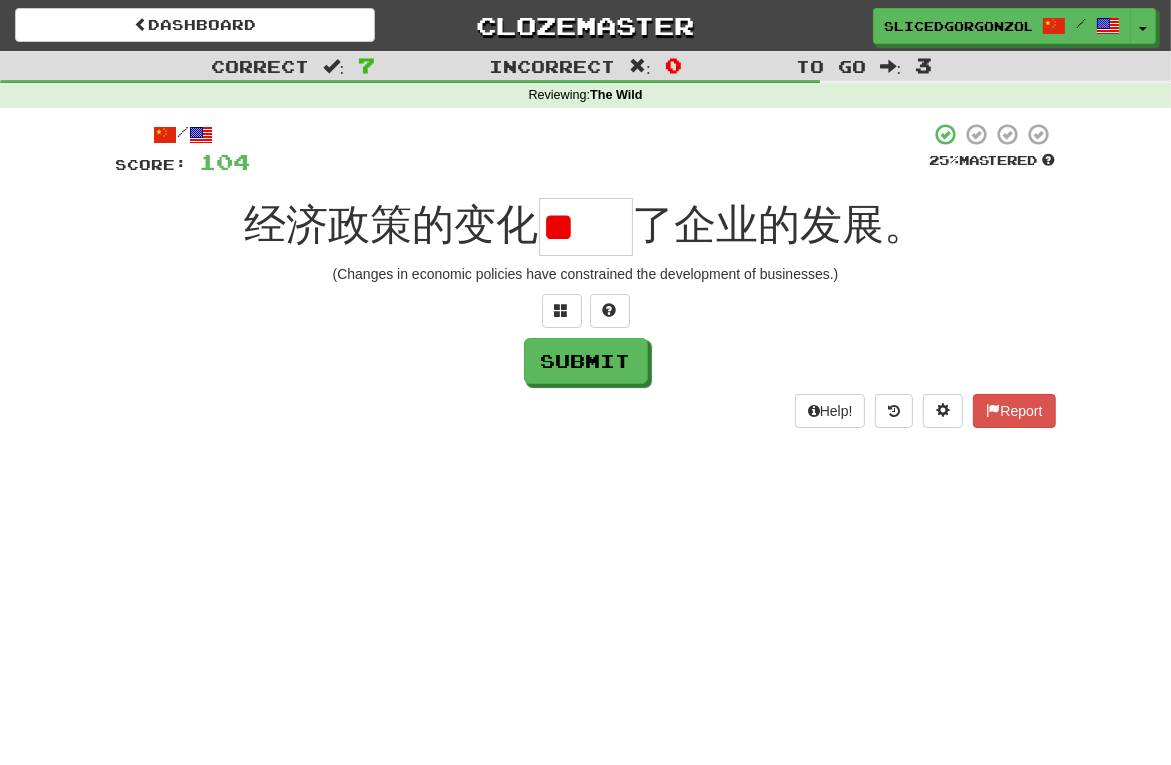 scroll, scrollTop: 0, scrollLeft: 0, axis: both 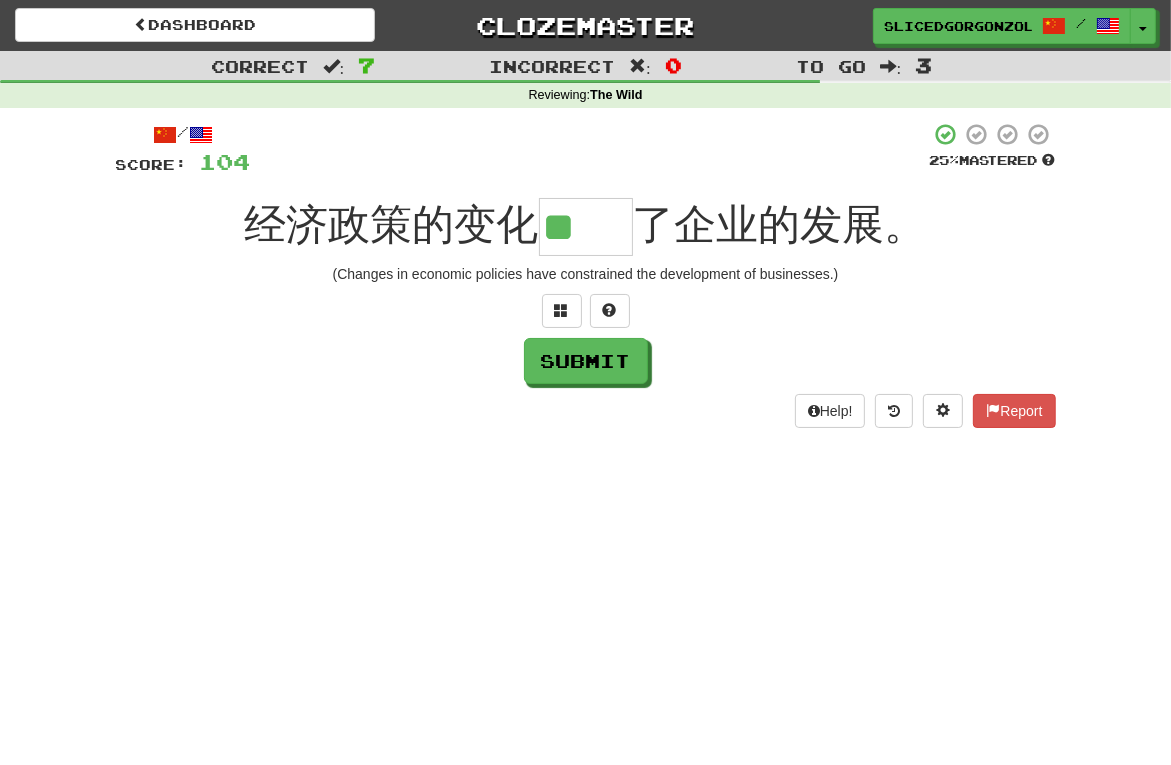 type on "**" 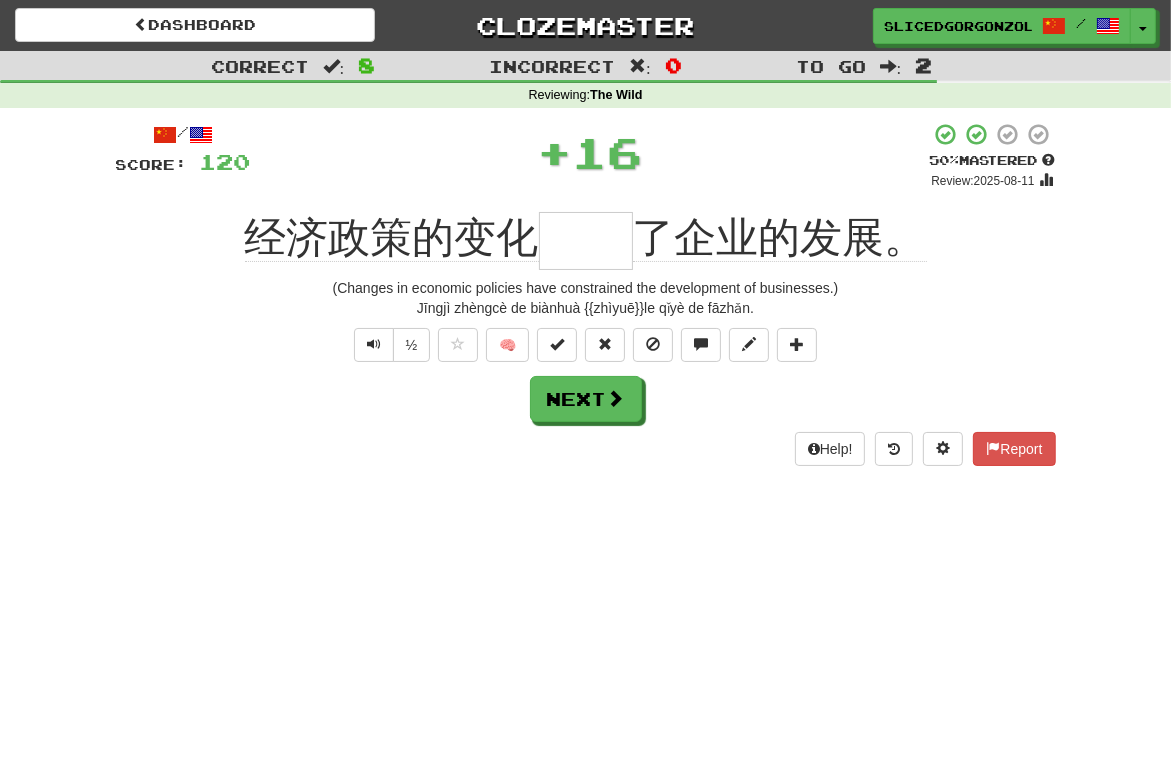 type 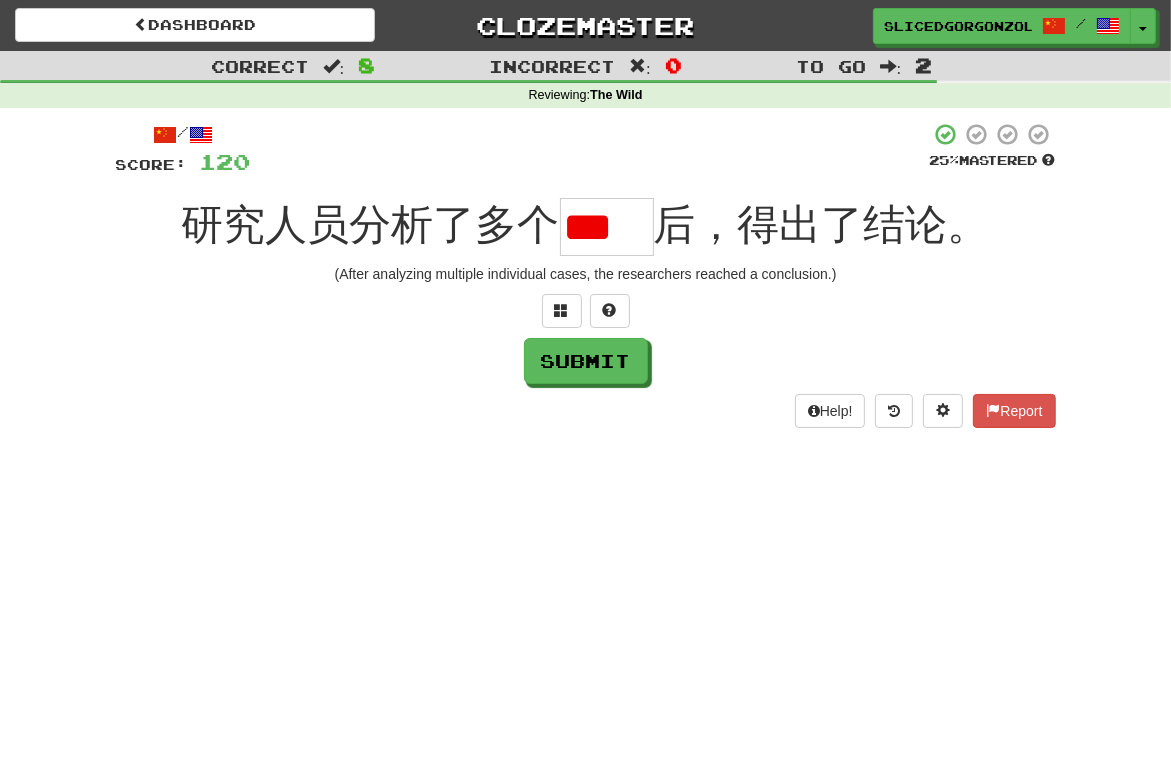scroll, scrollTop: 0, scrollLeft: 0, axis: both 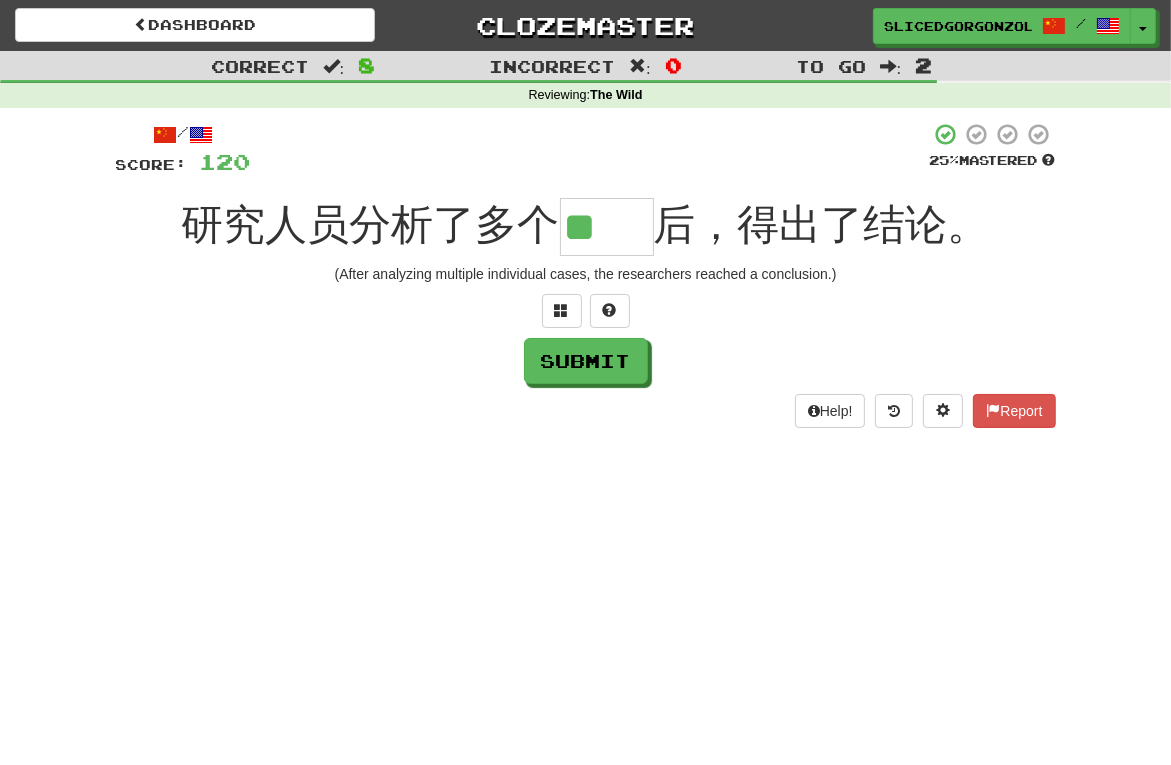 type on "**" 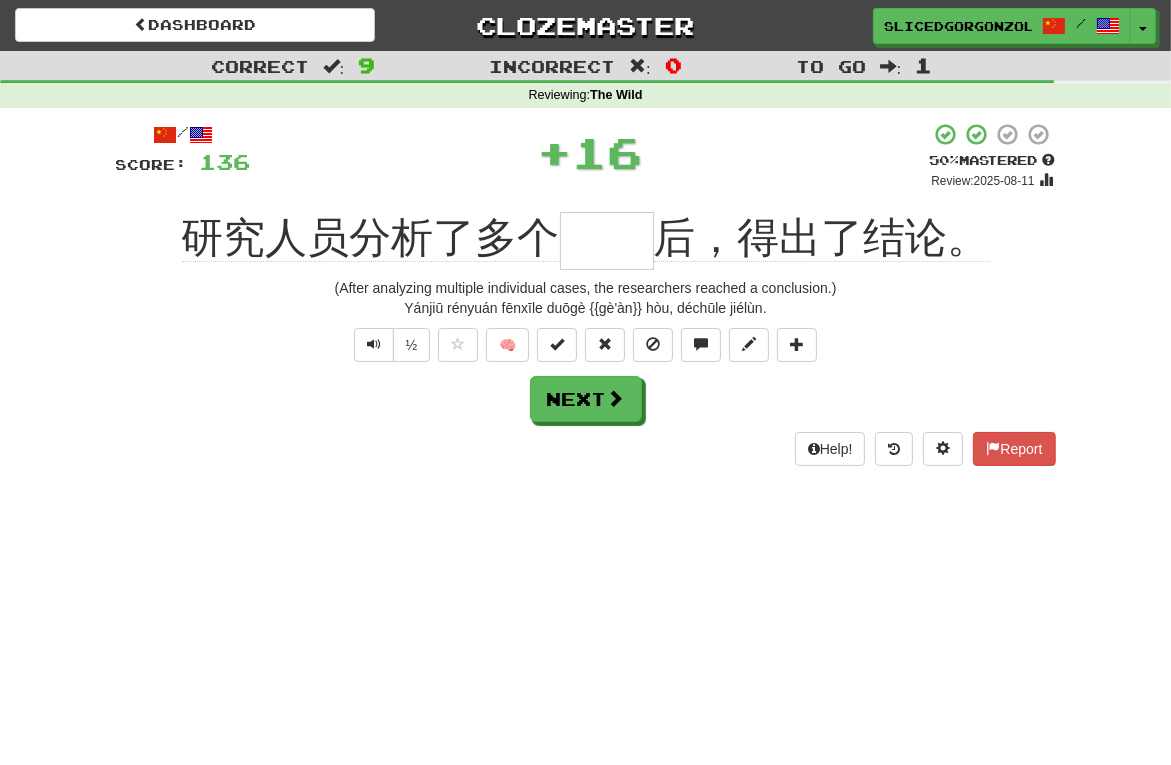 type 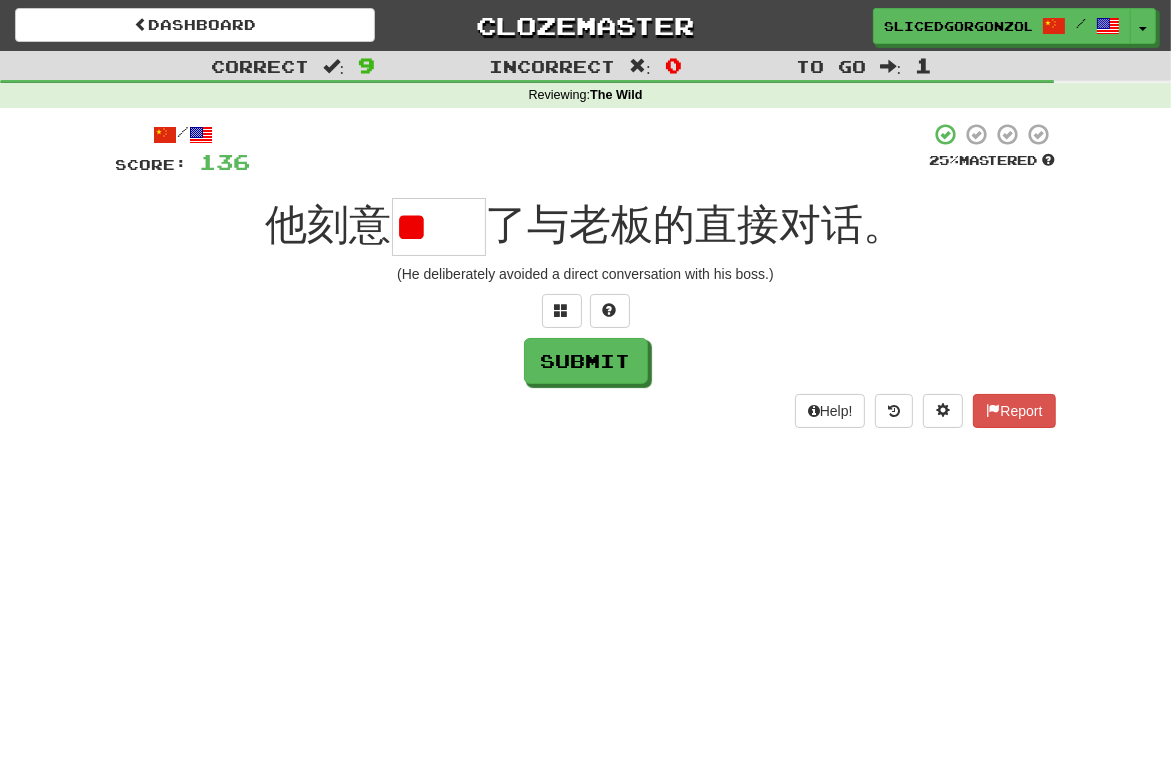 scroll, scrollTop: 0, scrollLeft: 0, axis: both 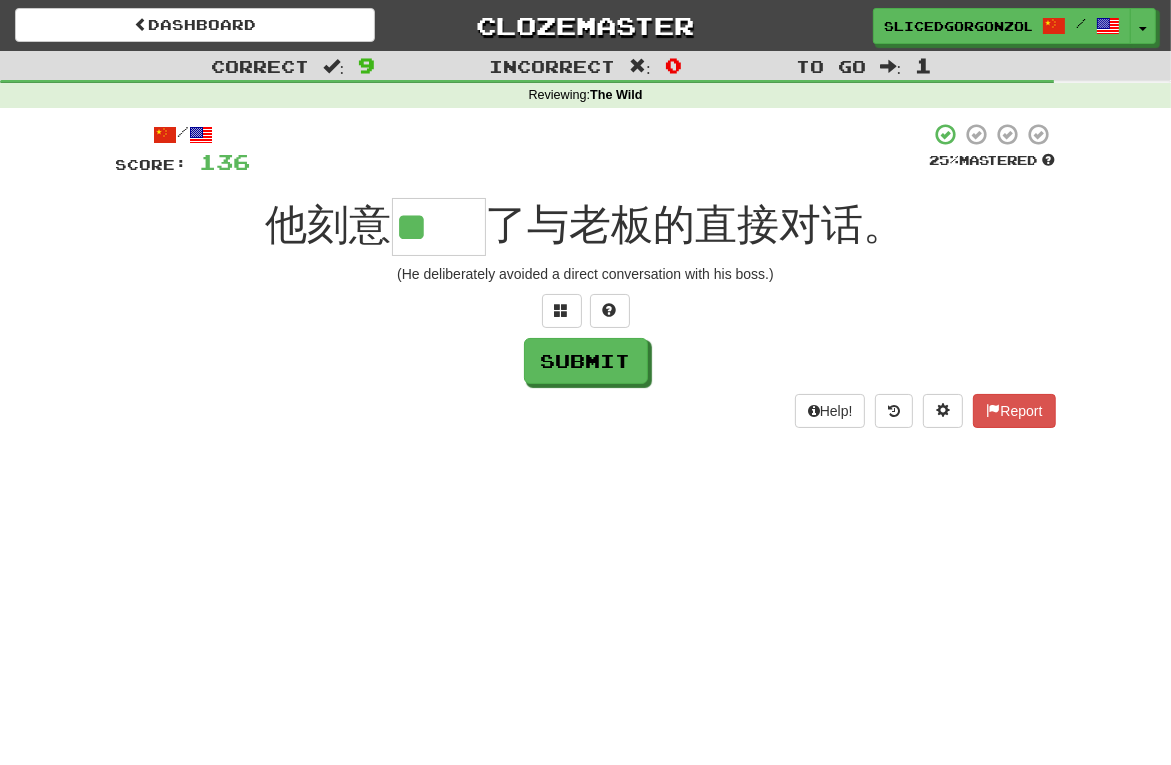 type on "**" 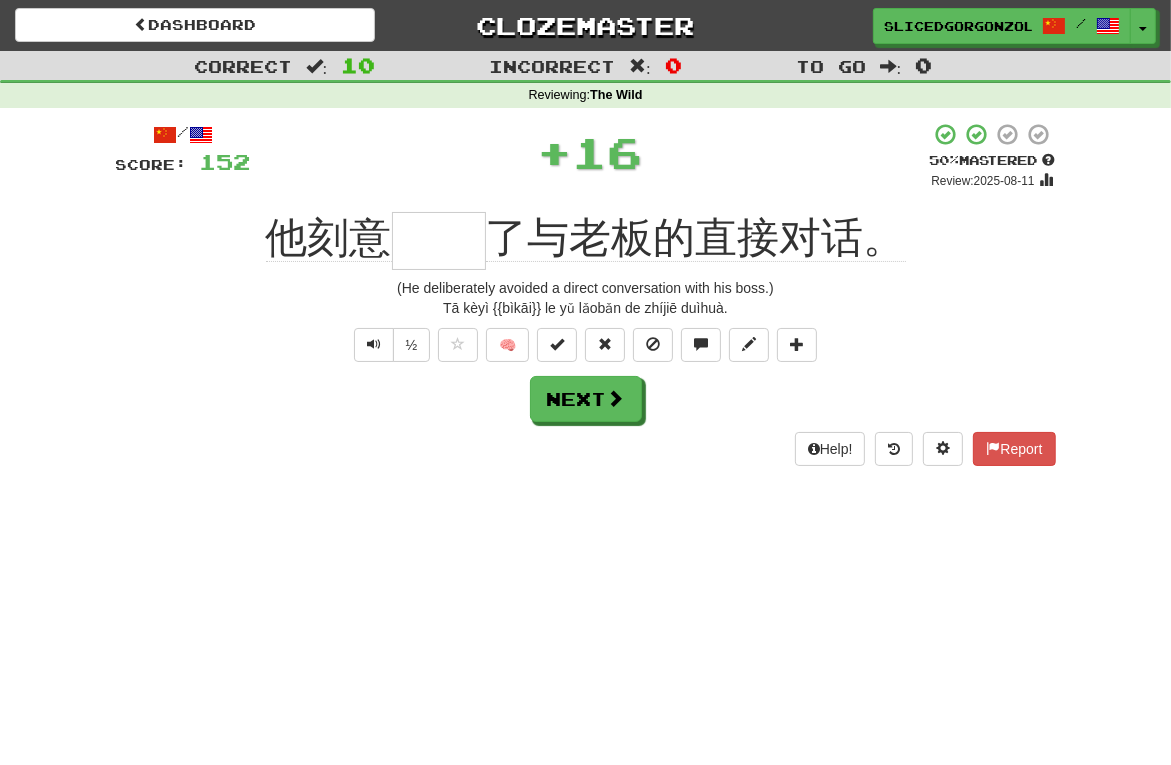 type 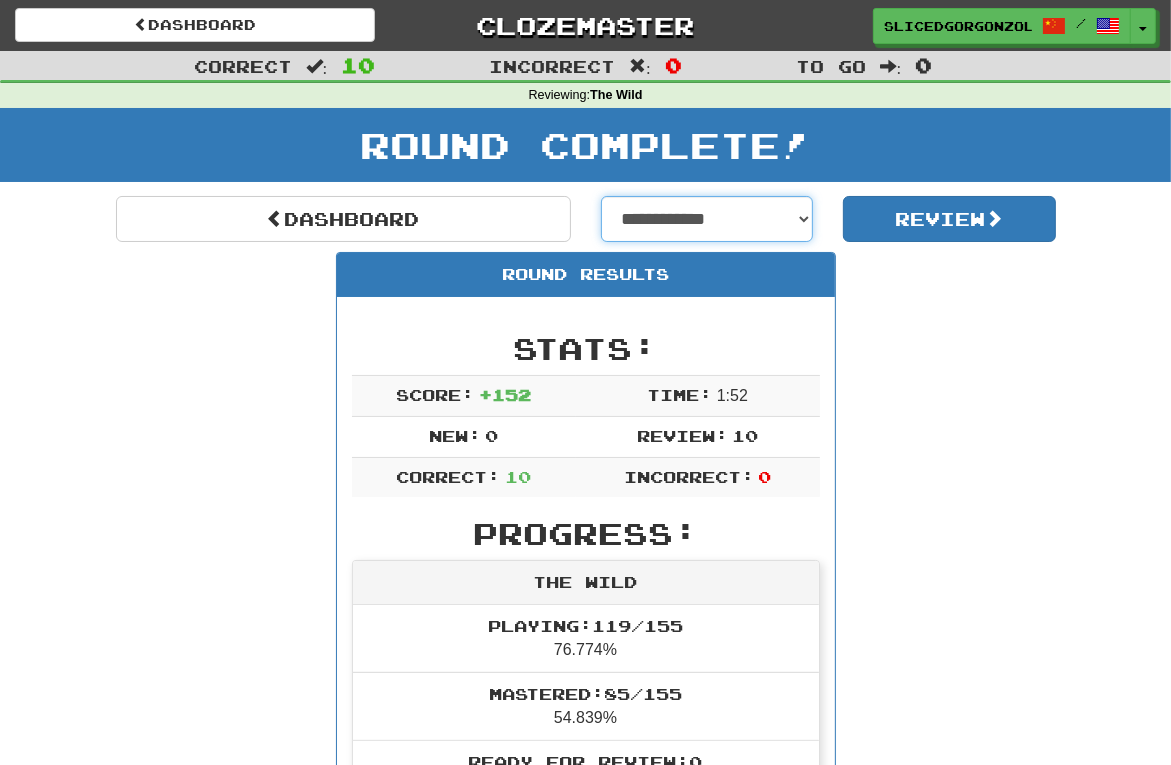 click on "**********" at bounding box center [707, 219] 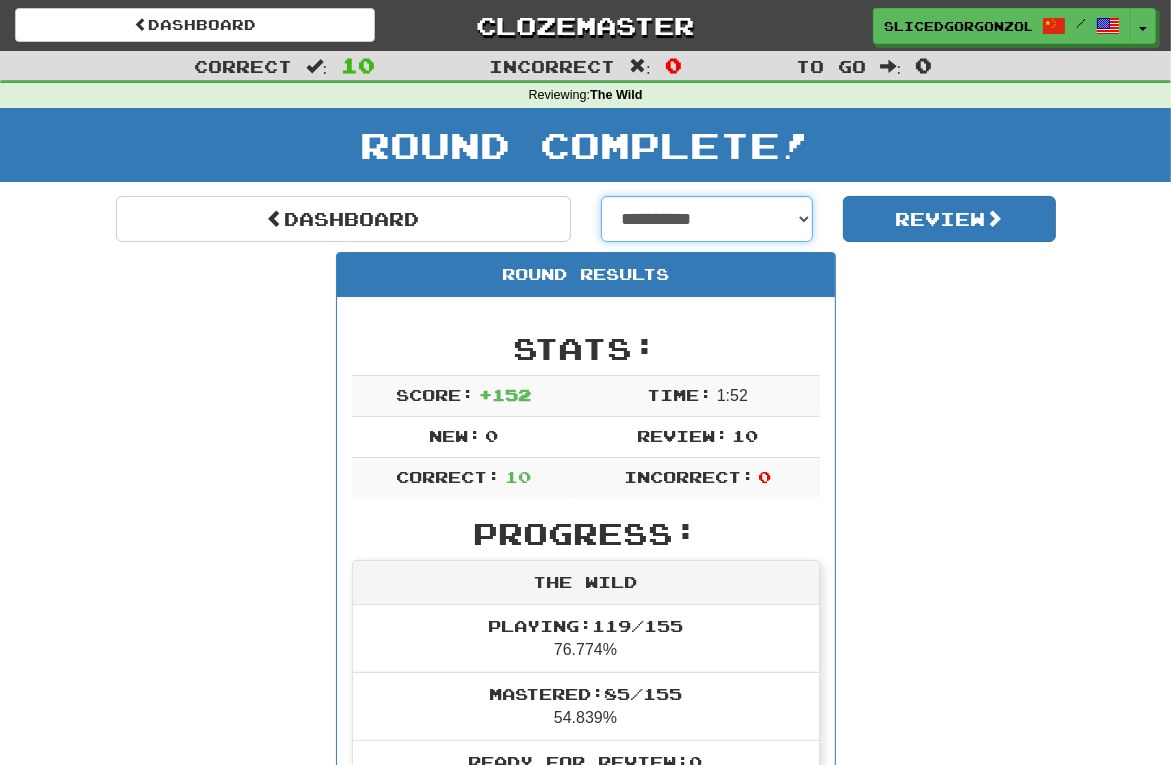click on "**********" at bounding box center (707, 219) 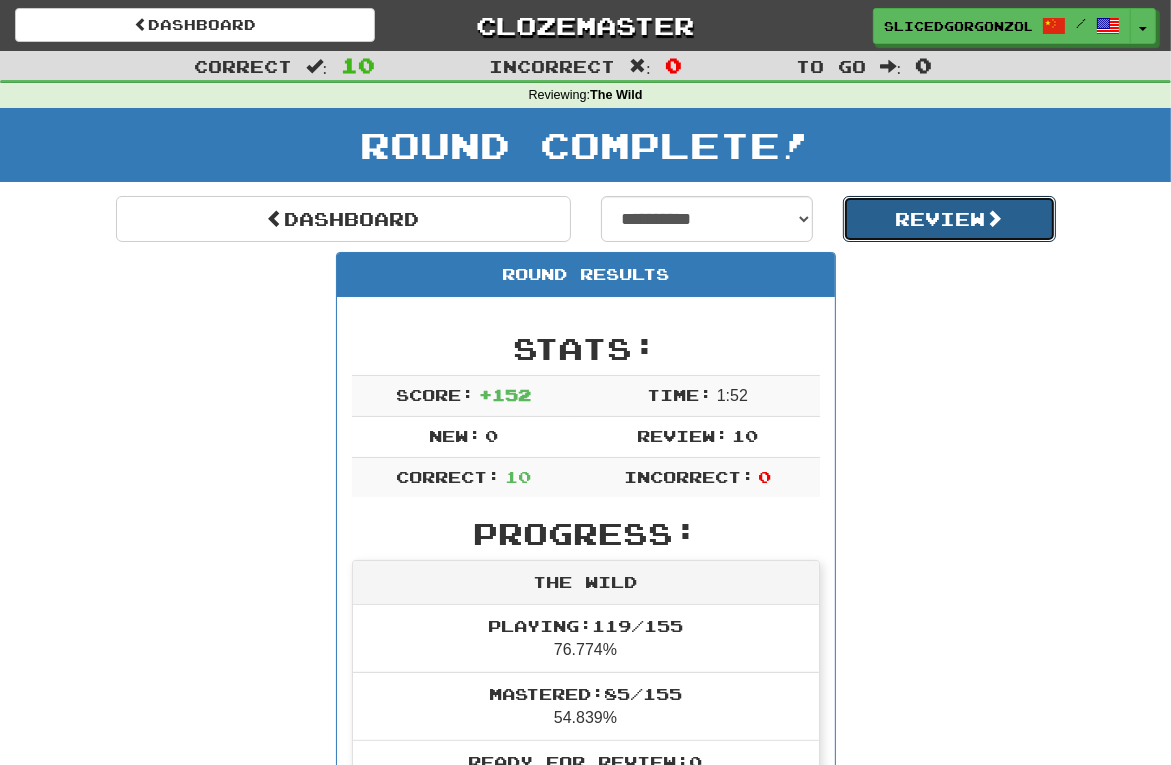 click on "Review" at bounding box center [949, 219] 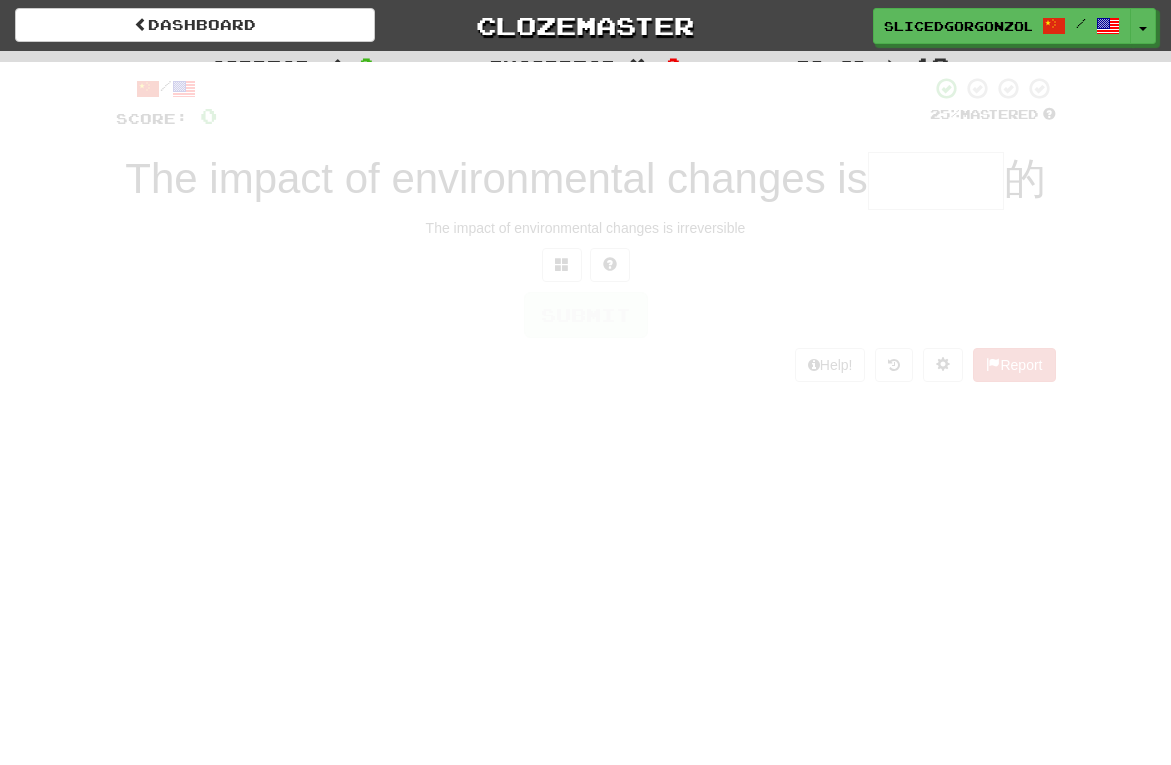 scroll, scrollTop: 0, scrollLeft: 0, axis: both 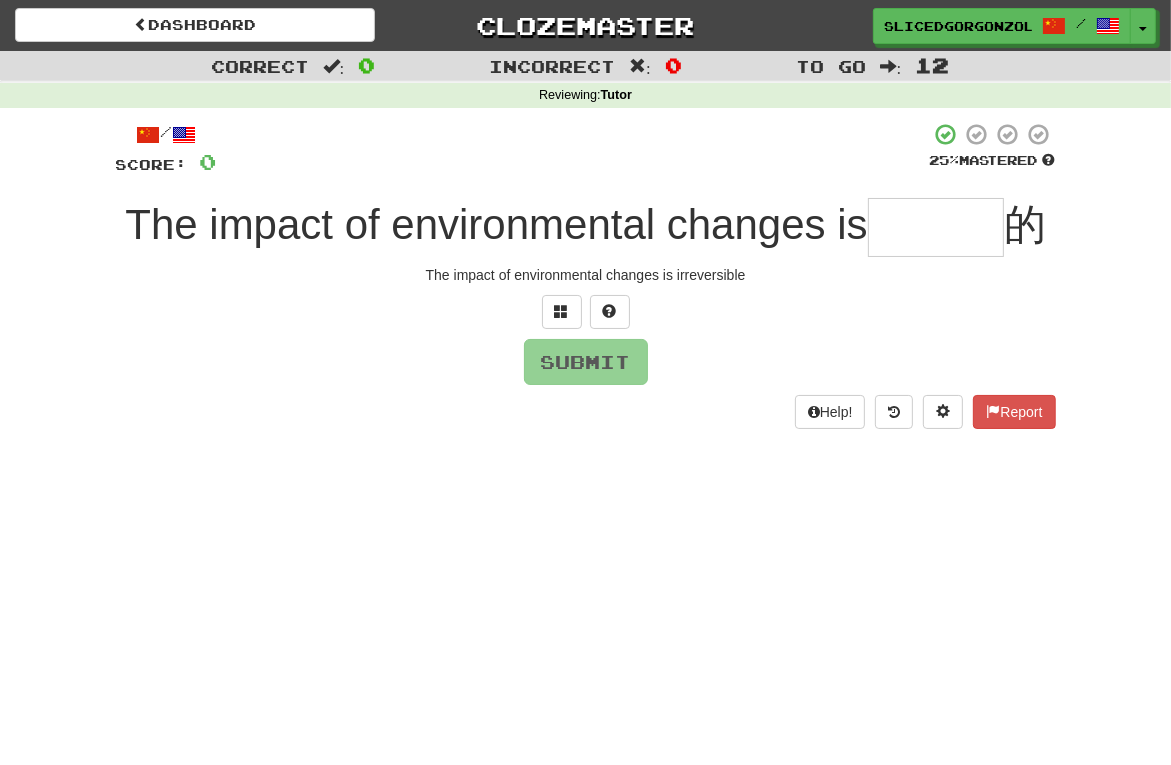 click on "/  Score:   0 25 %  Mastered 环境变化带来的影响是 的 The impact of environmental changes is irreversible Submit  Help!  Report" at bounding box center (586, 275) 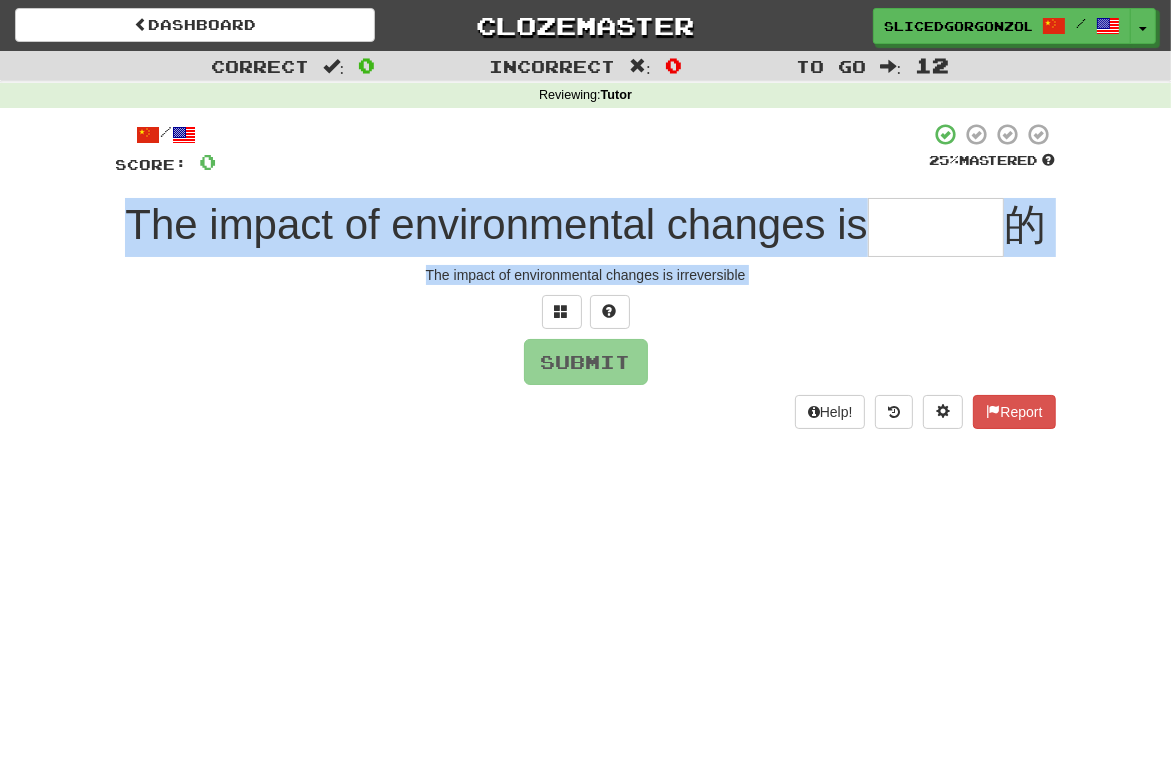 click at bounding box center (936, 227) 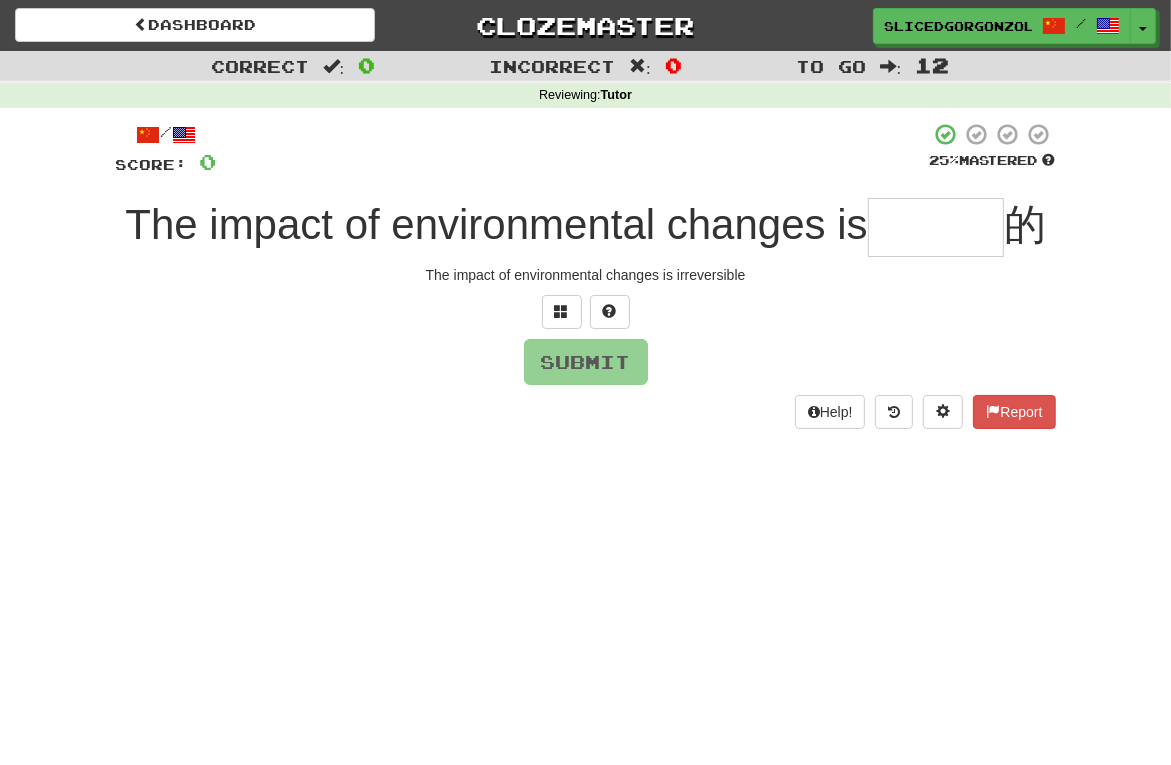 click at bounding box center (936, 227) 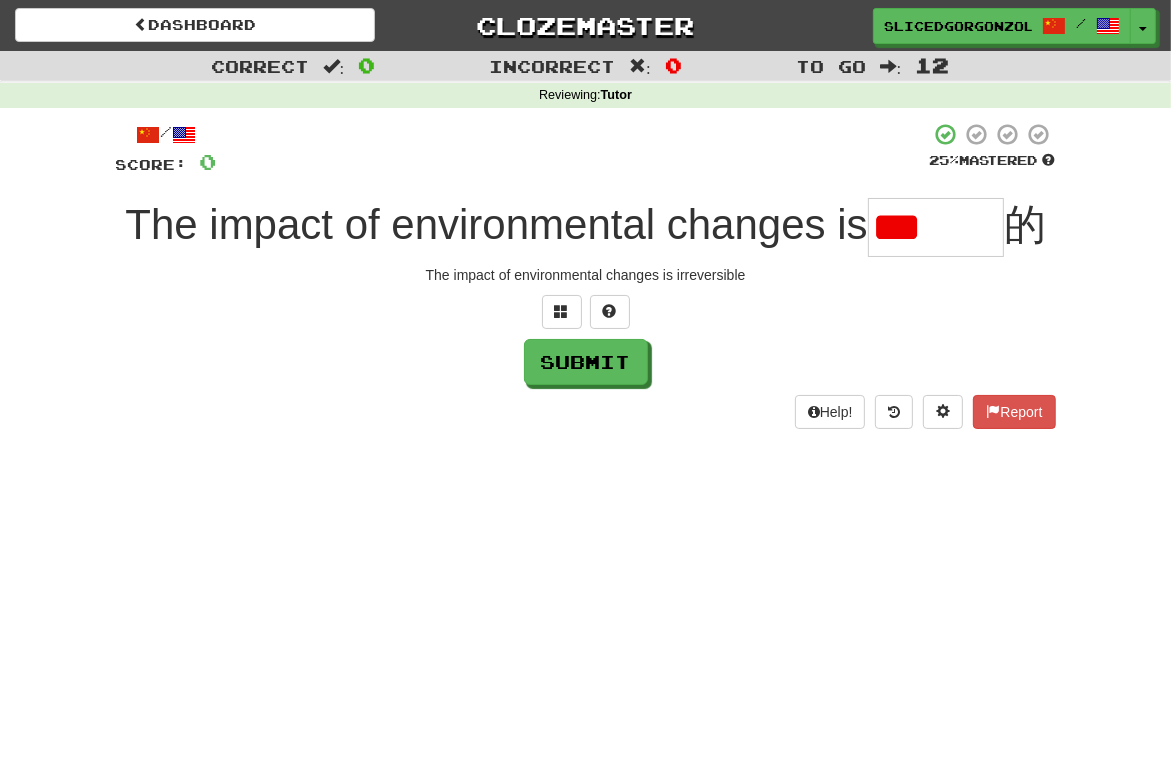 scroll, scrollTop: 0, scrollLeft: 0, axis: both 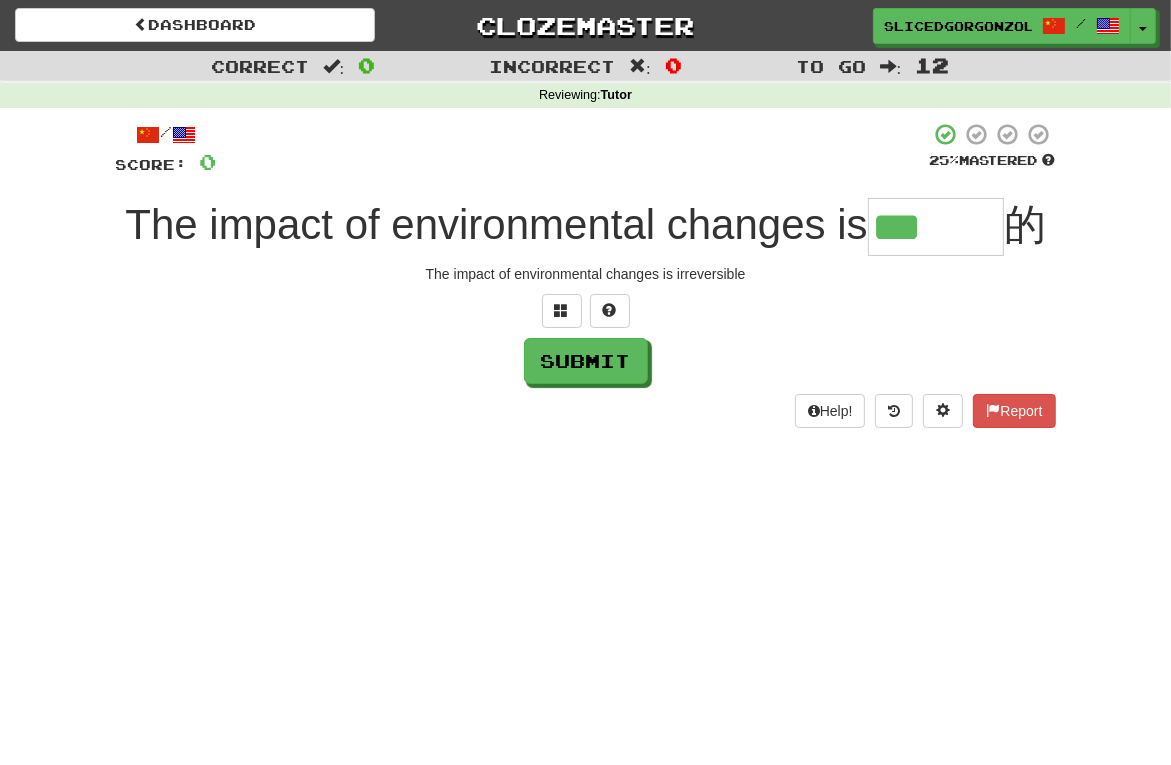 type on "***" 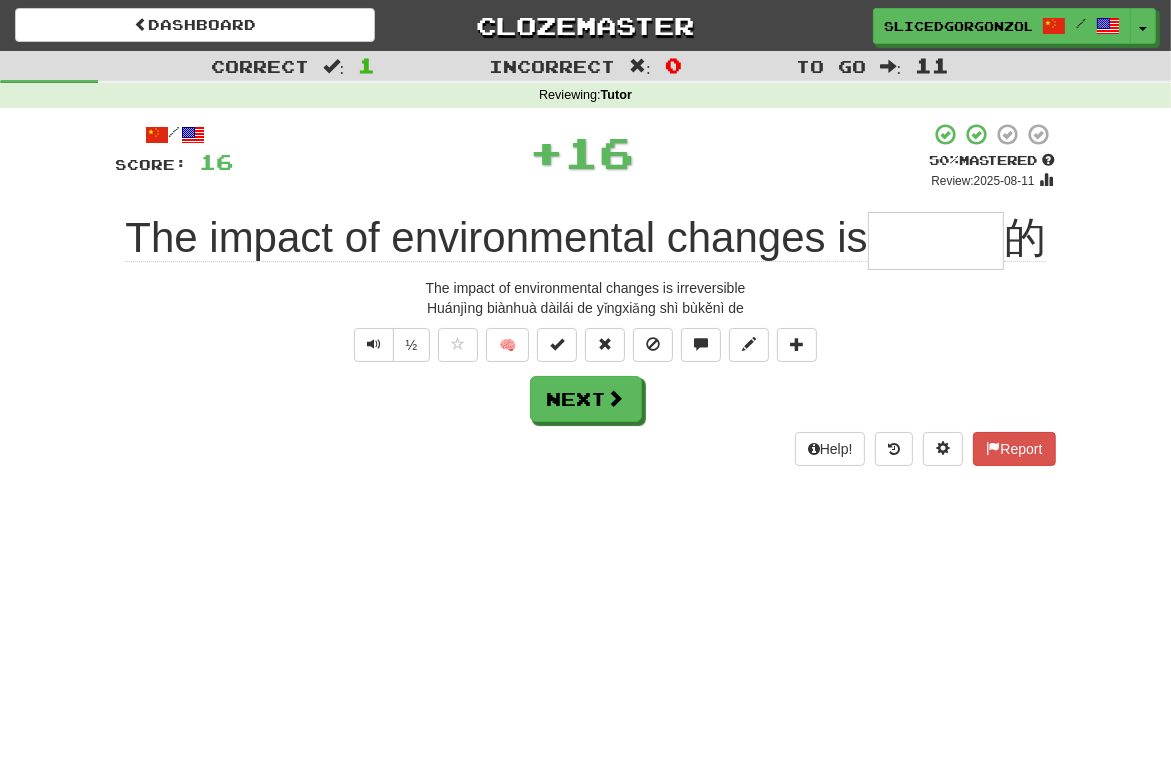 type 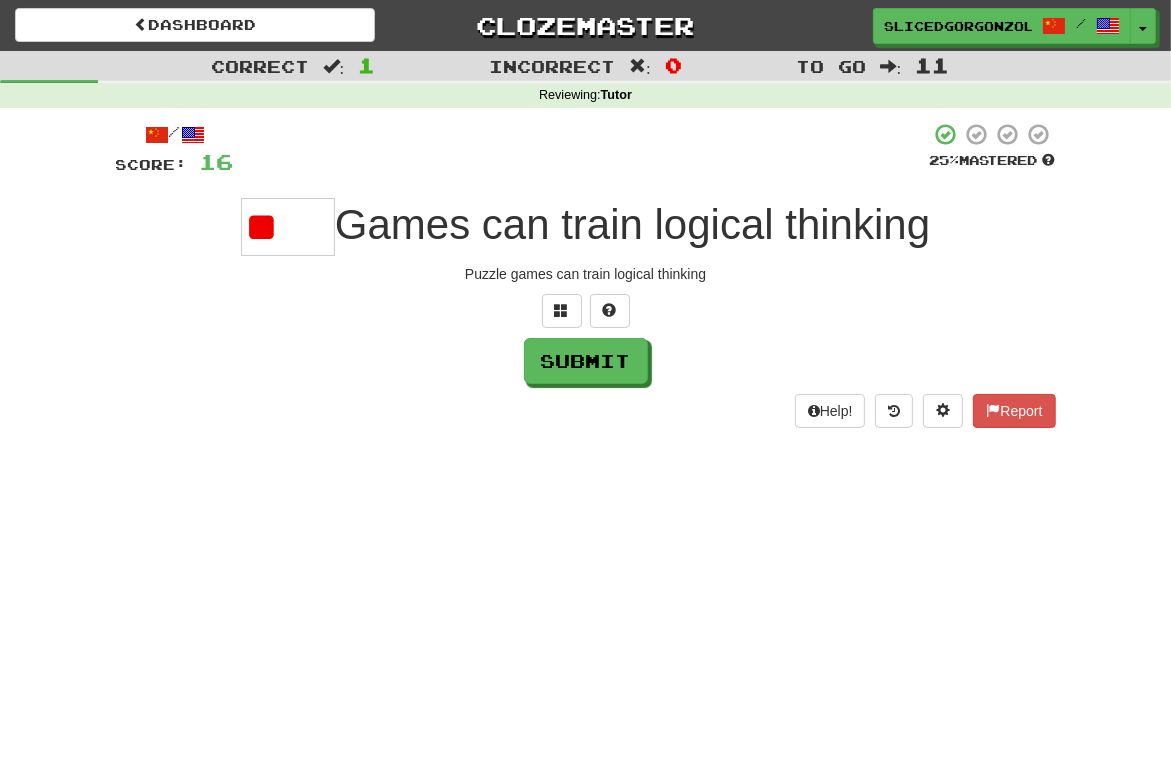 scroll, scrollTop: 0, scrollLeft: 0, axis: both 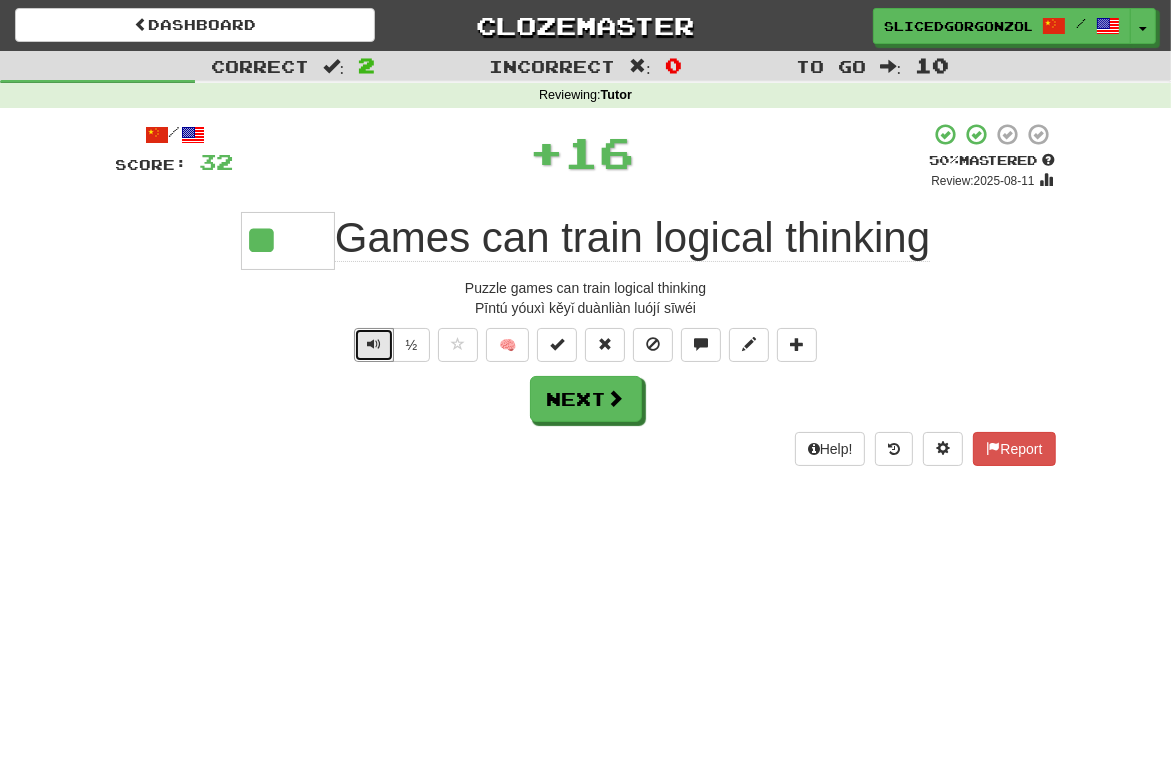 type 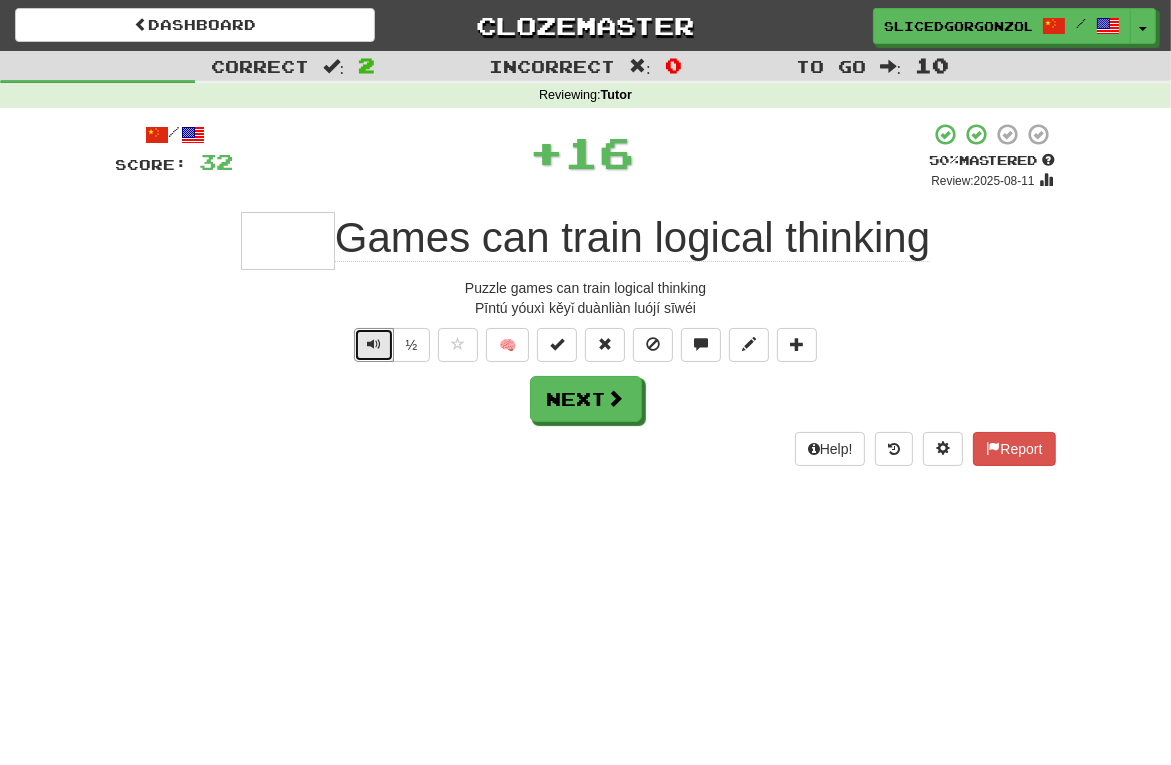 type 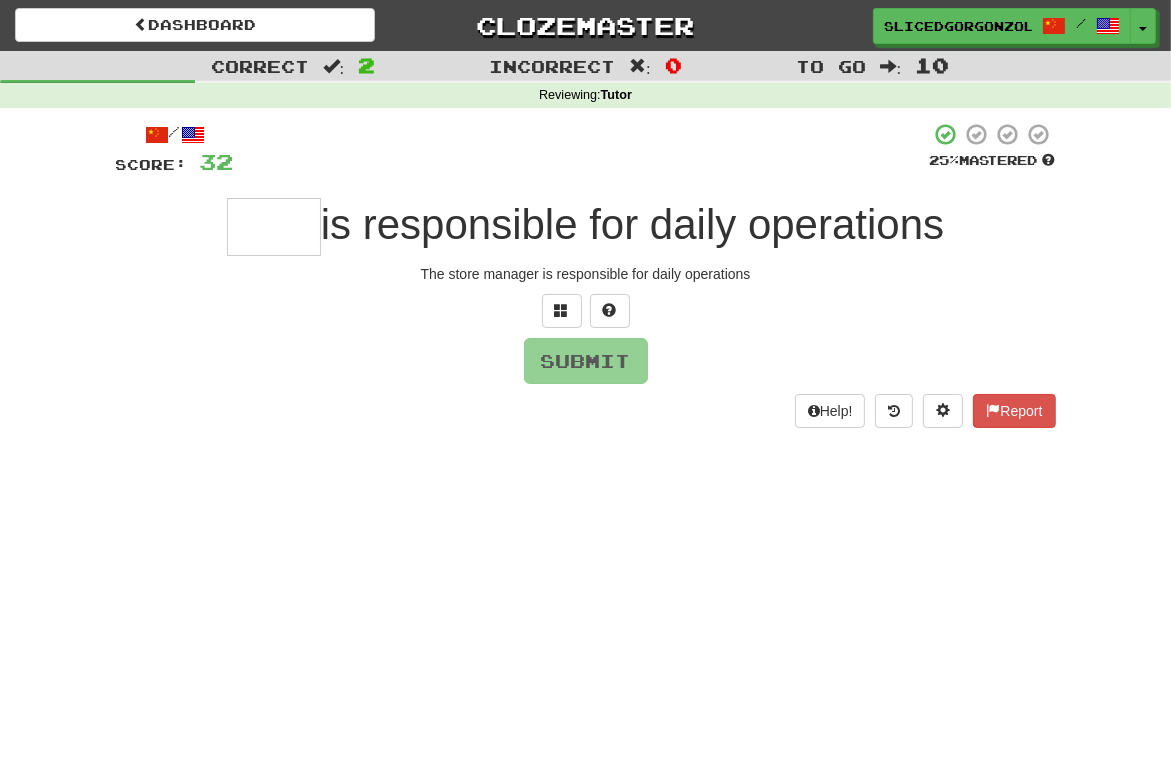 type on "*" 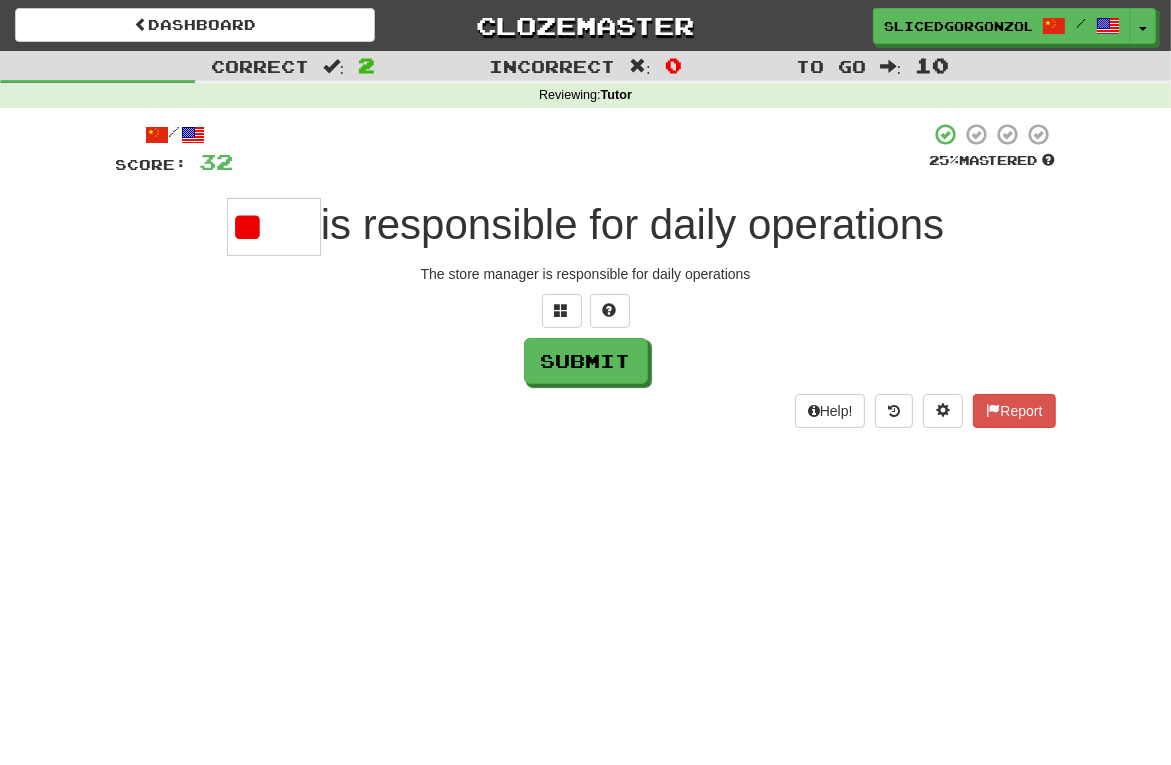 scroll, scrollTop: 0, scrollLeft: 0, axis: both 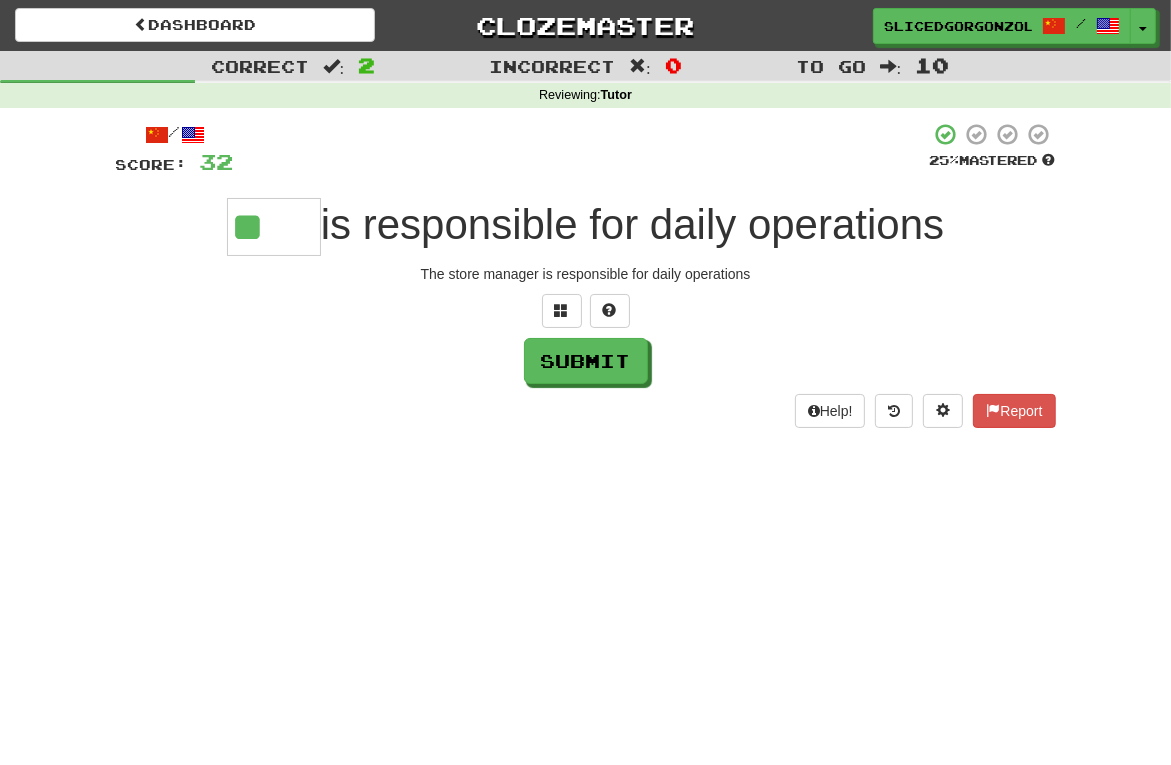 type on "**" 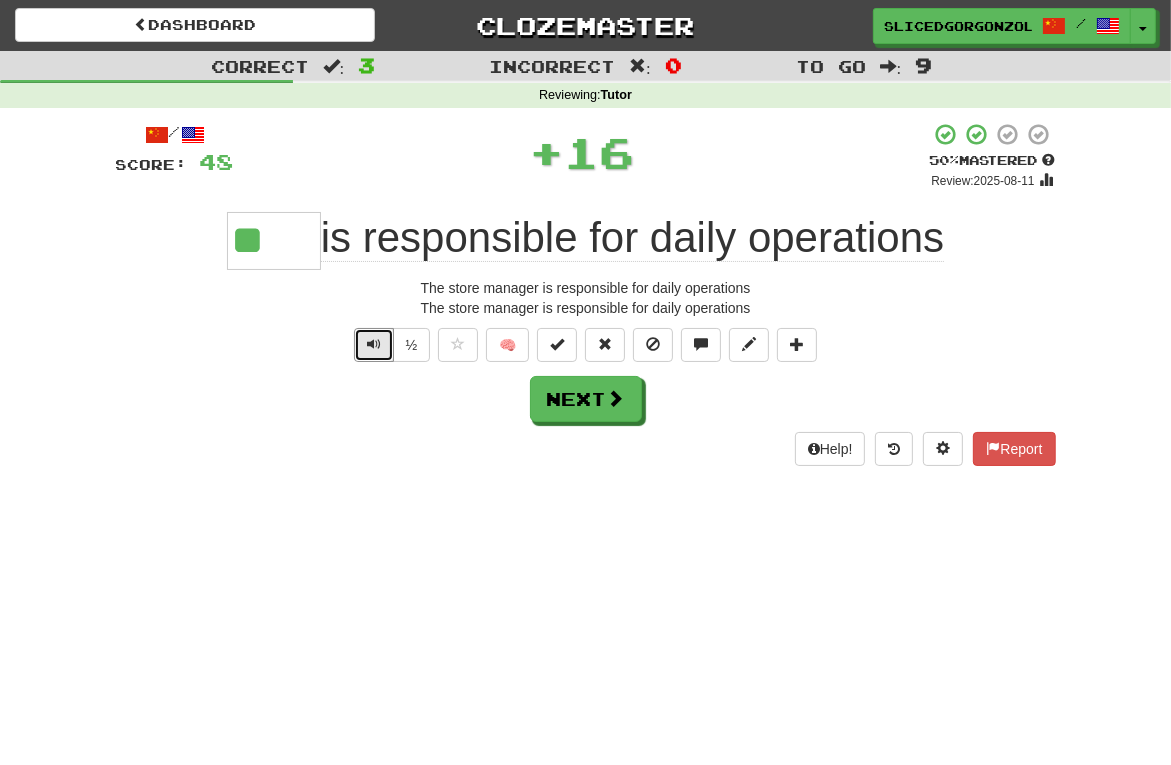 type 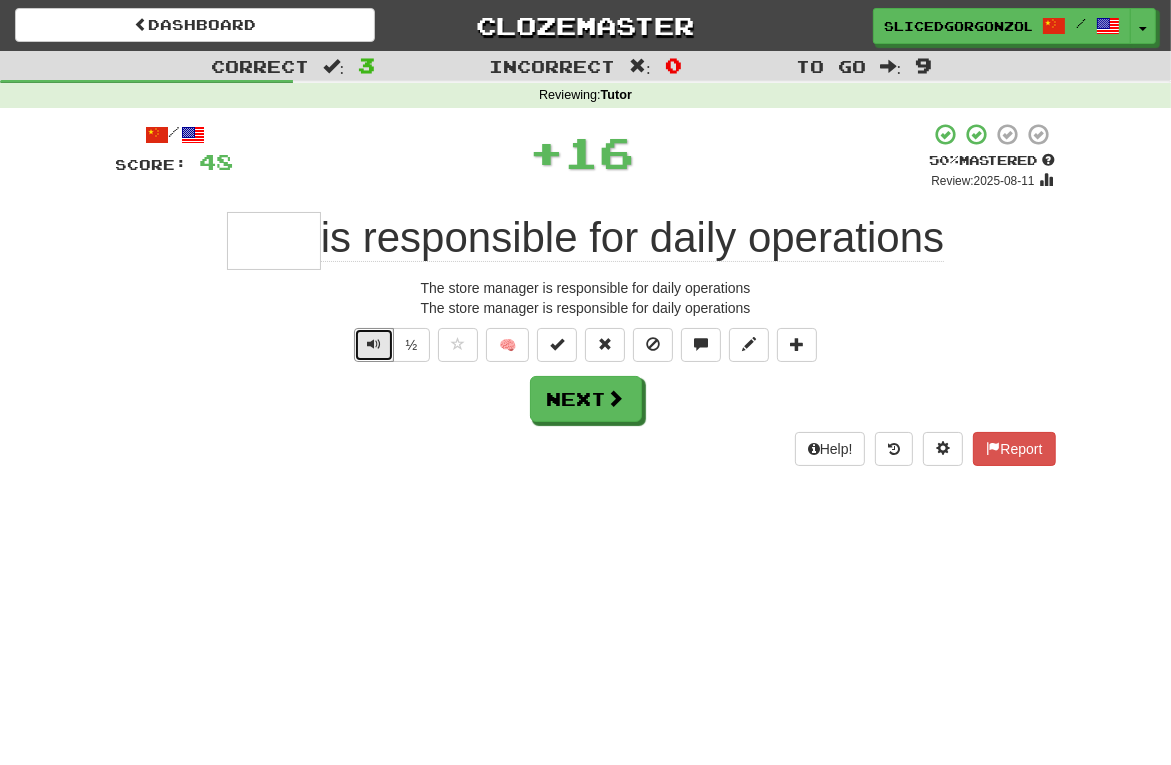 type 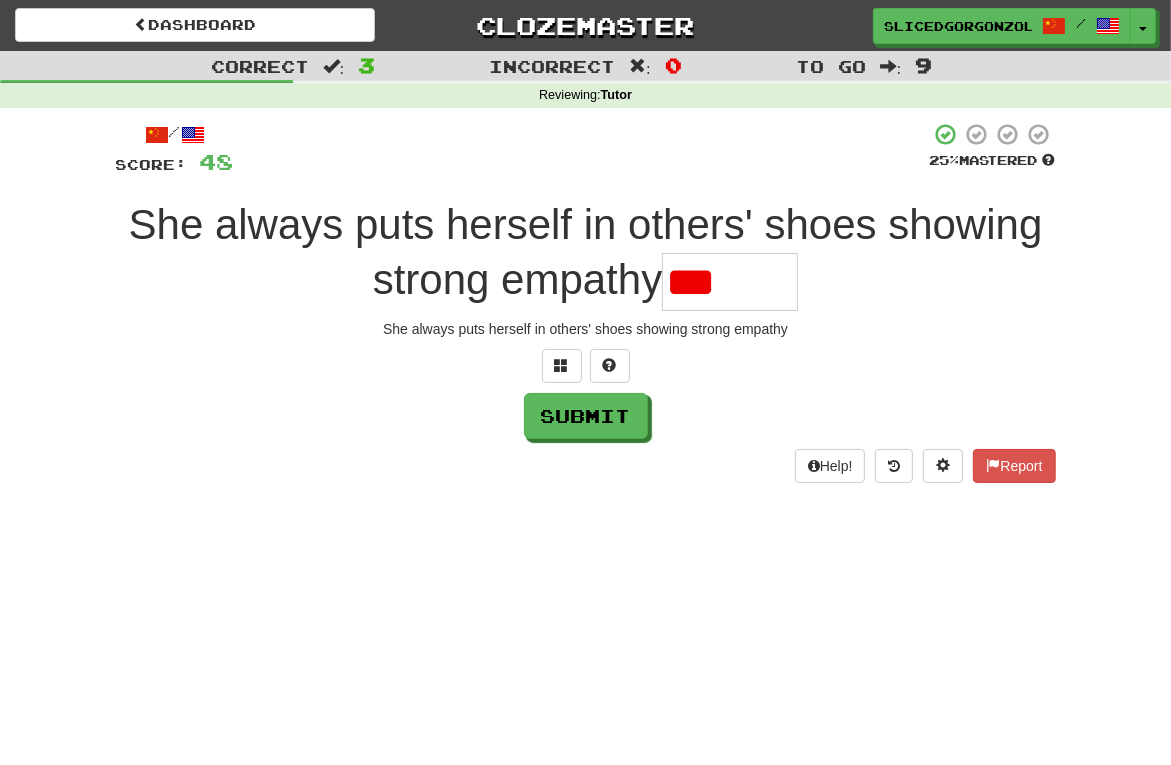 scroll, scrollTop: 0, scrollLeft: 0, axis: both 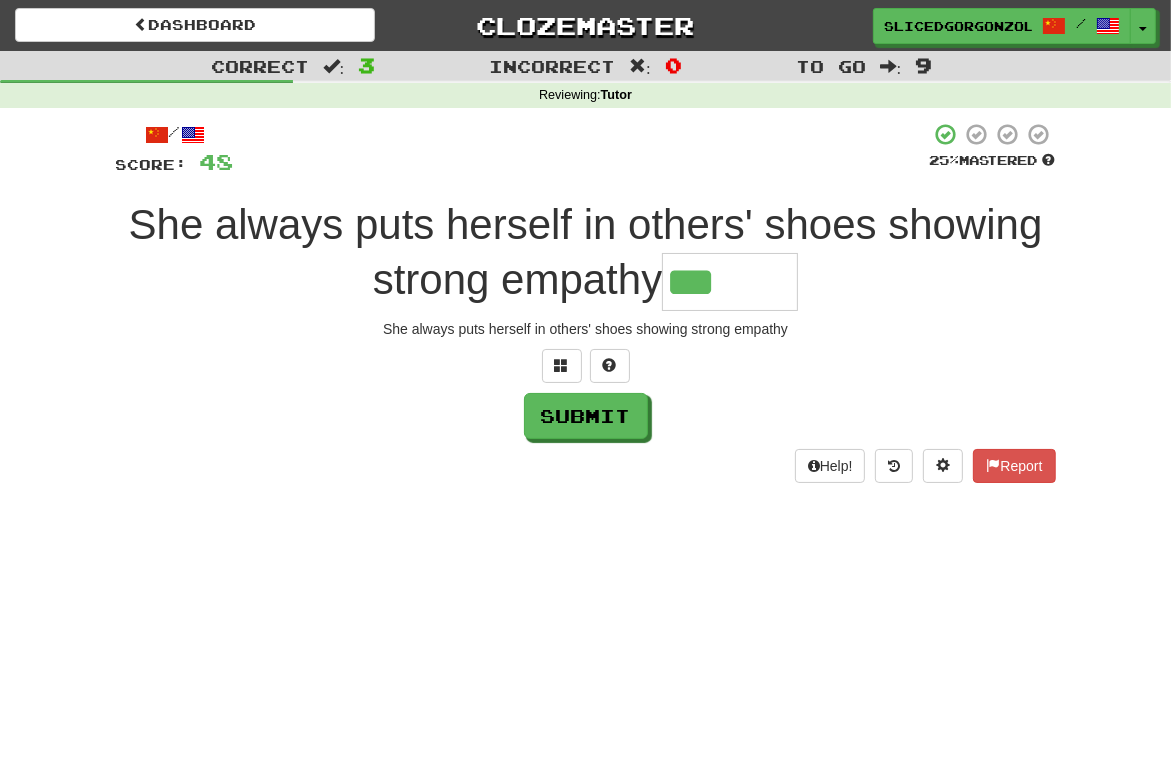 type on "***" 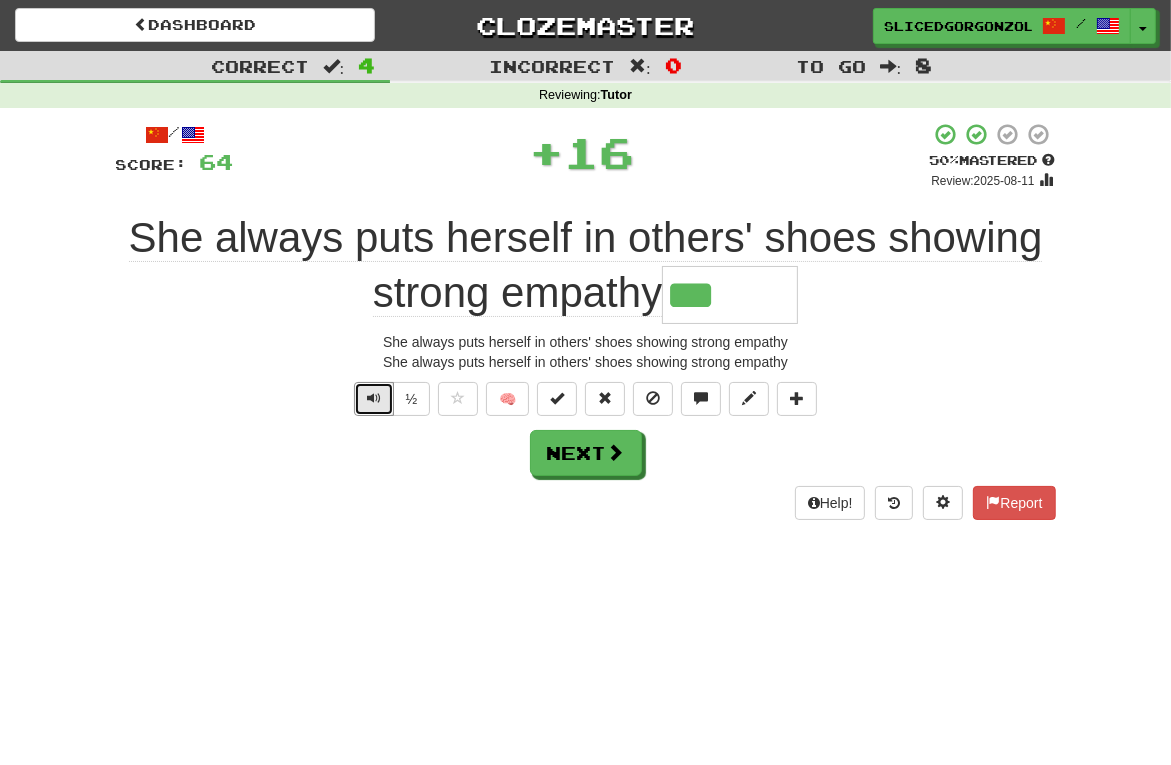 type 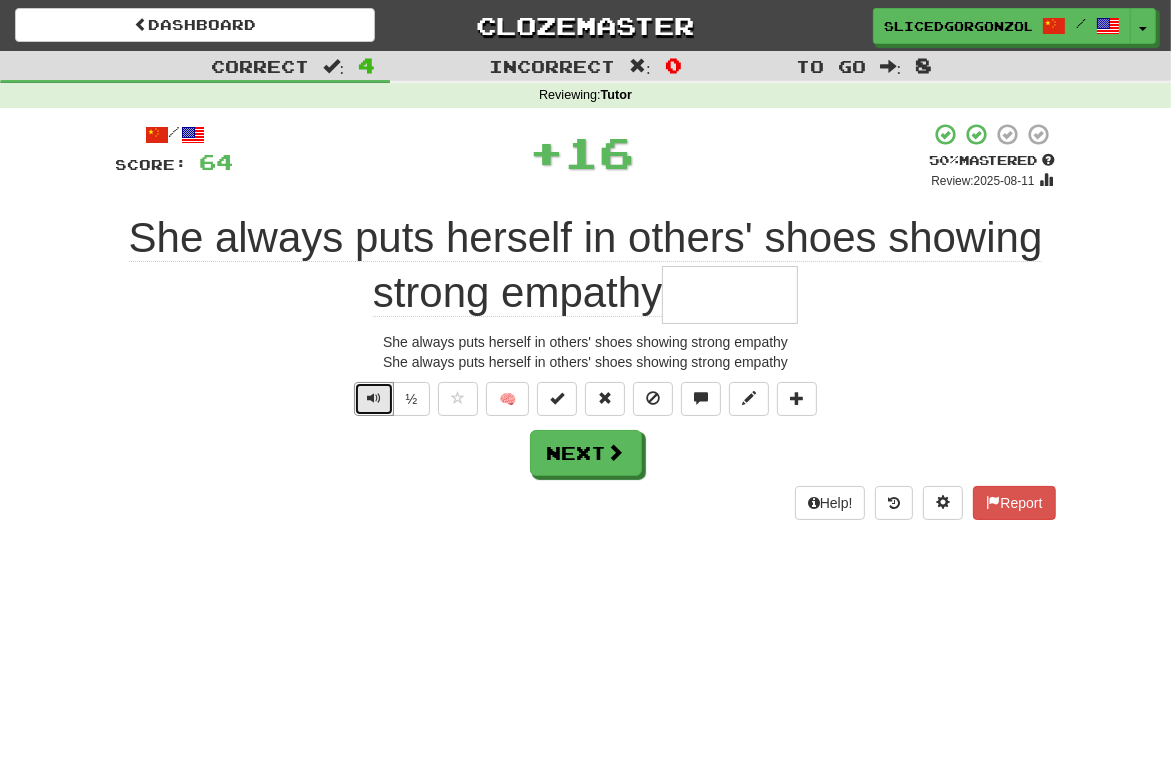 type 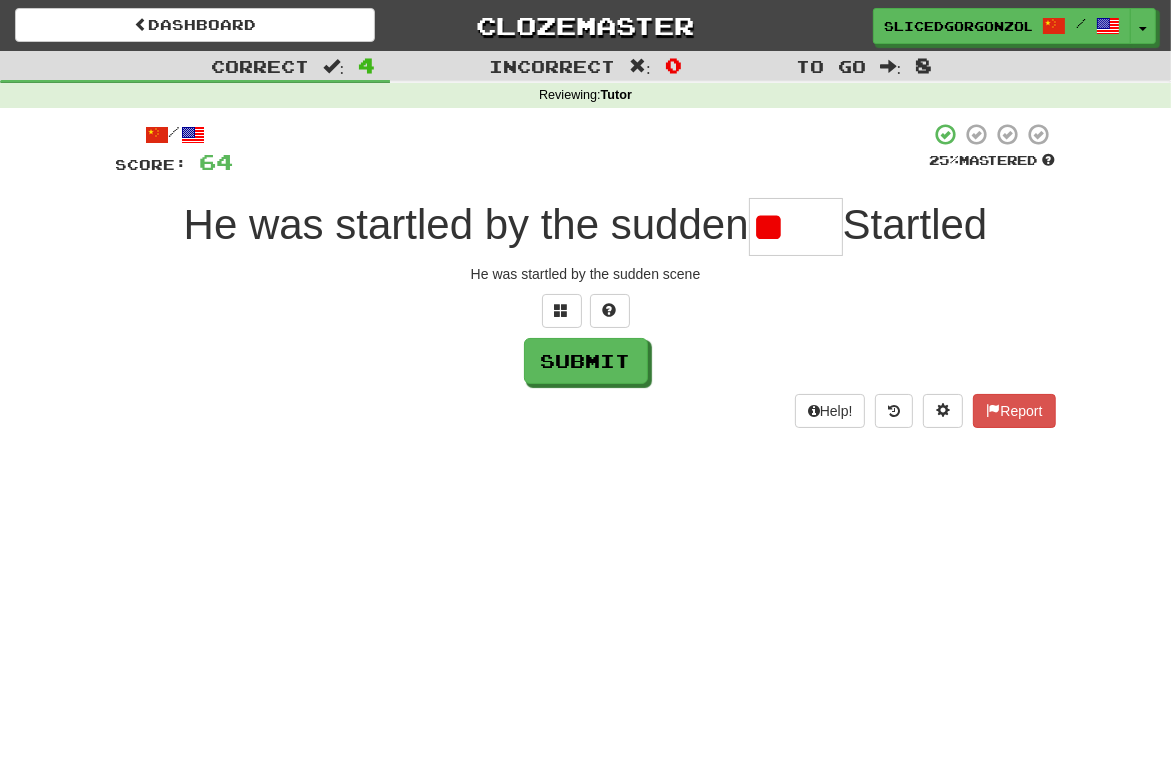 scroll, scrollTop: 0, scrollLeft: 0, axis: both 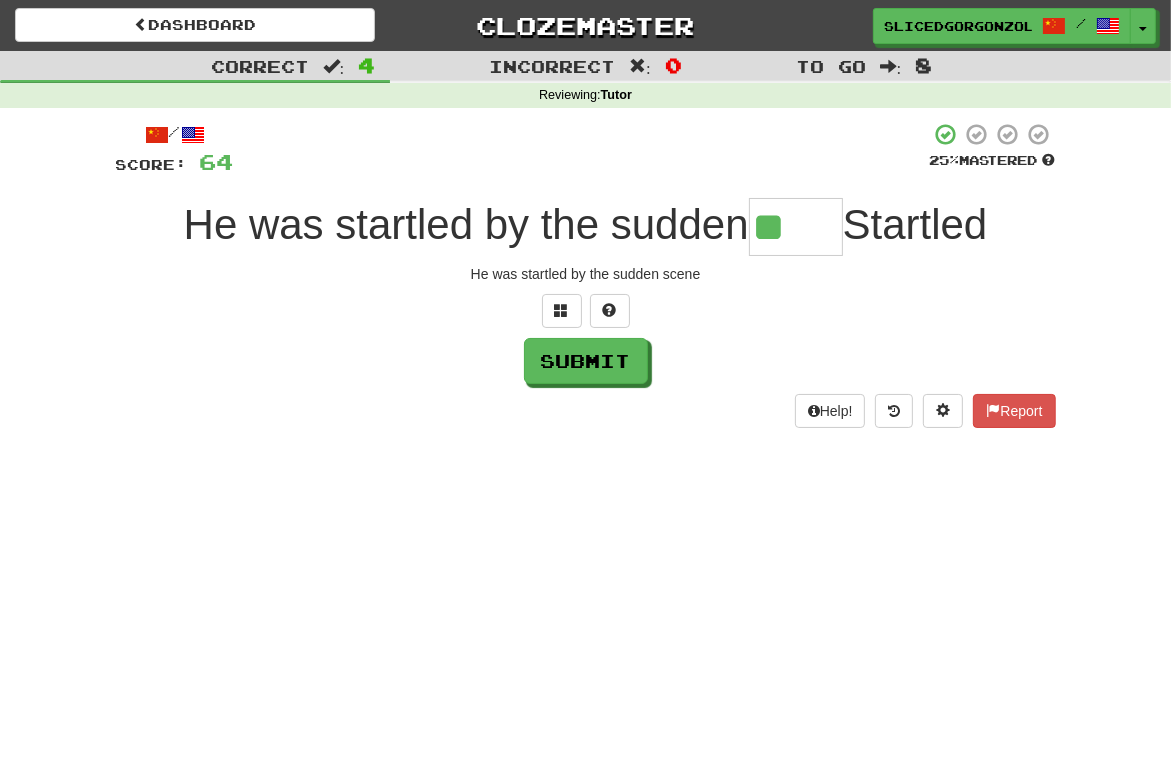 type on "**" 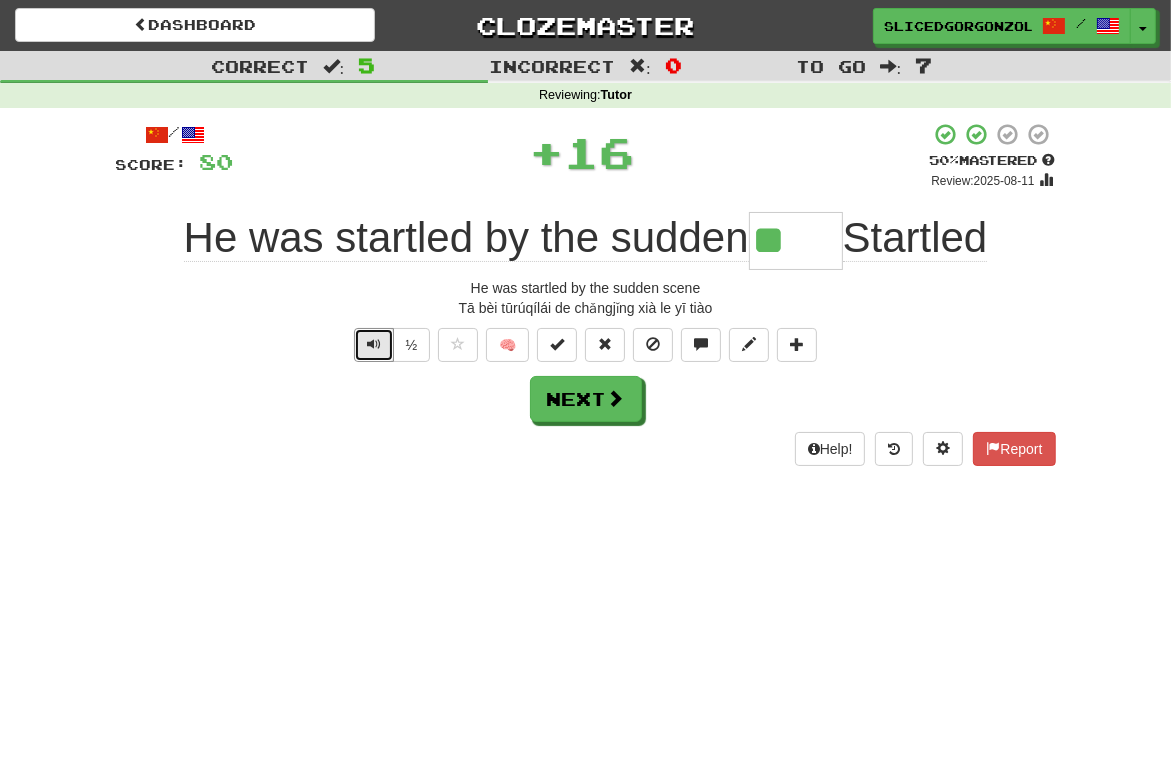 type 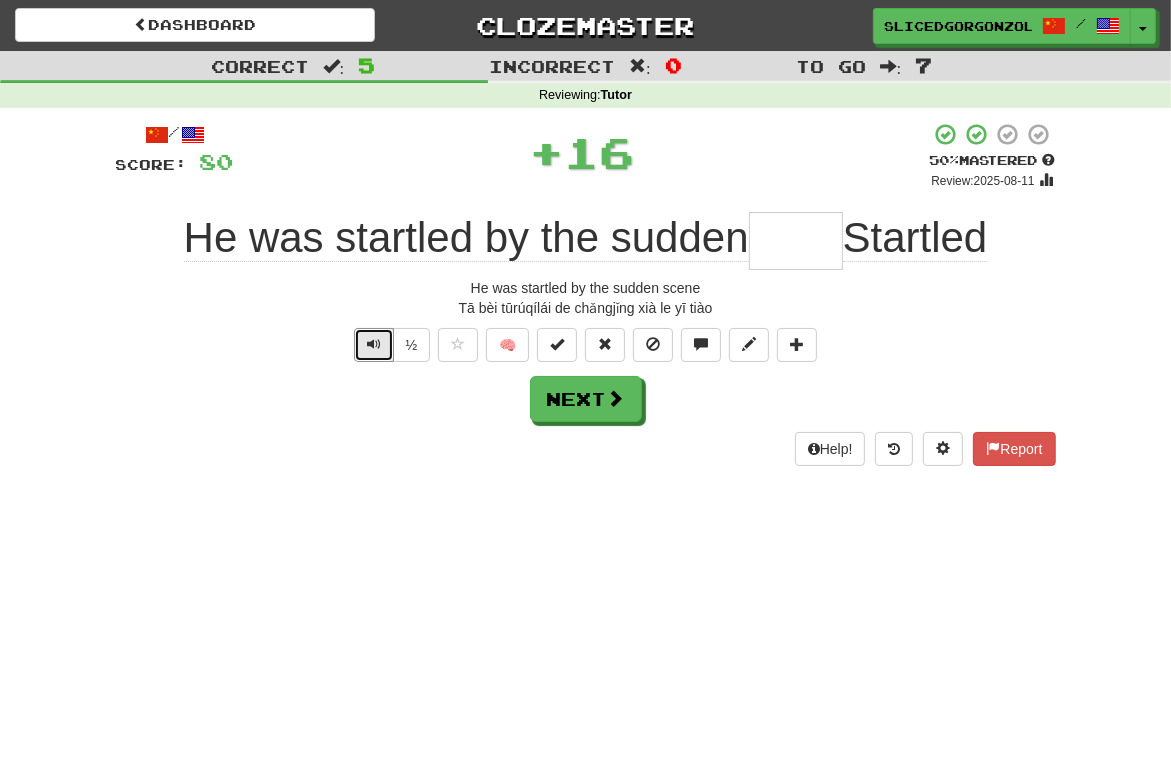 type 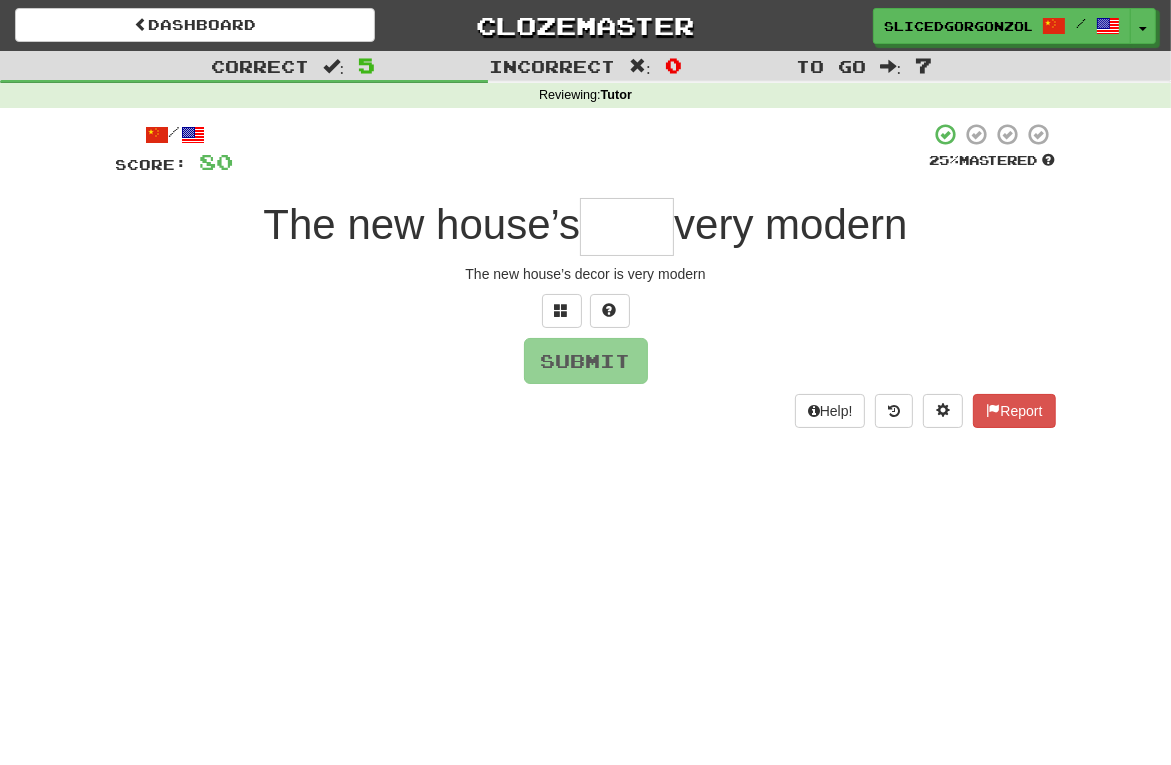 type on "*" 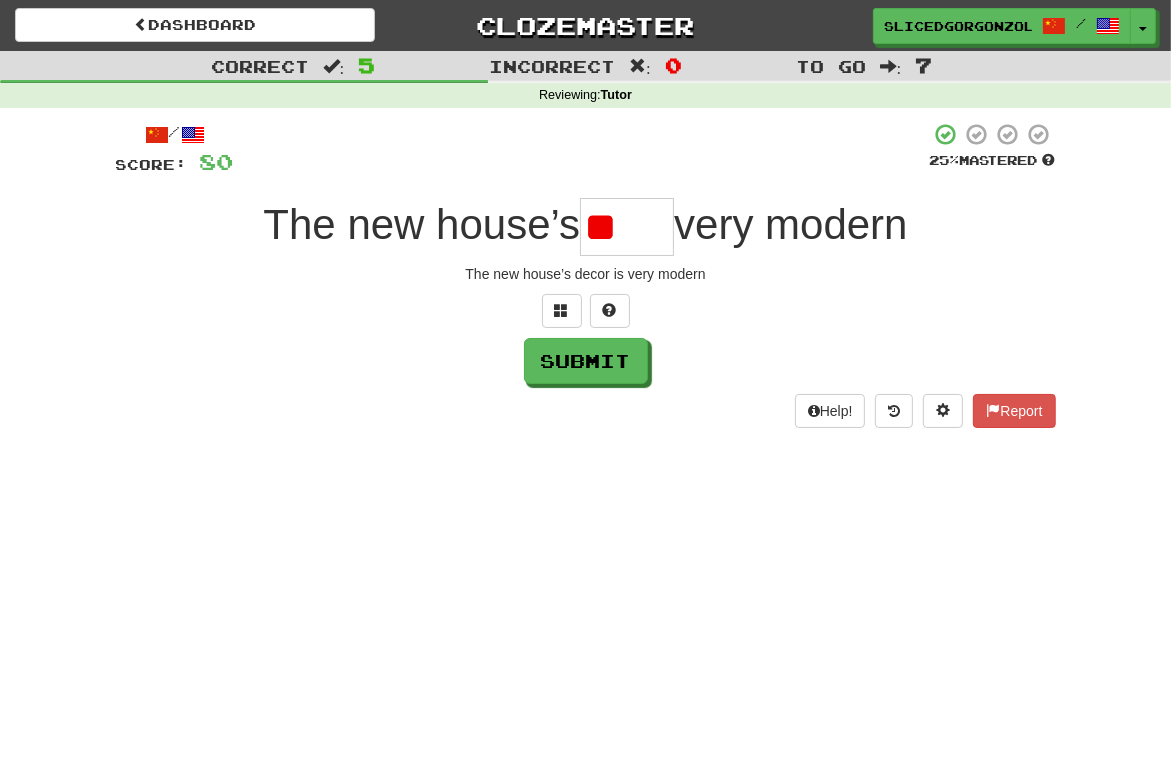 scroll, scrollTop: 0, scrollLeft: 0, axis: both 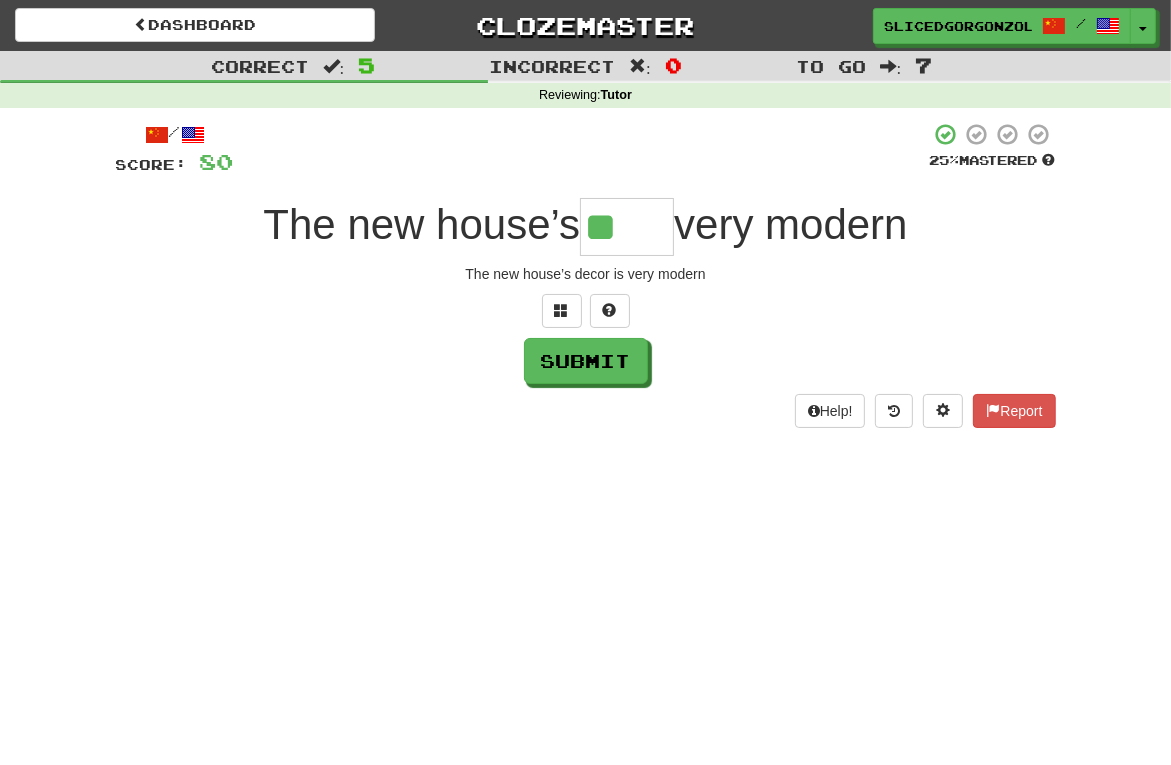 type on "**" 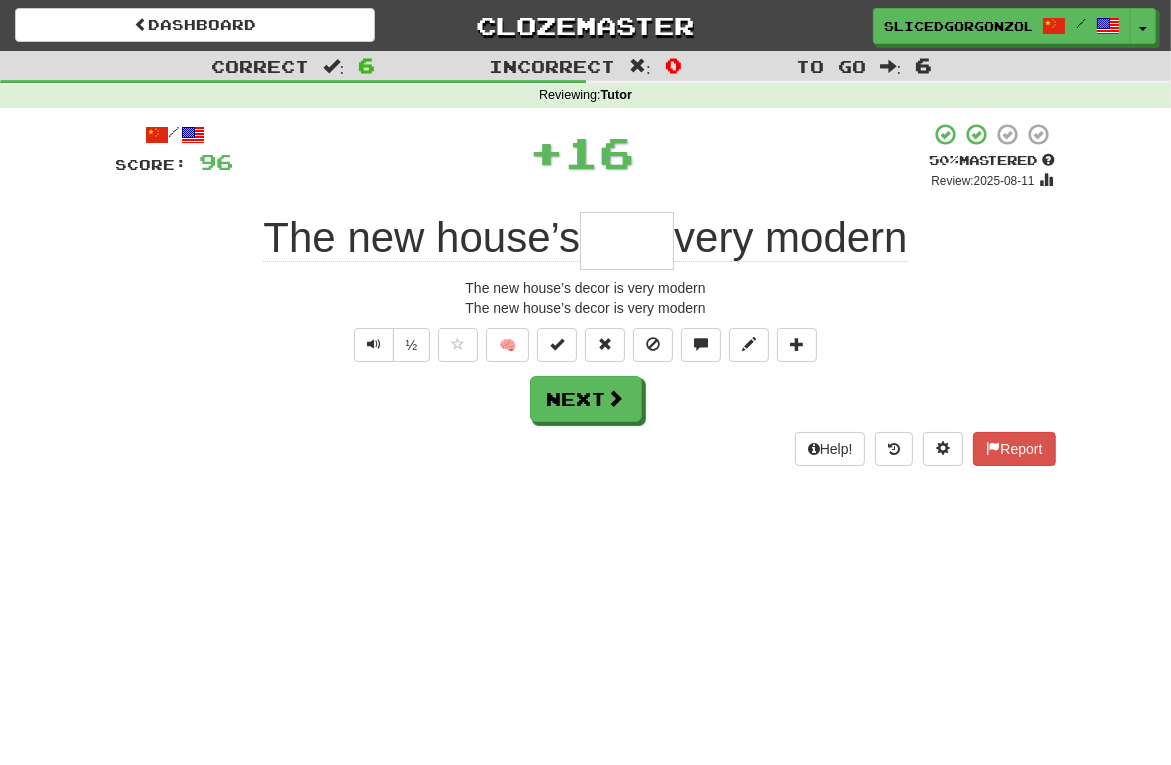 type 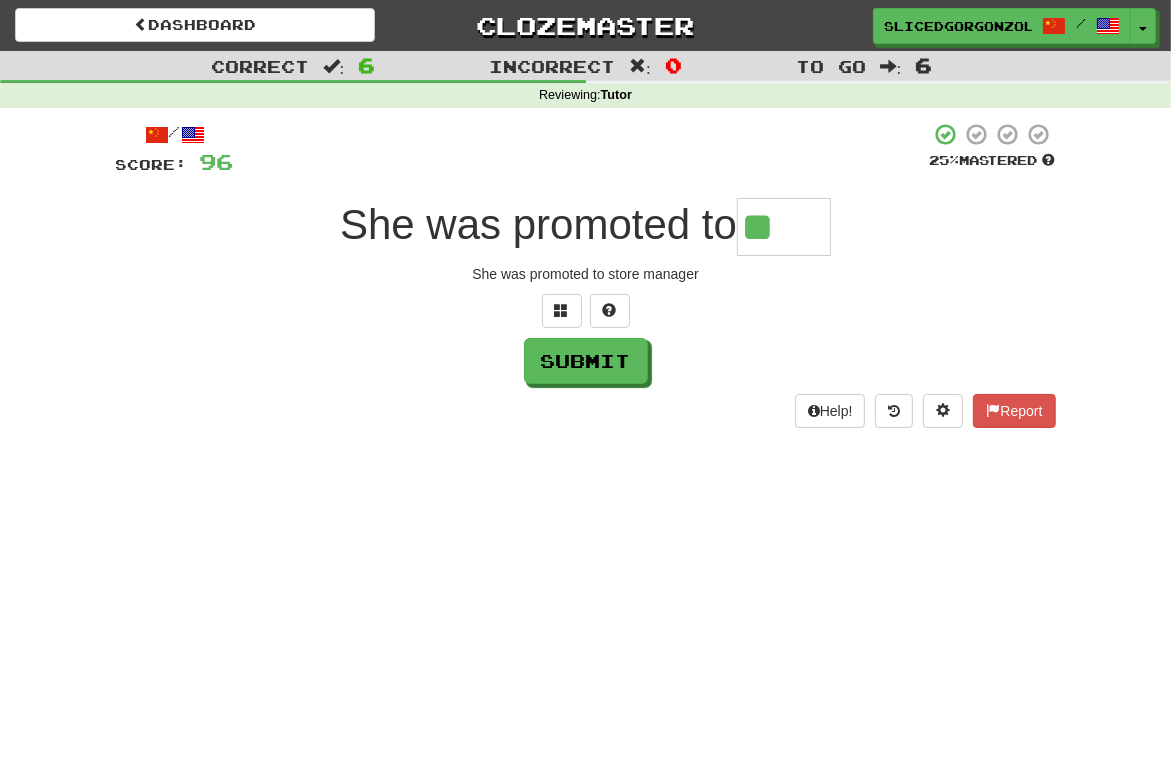 scroll, scrollTop: 0, scrollLeft: 0, axis: both 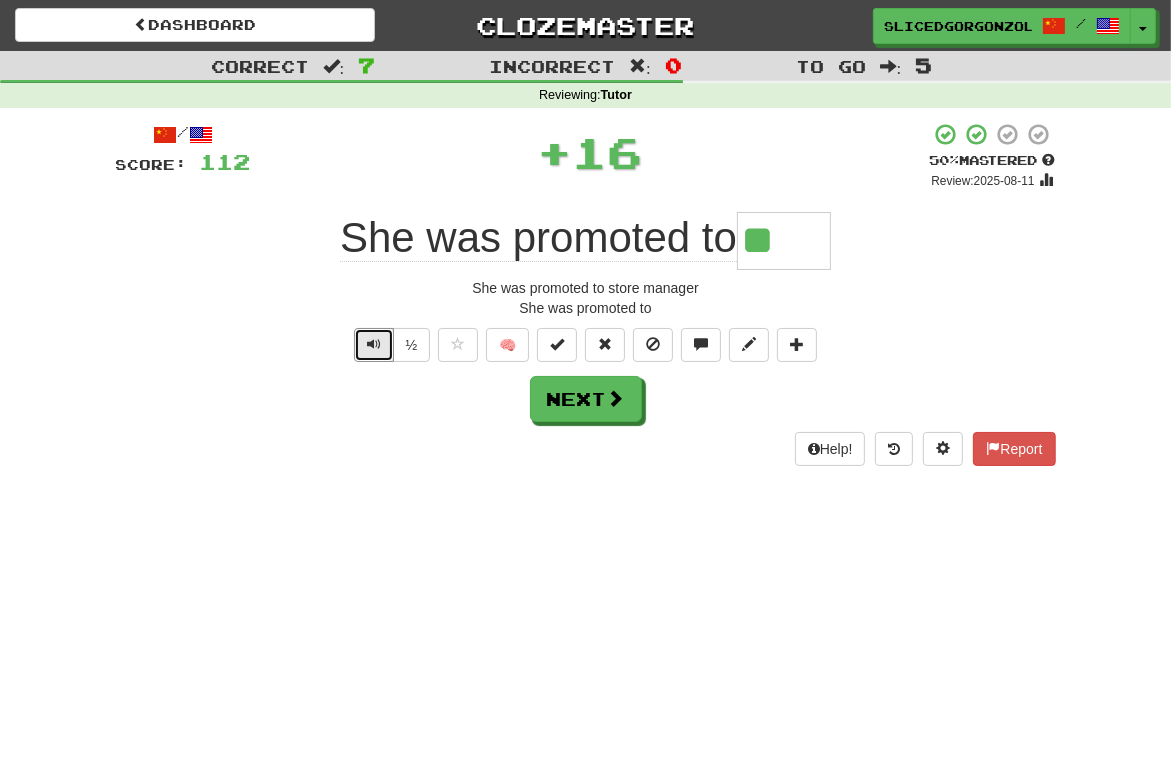type 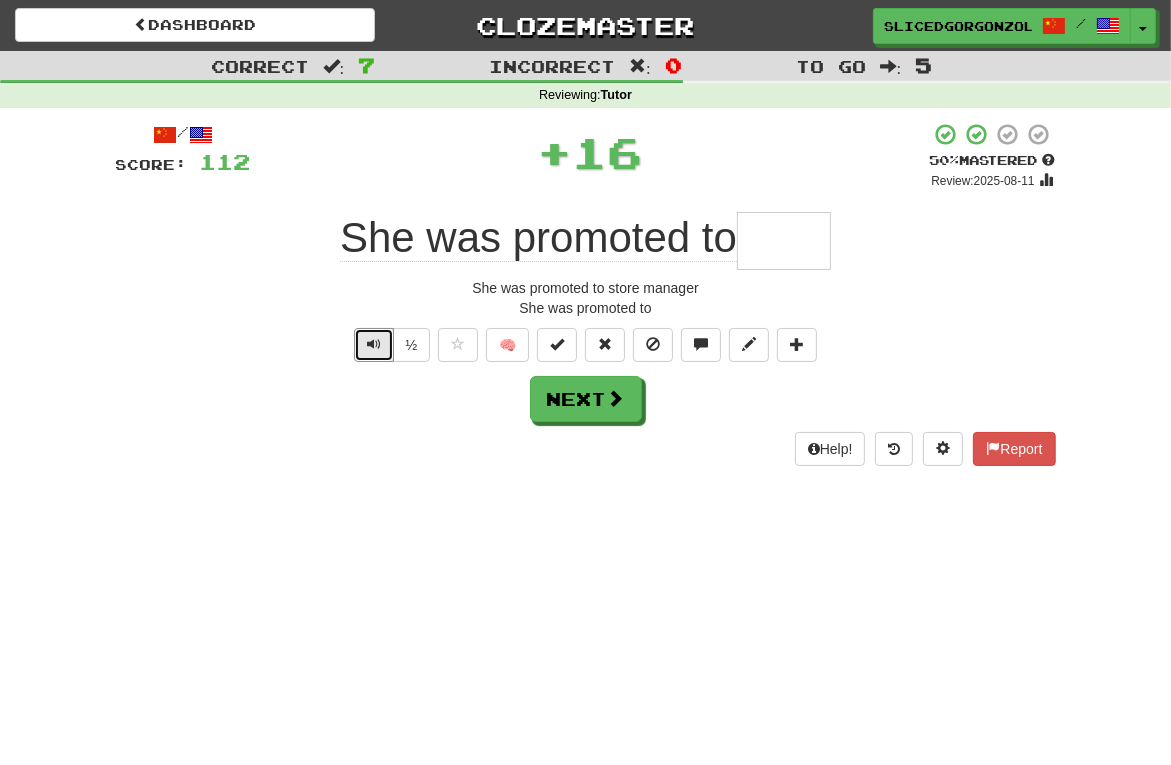 type 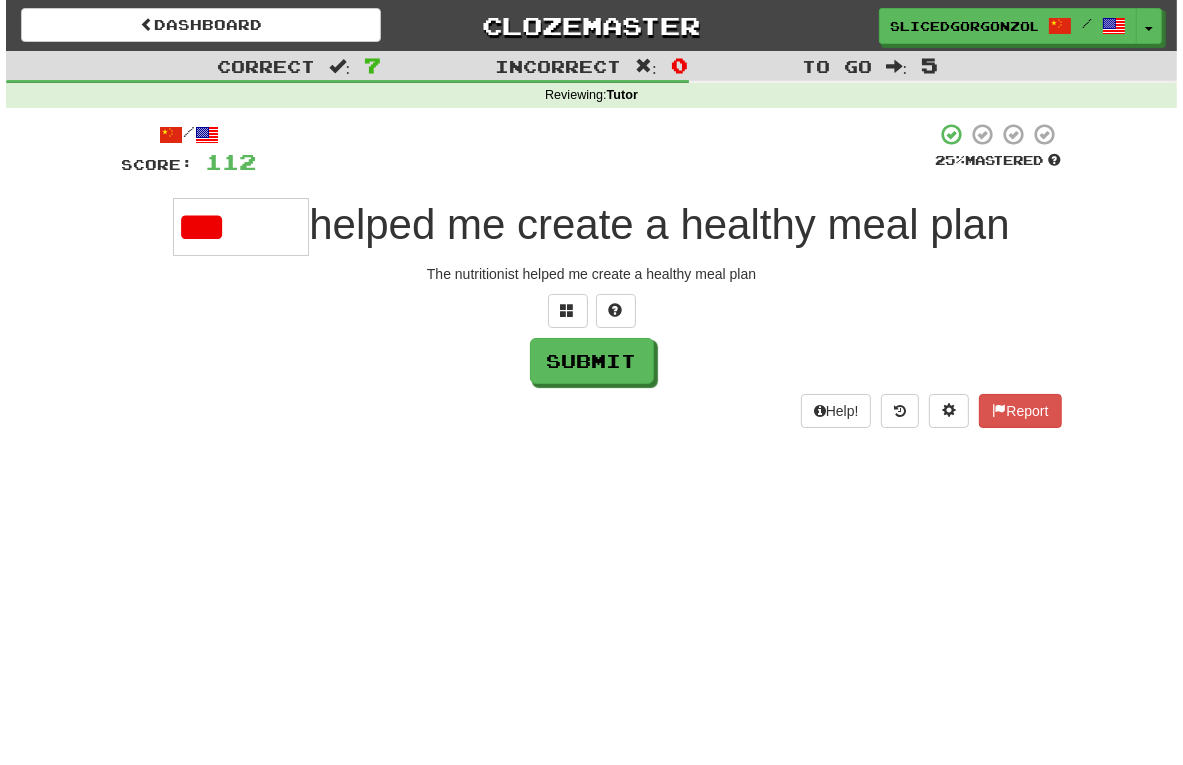 scroll, scrollTop: 0, scrollLeft: 0, axis: both 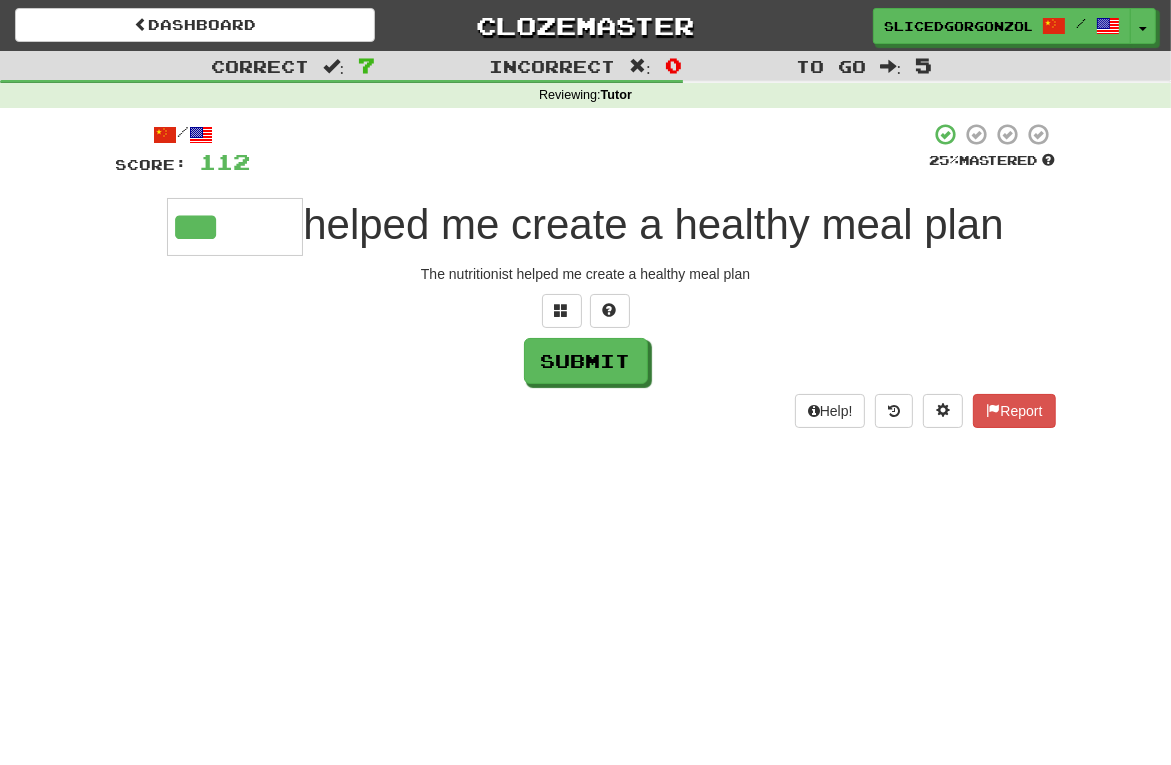 type on "***" 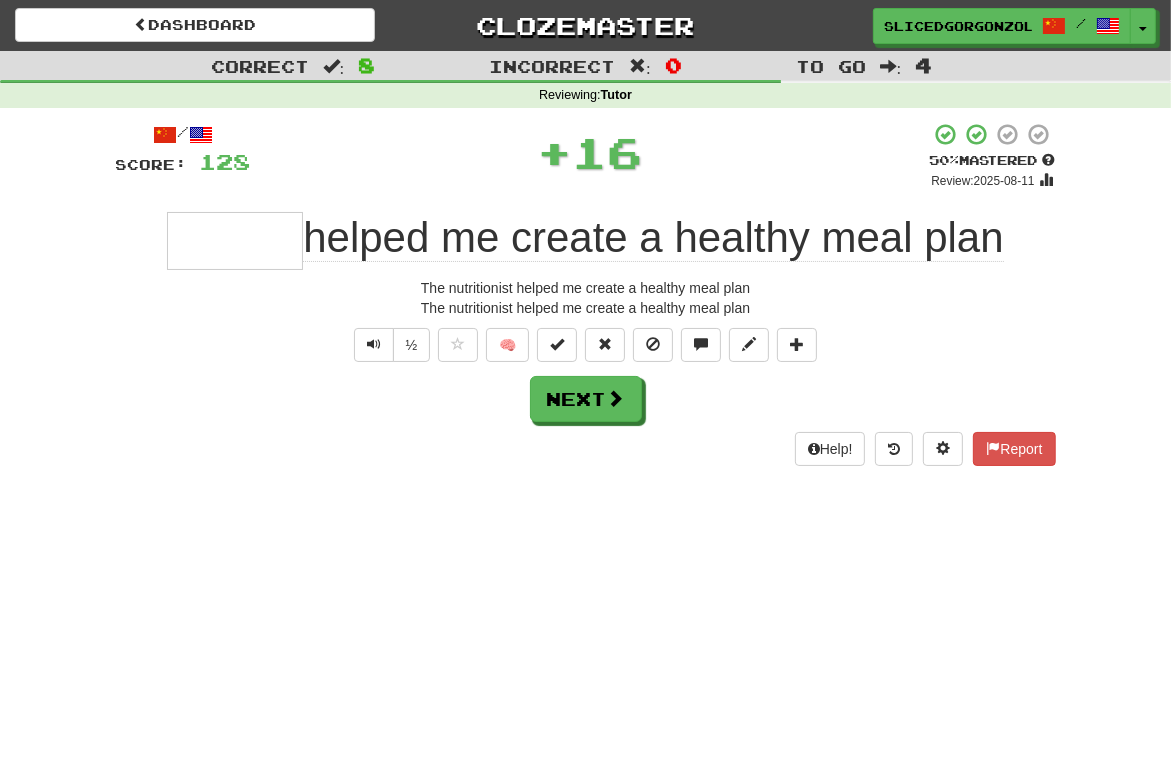 type 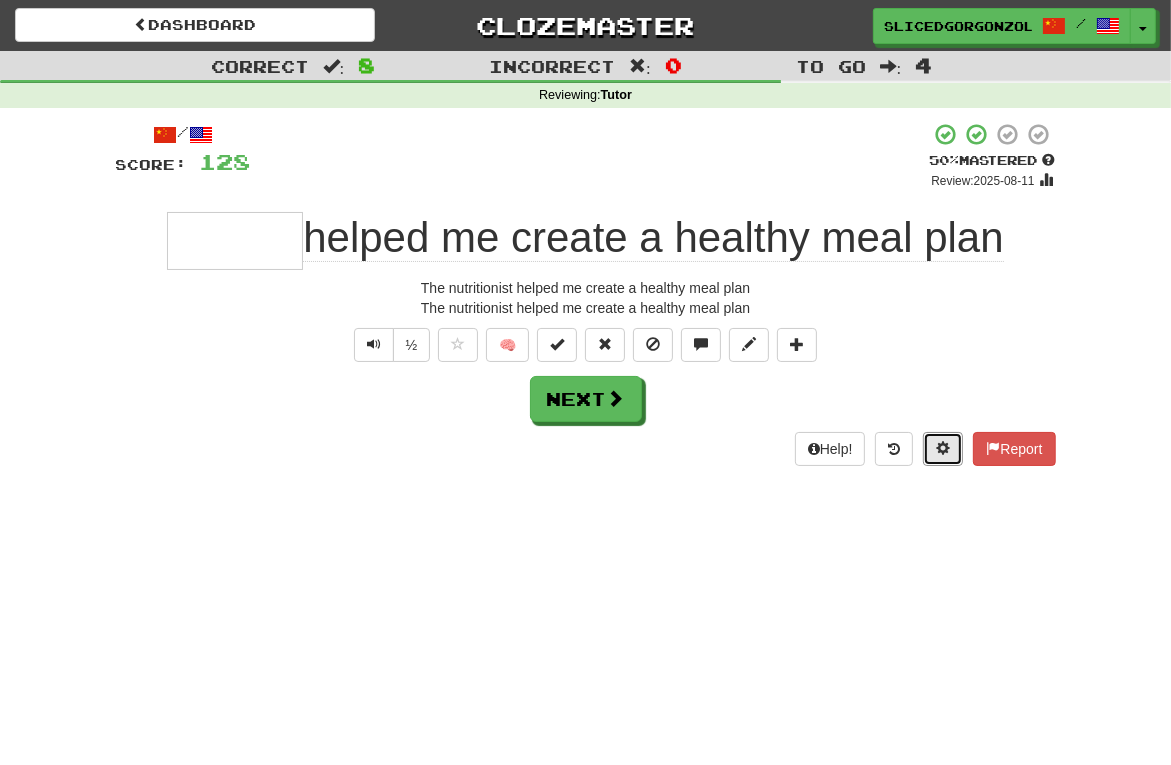 click at bounding box center (943, 448) 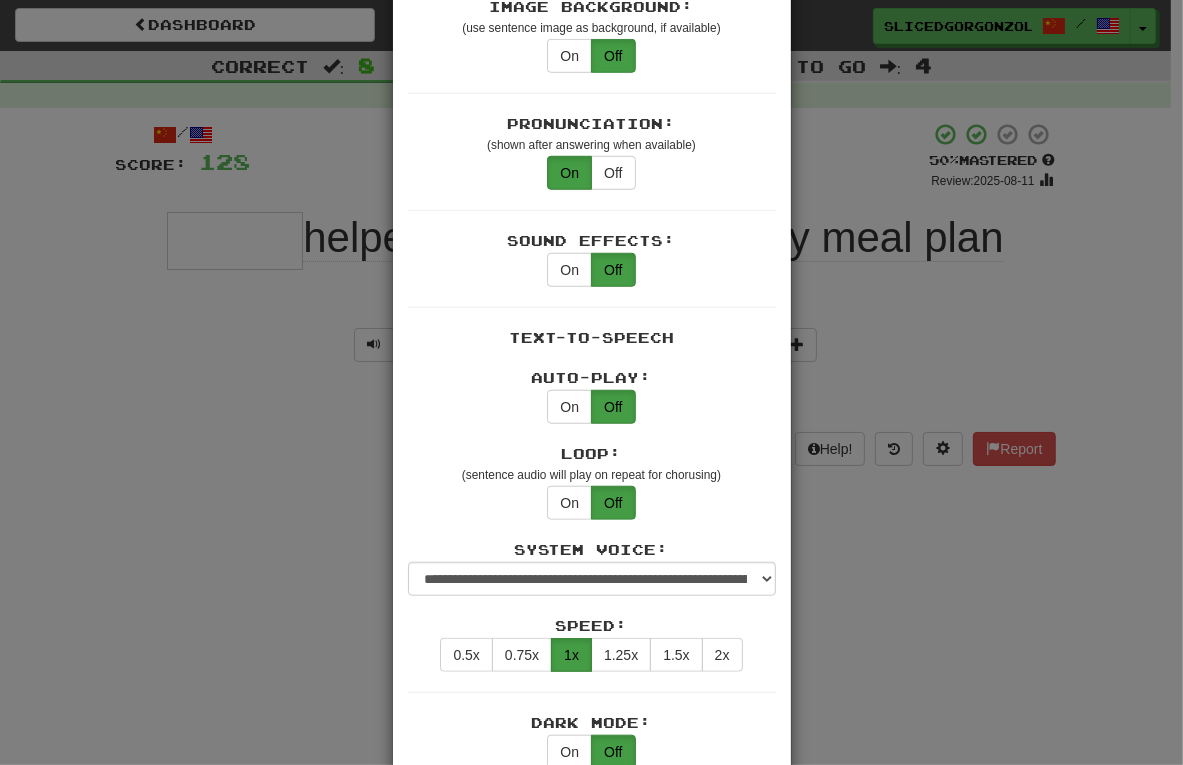 scroll, scrollTop: 1493, scrollLeft: 0, axis: vertical 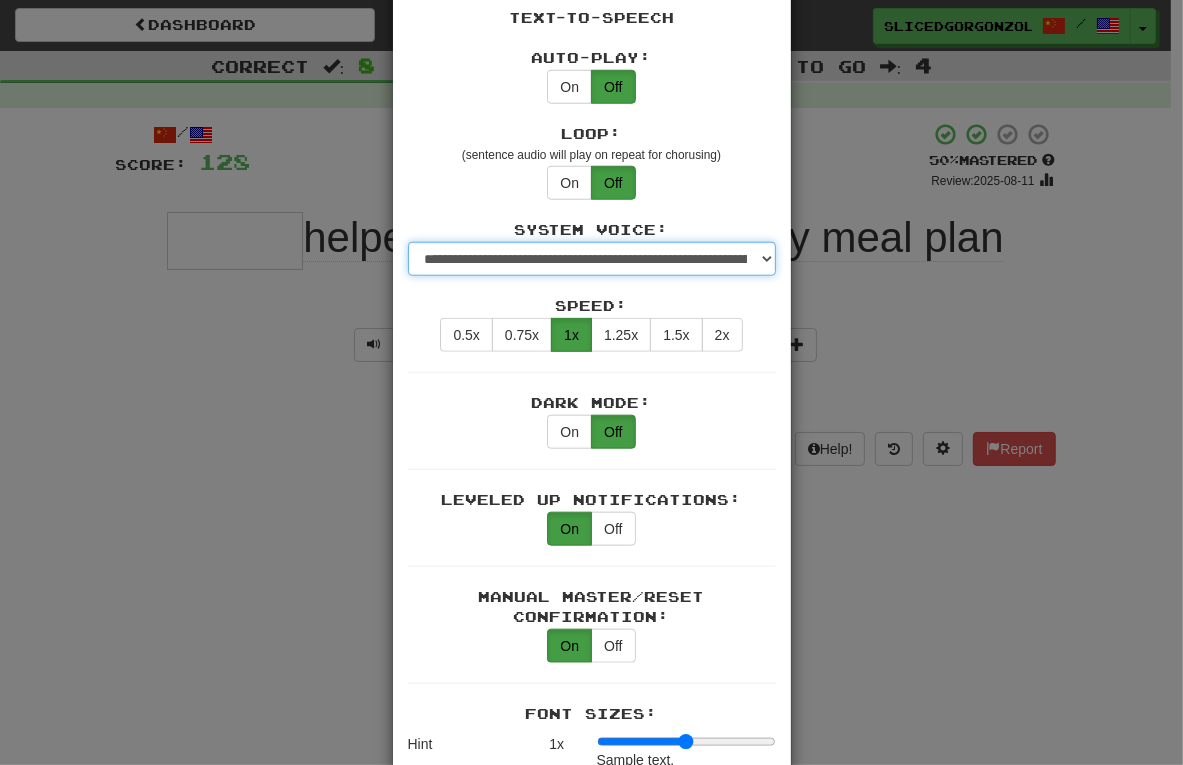 click on "**********" at bounding box center [592, 259] 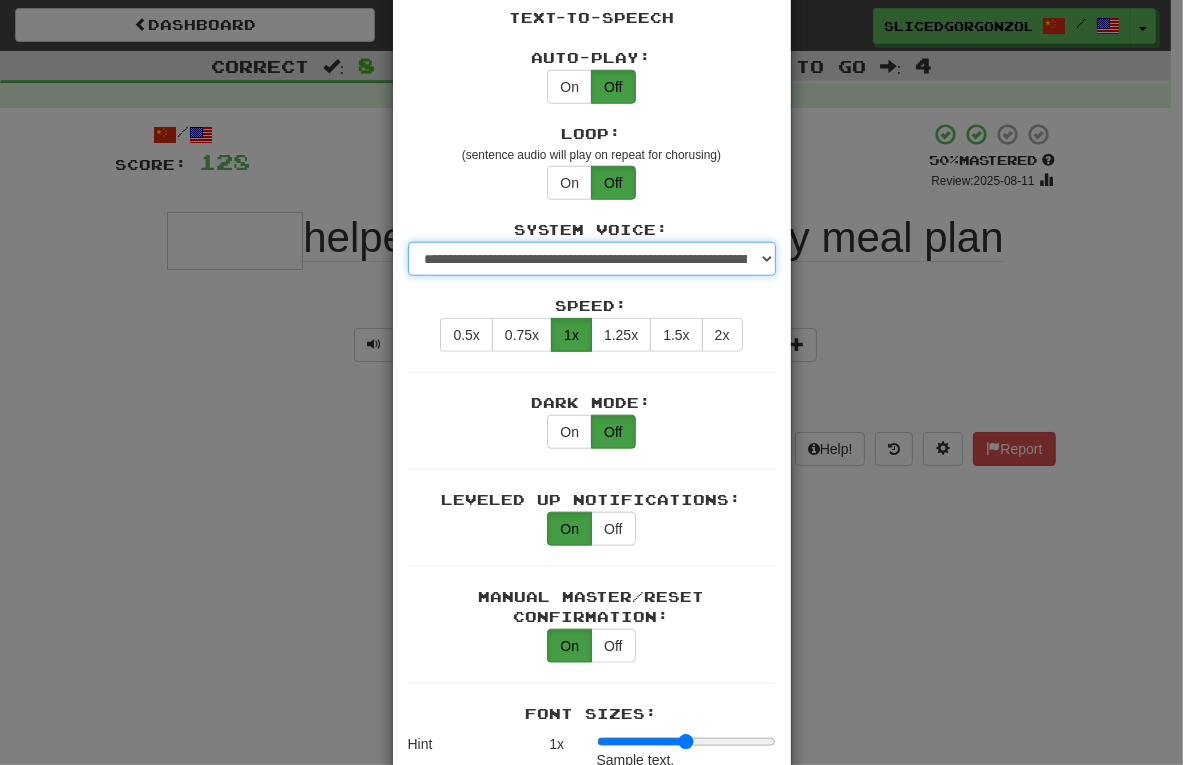 click on "**********" at bounding box center [592, 259] 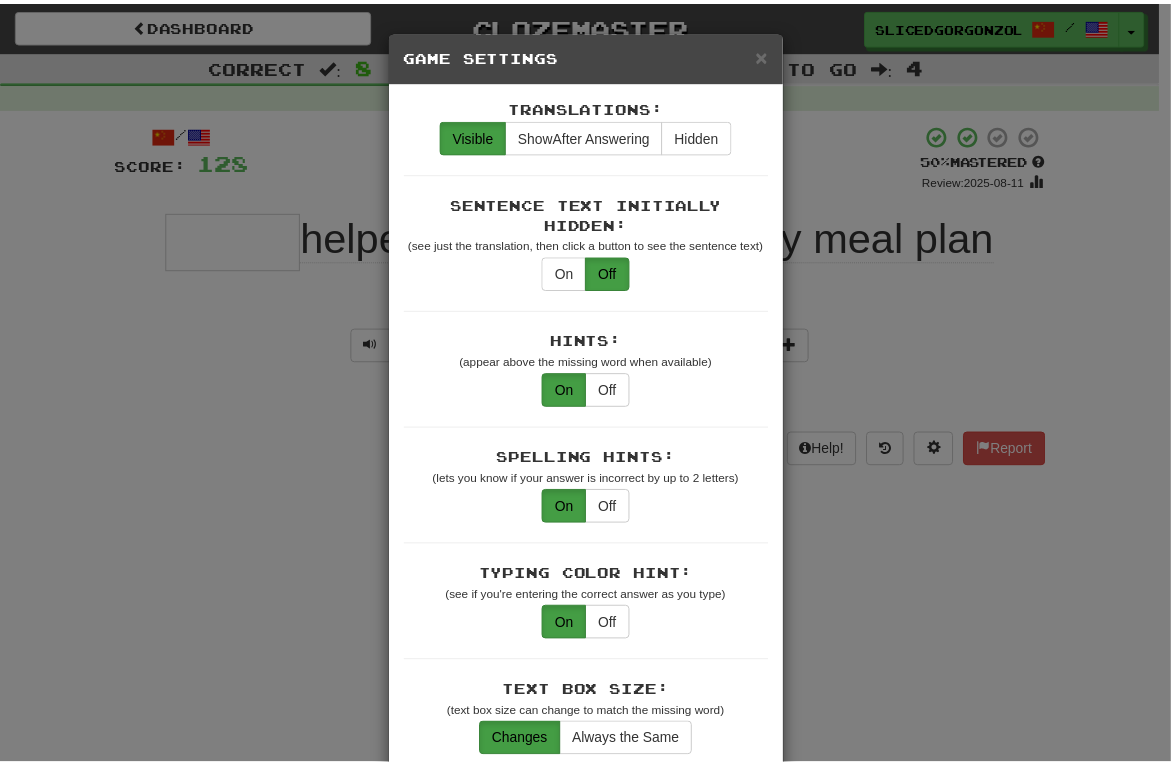 scroll, scrollTop: 0, scrollLeft: 0, axis: both 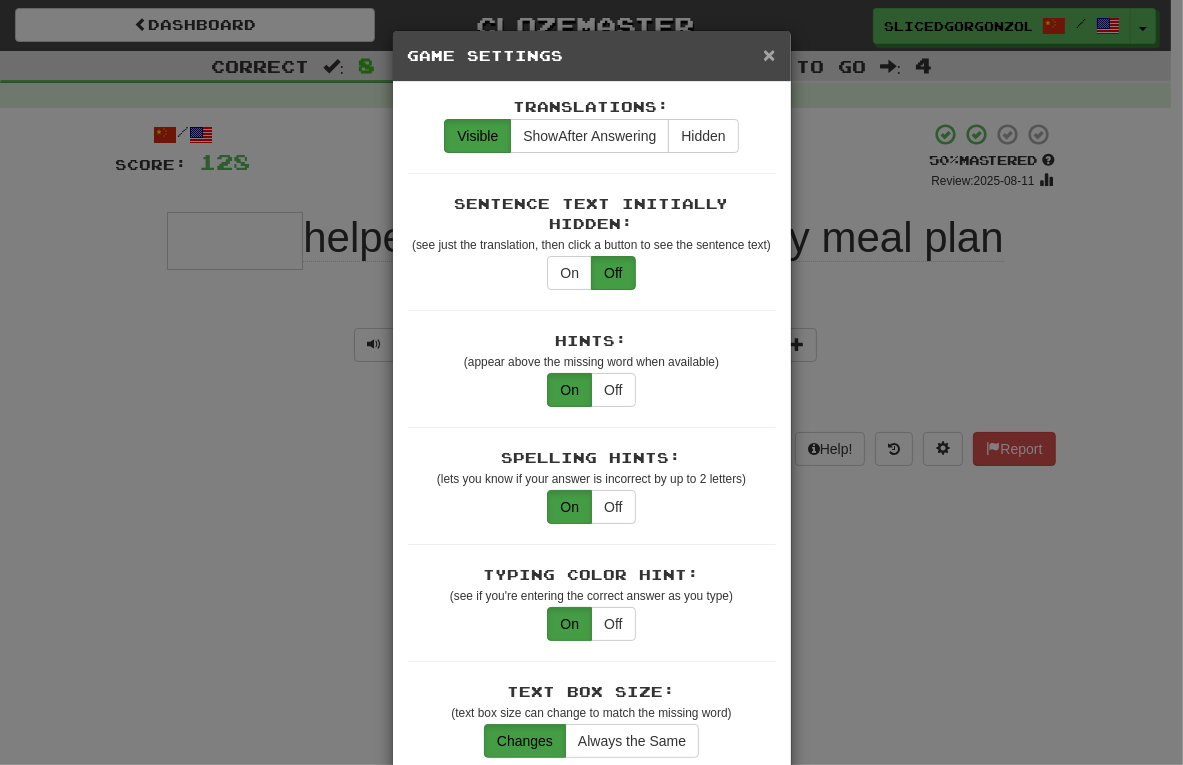 click on "×" at bounding box center [769, 54] 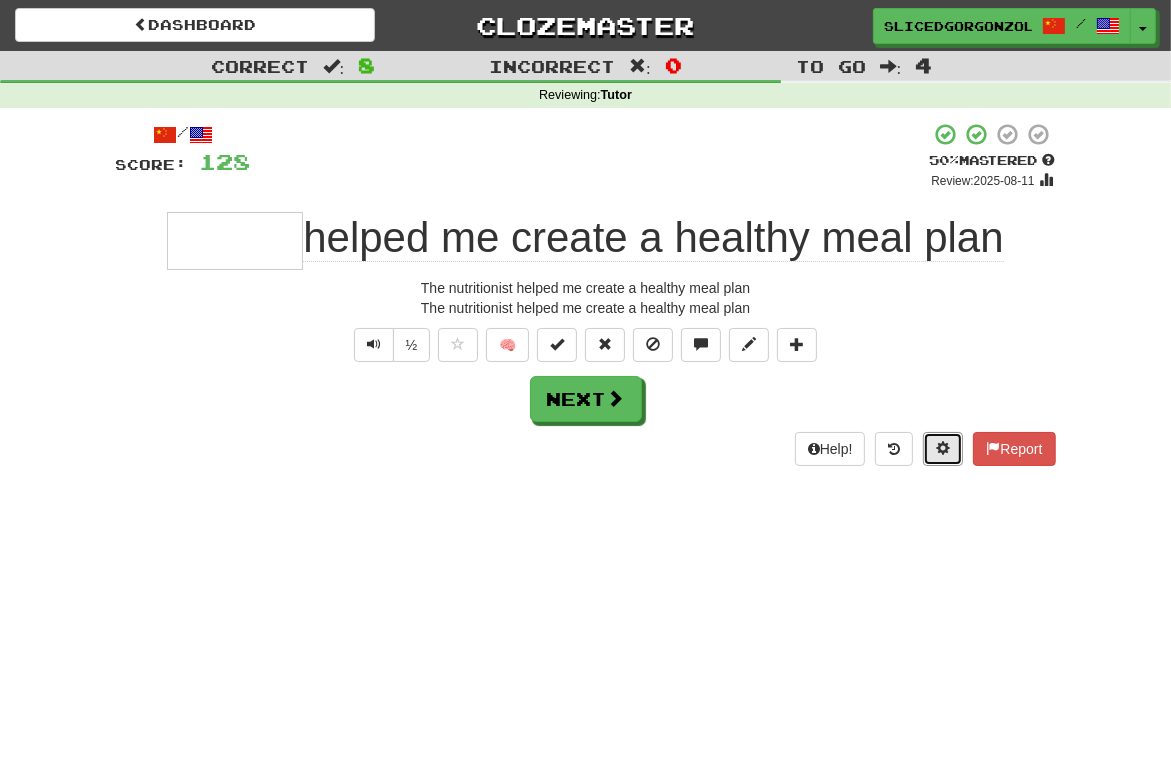 type 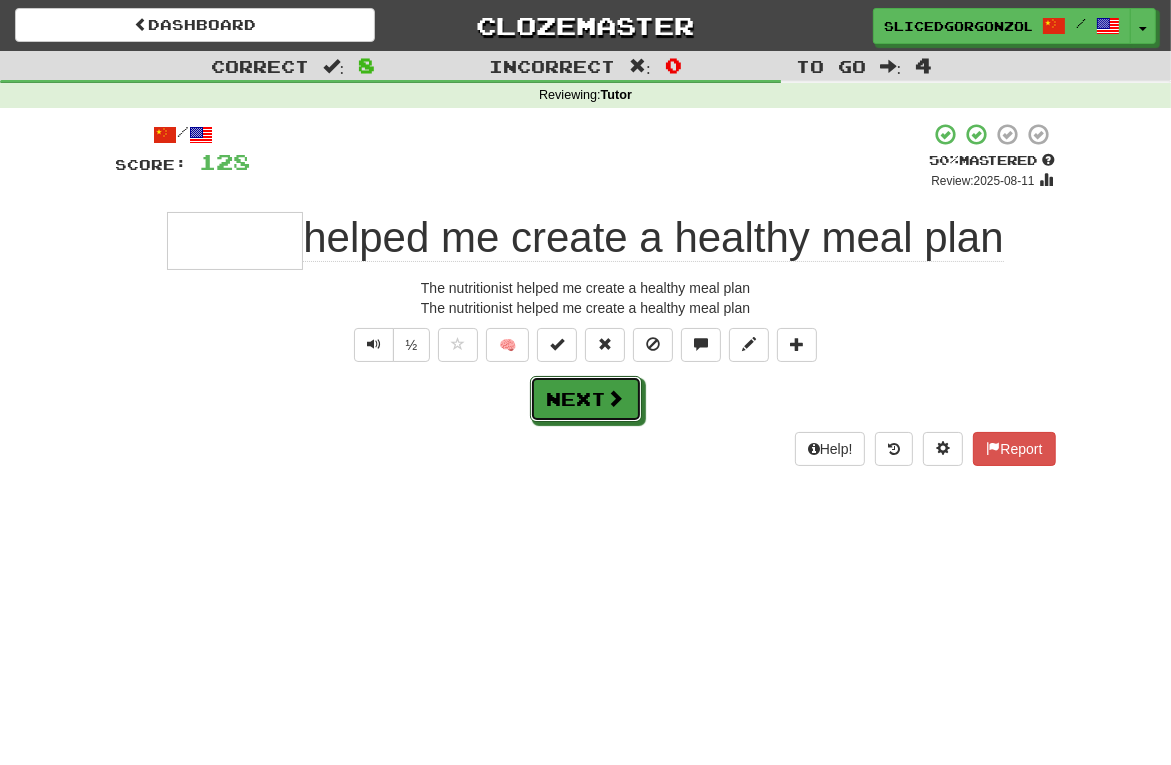 click at bounding box center [616, 398] 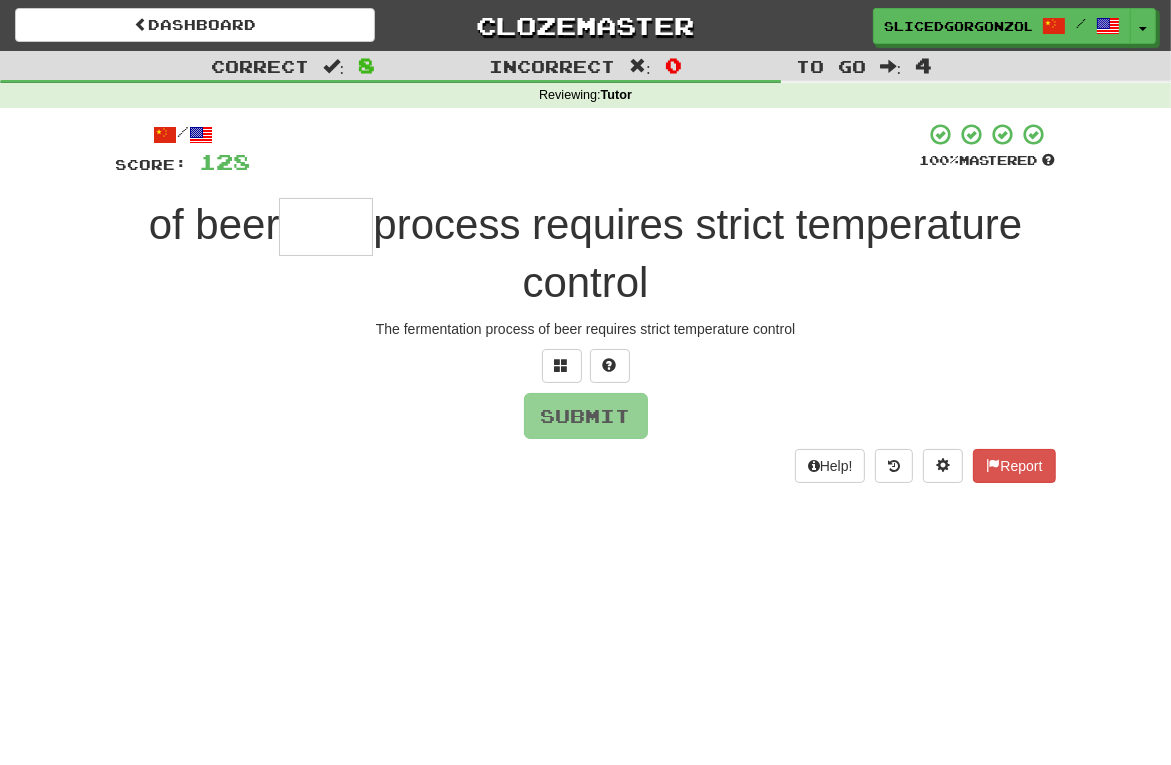 click on "过程需要严格控制温度" at bounding box center [697, 253] 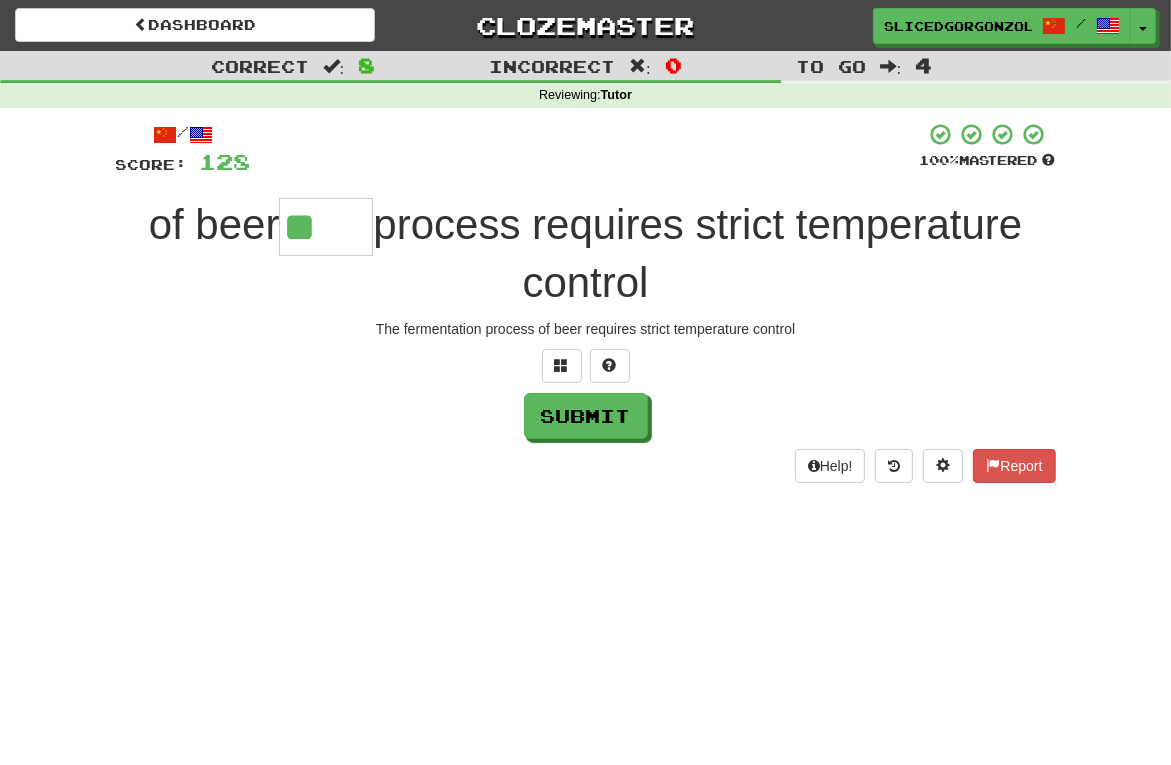 scroll, scrollTop: 0, scrollLeft: 0, axis: both 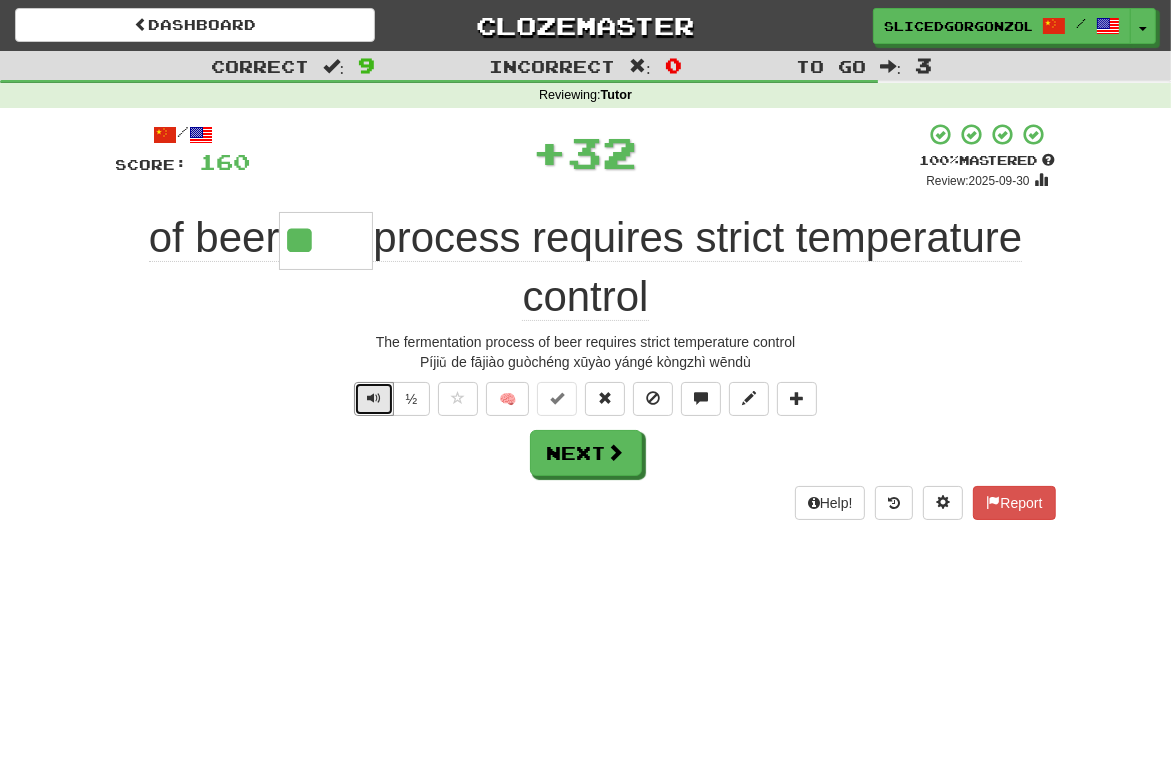type 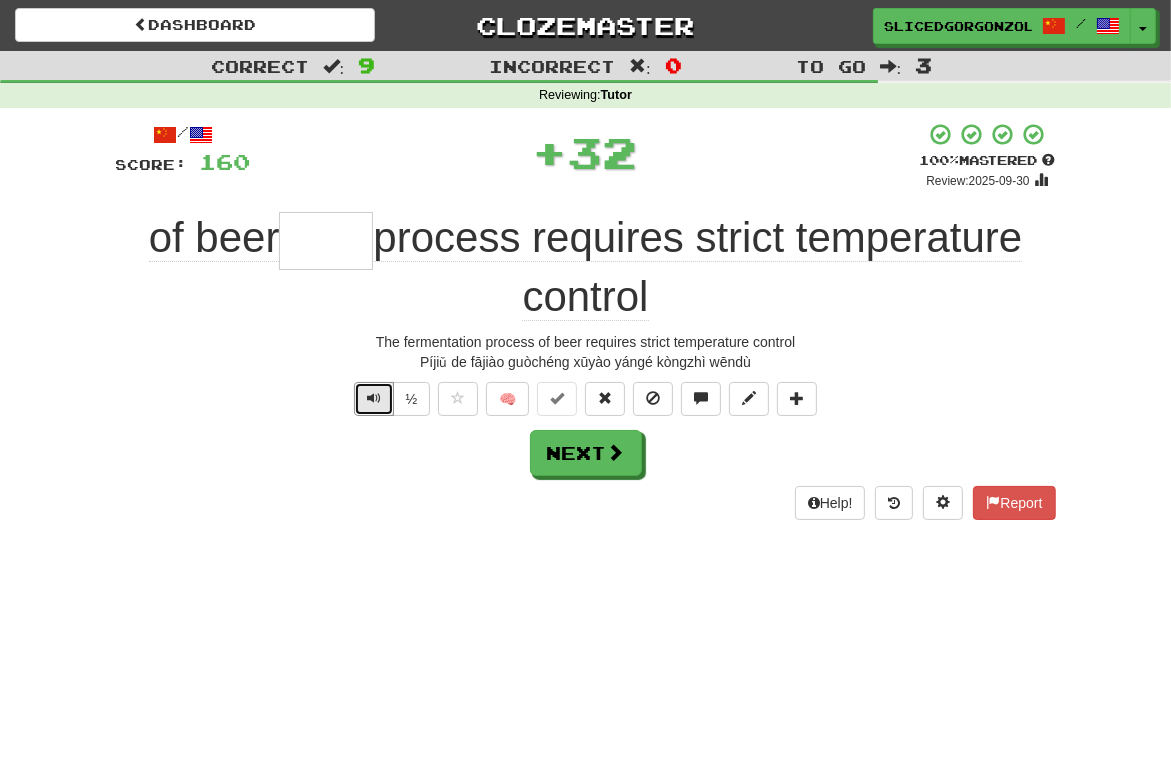 type 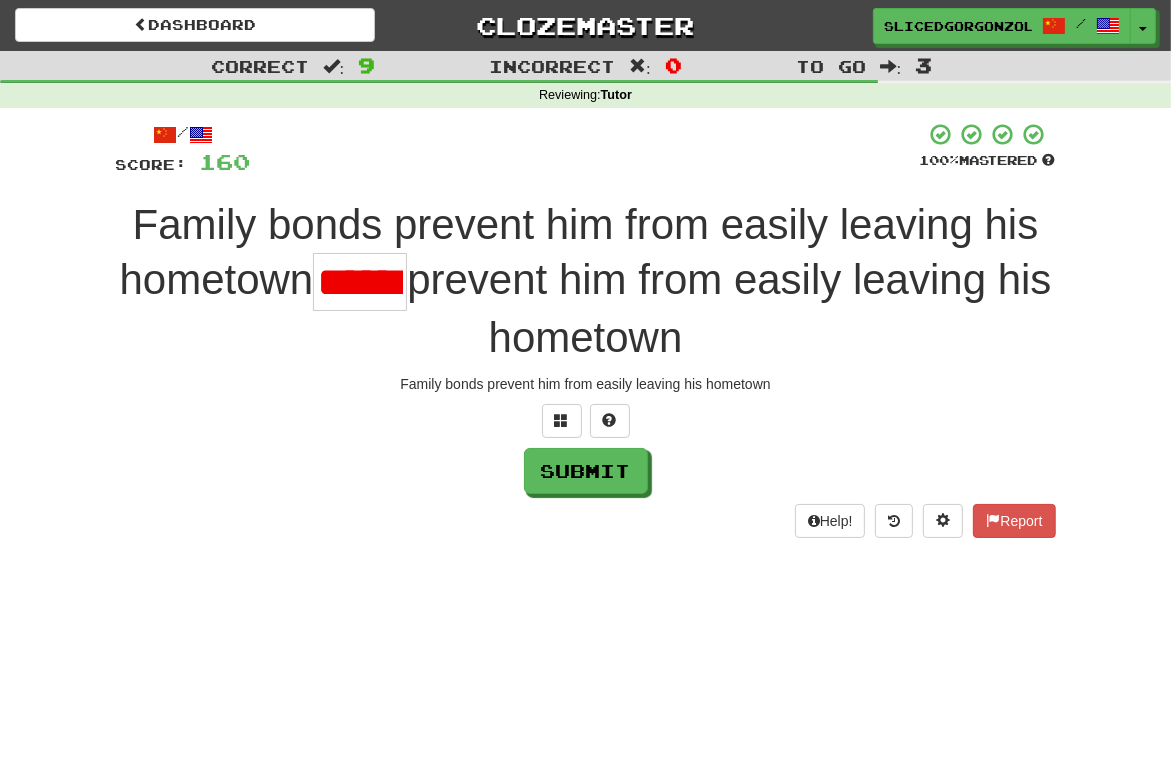 scroll, scrollTop: 0, scrollLeft: 0, axis: both 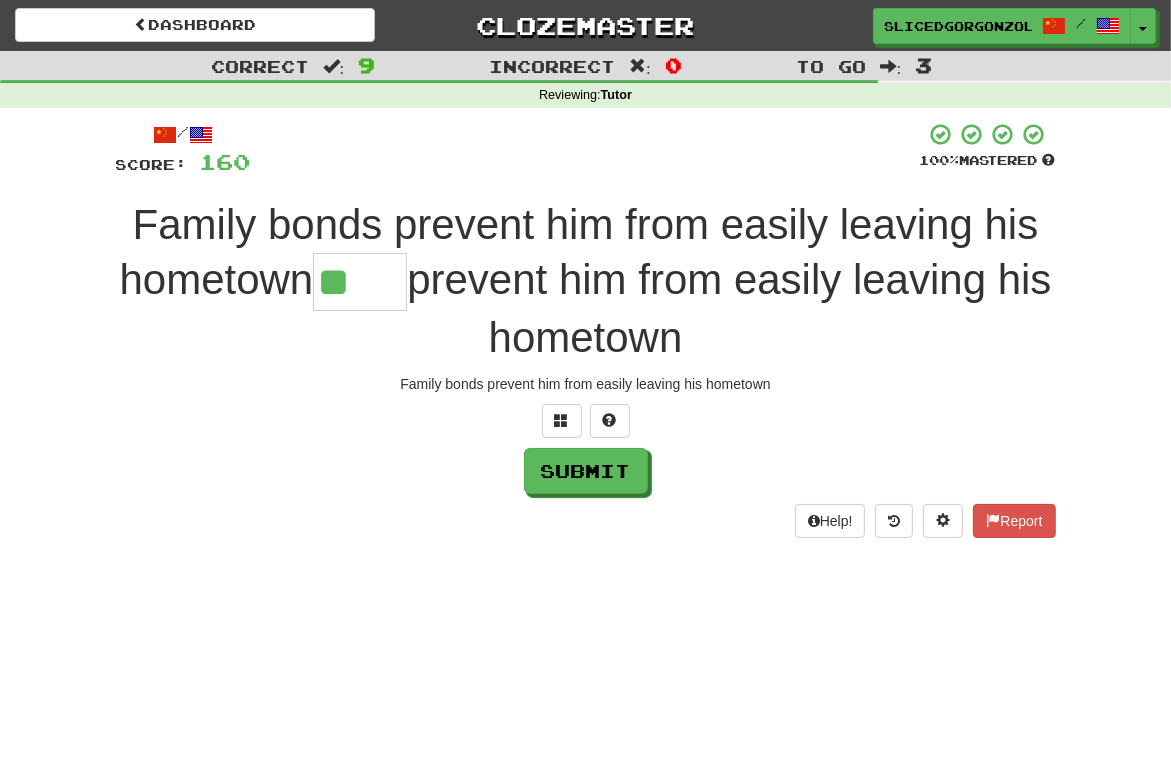 type on "**" 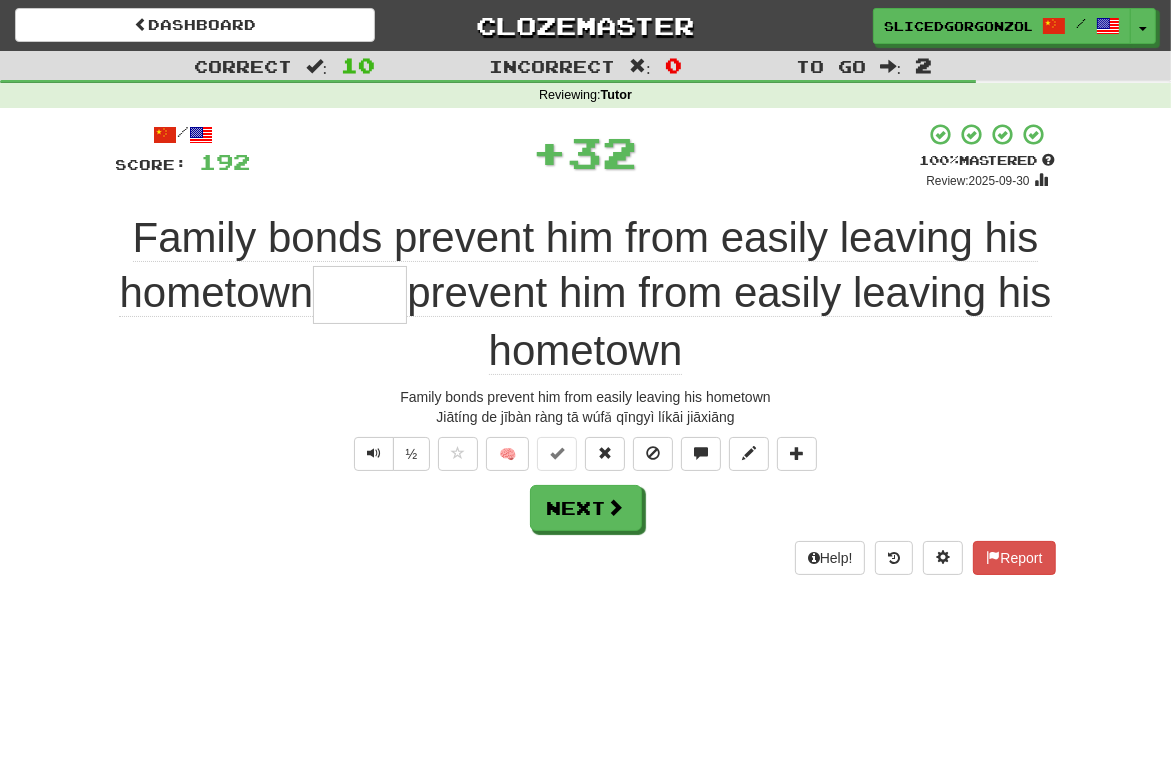 type 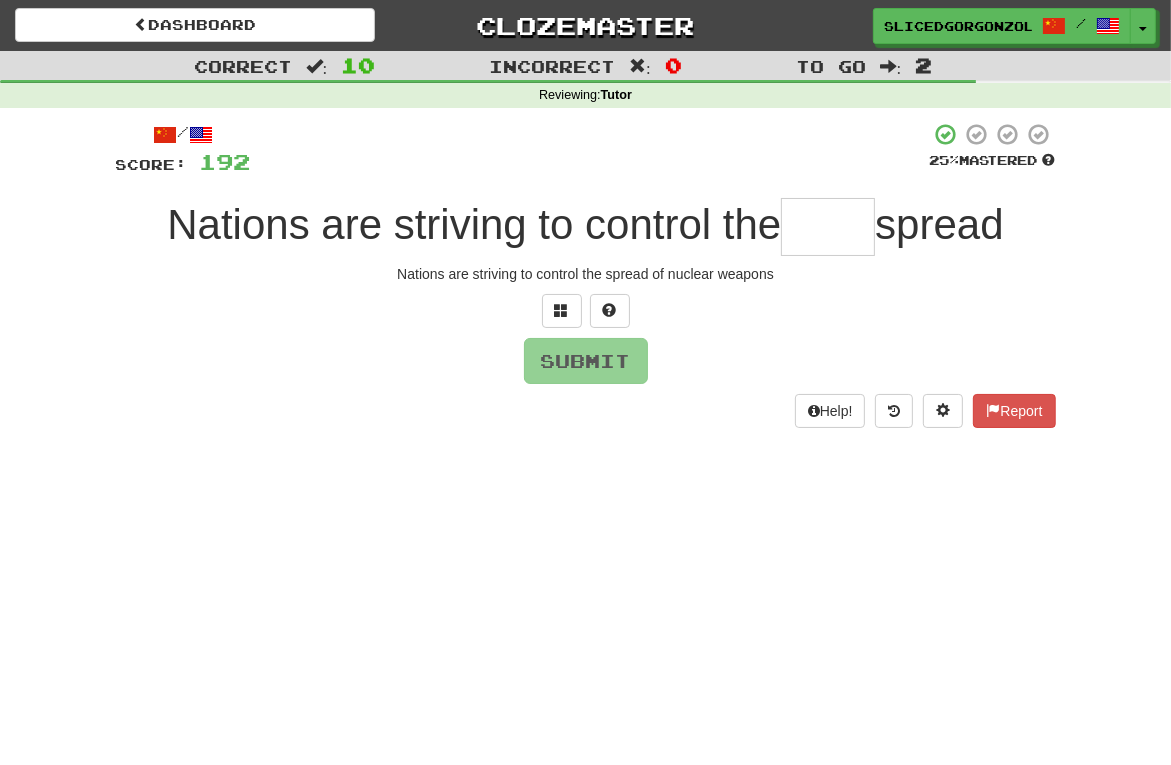 type on "*" 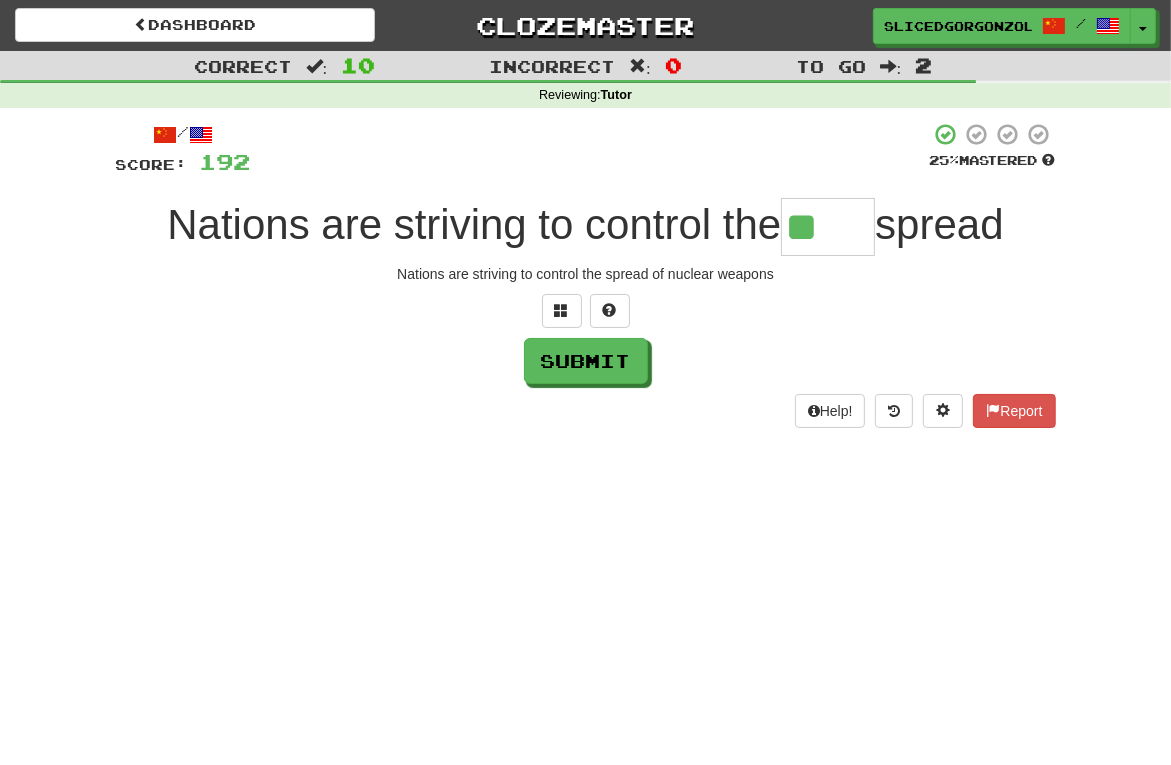 scroll, scrollTop: 0, scrollLeft: 0, axis: both 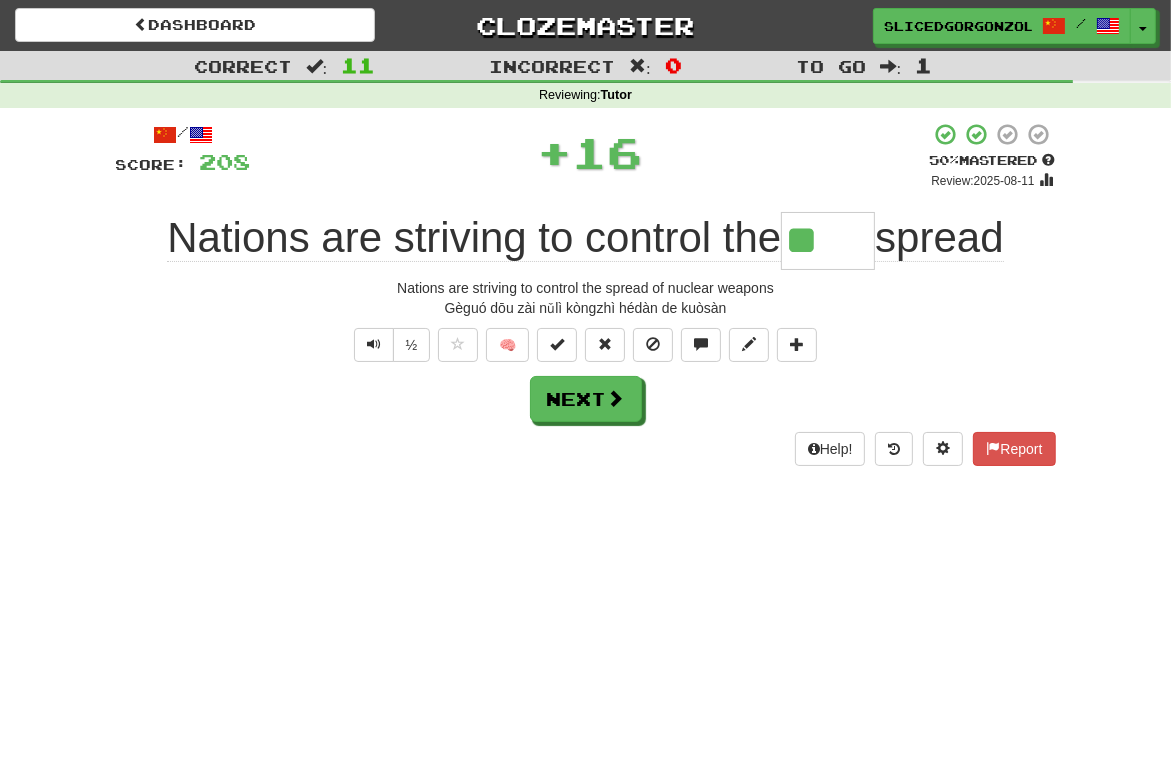 type 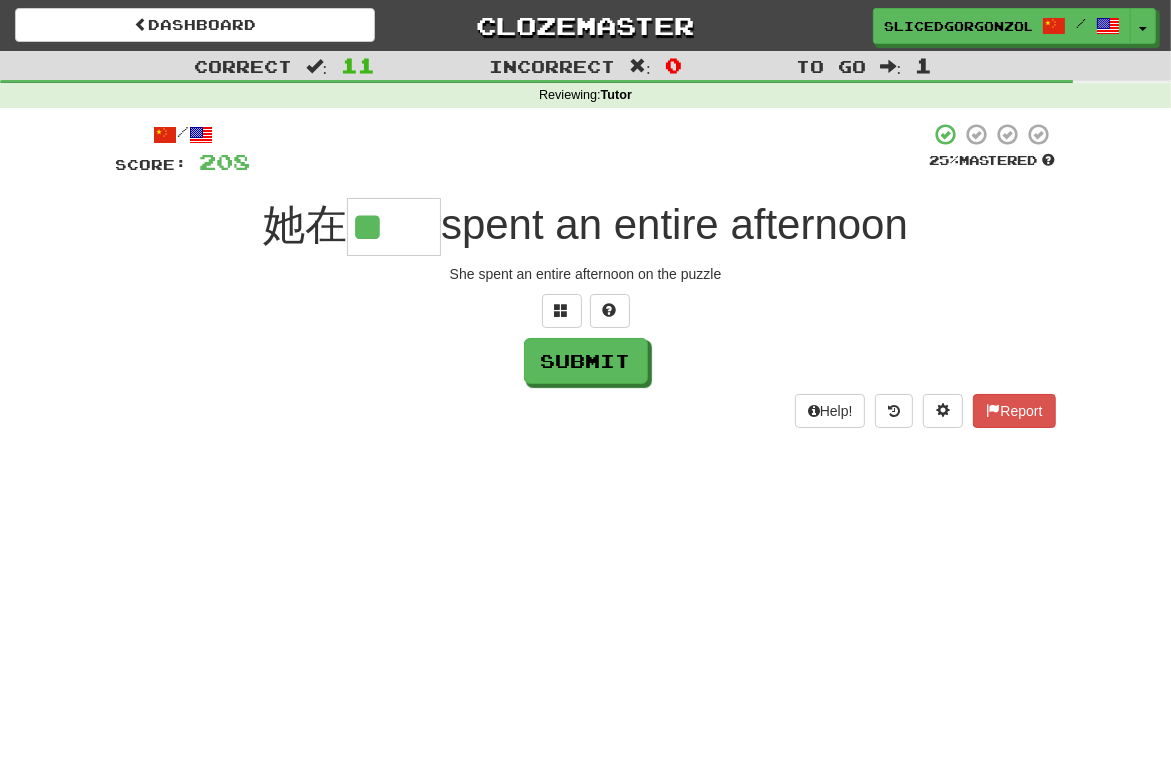 scroll, scrollTop: 0, scrollLeft: 0, axis: both 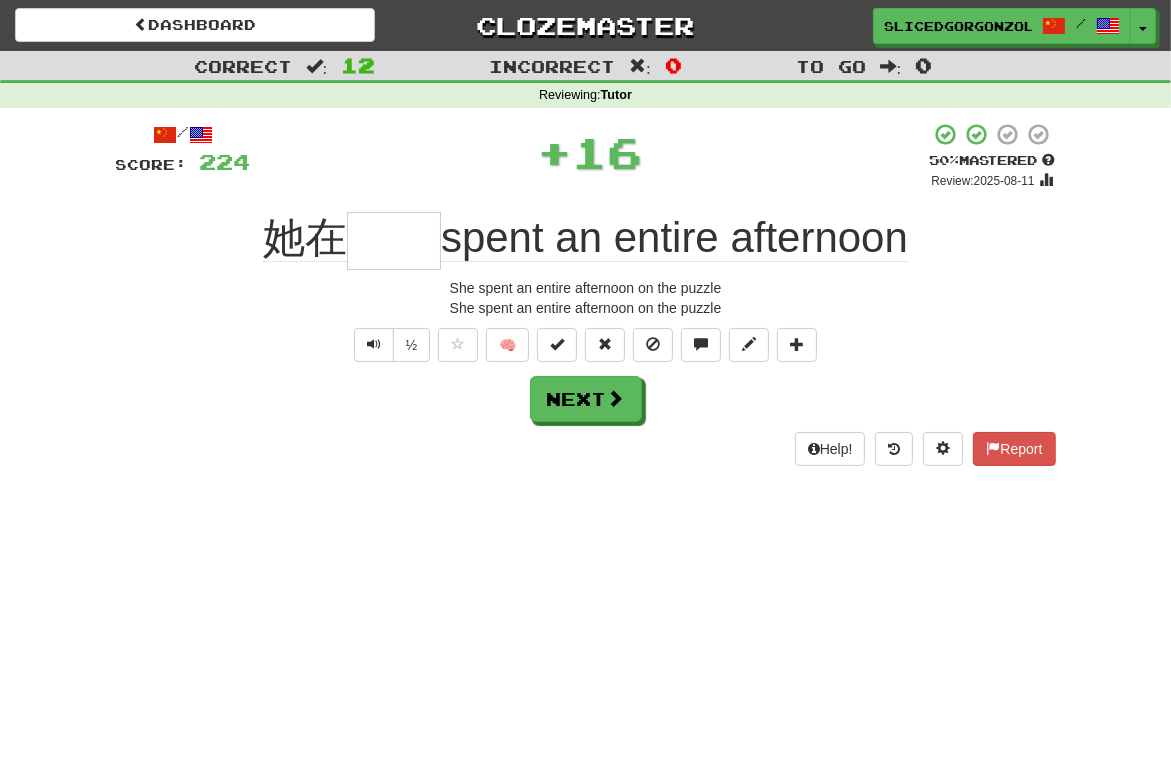 type 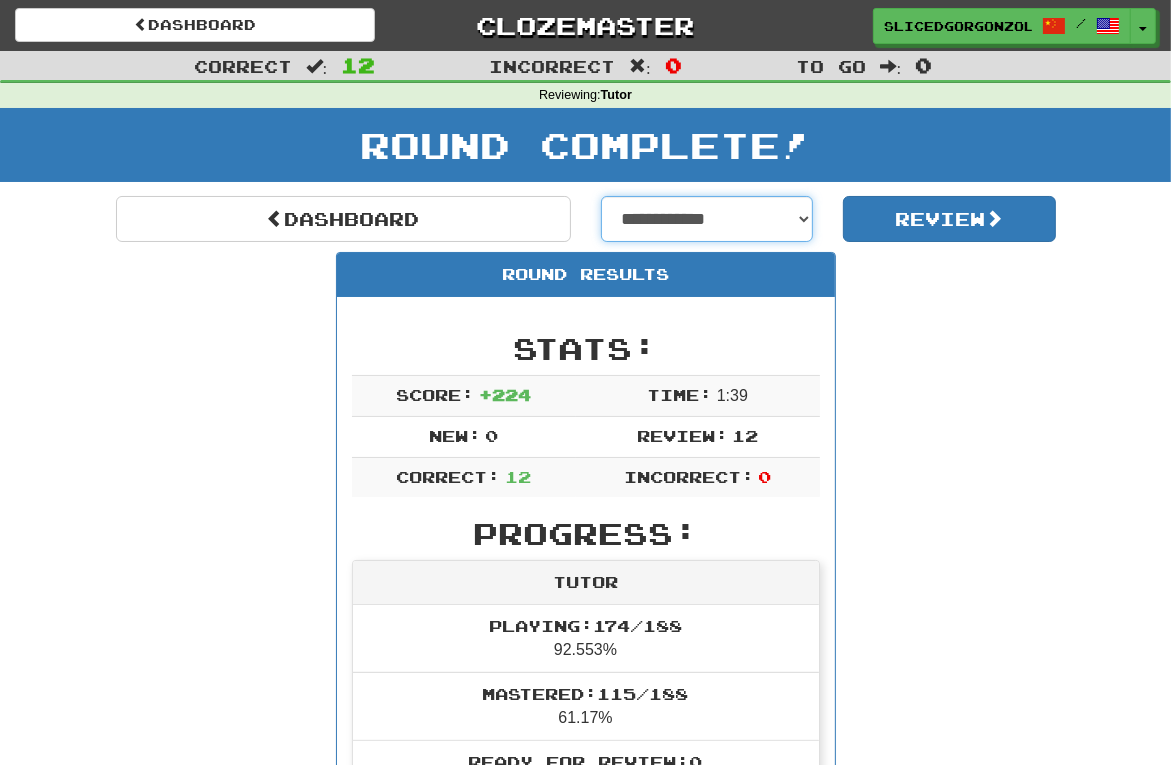 click on "**********" at bounding box center [707, 219] 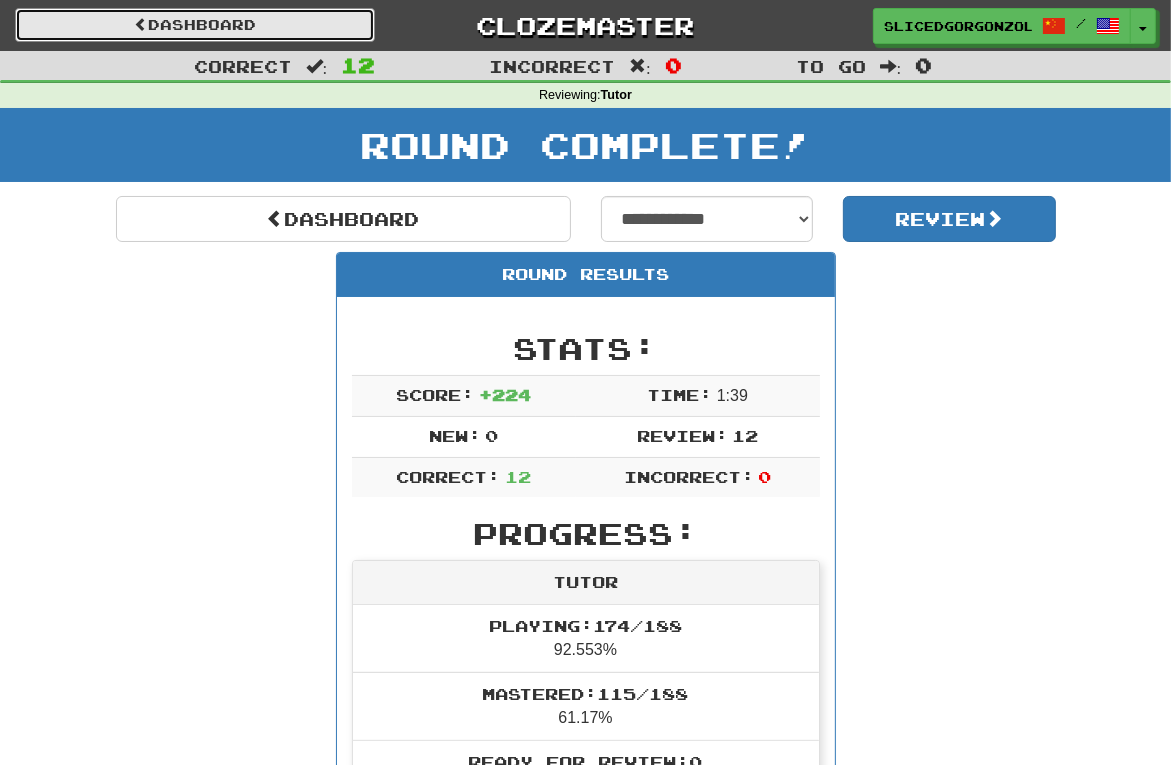 click on "Dashboard" at bounding box center [195, 25] 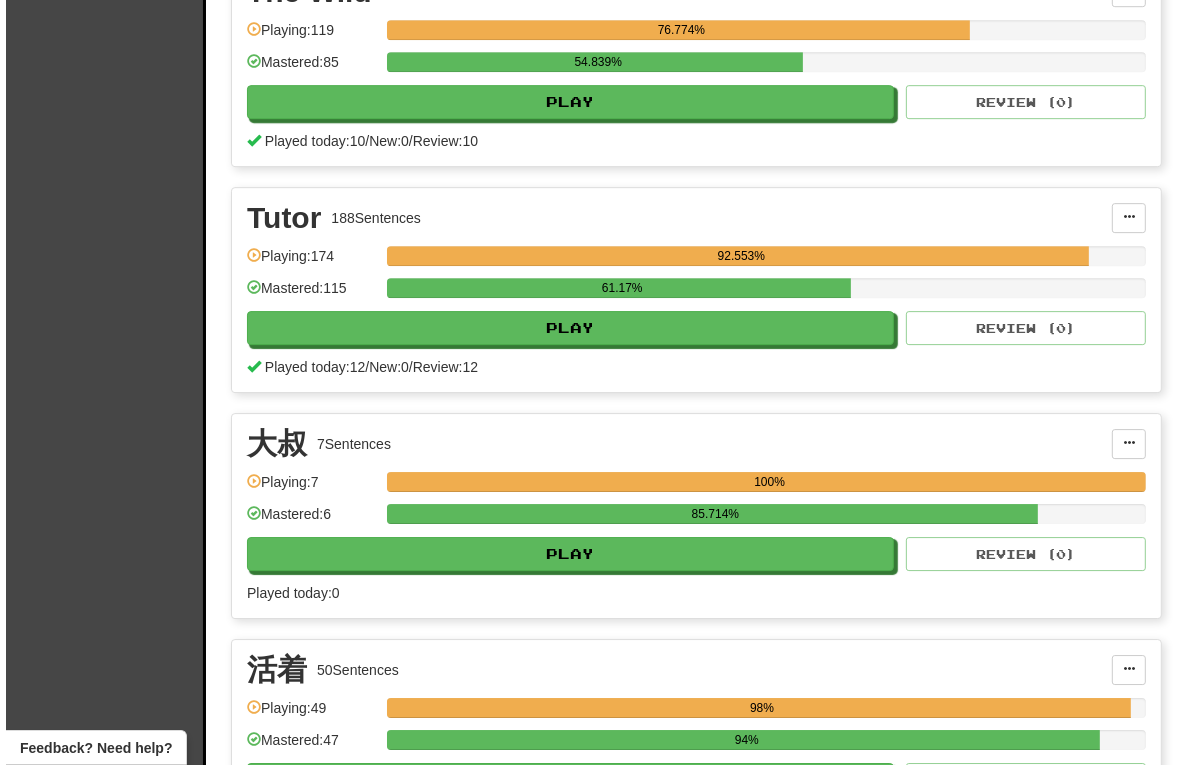 scroll, scrollTop: 4811, scrollLeft: 0, axis: vertical 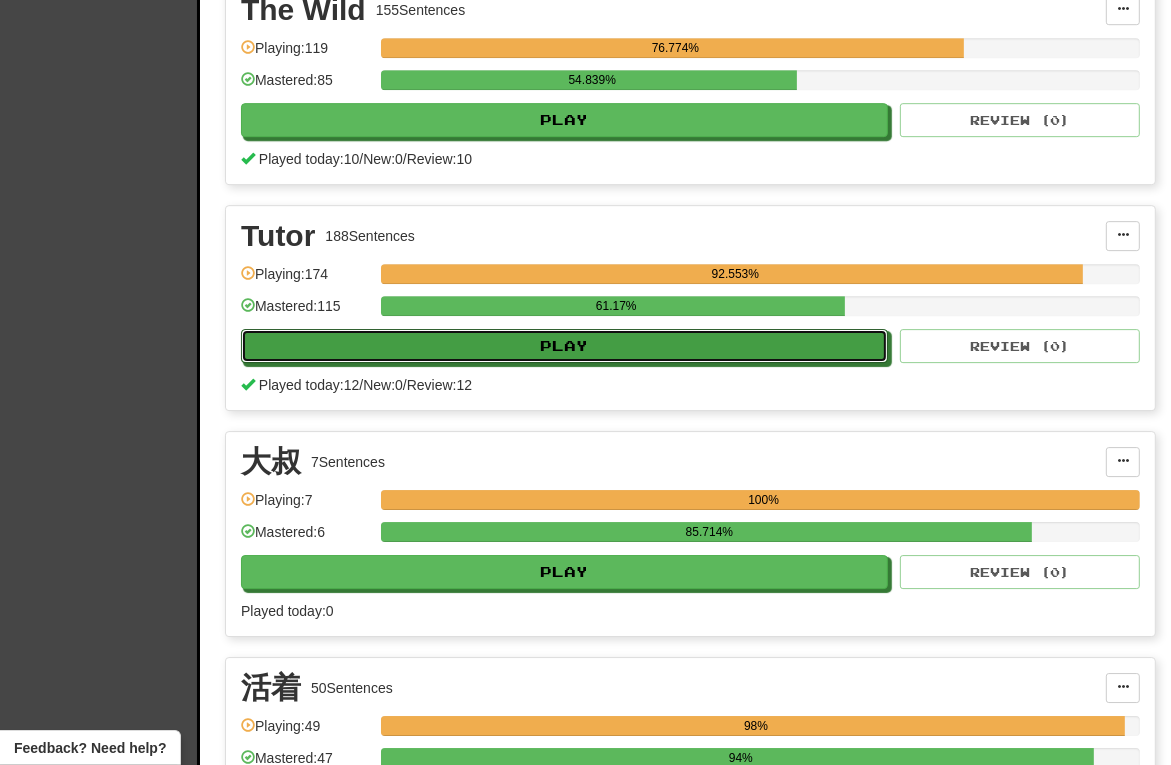 click on "Play" at bounding box center (564, 346) 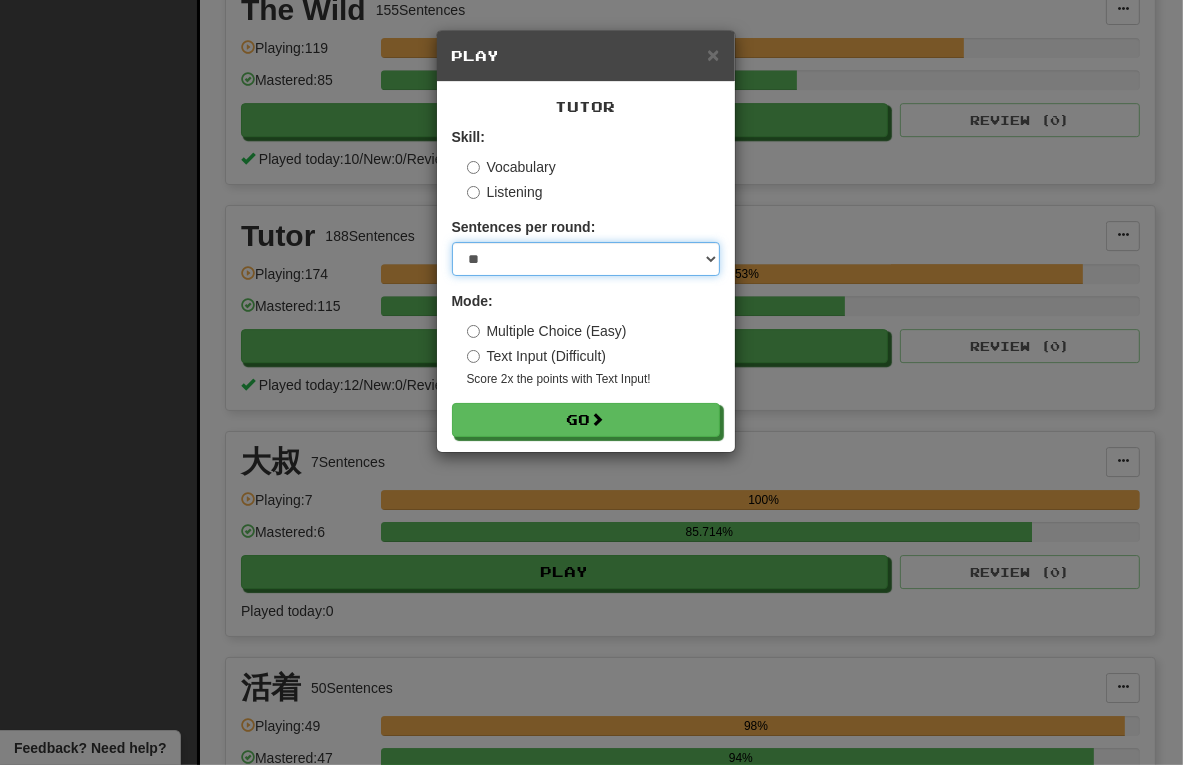 click on "* ** ** ** ** ** *** ********" at bounding box center (586, 259) 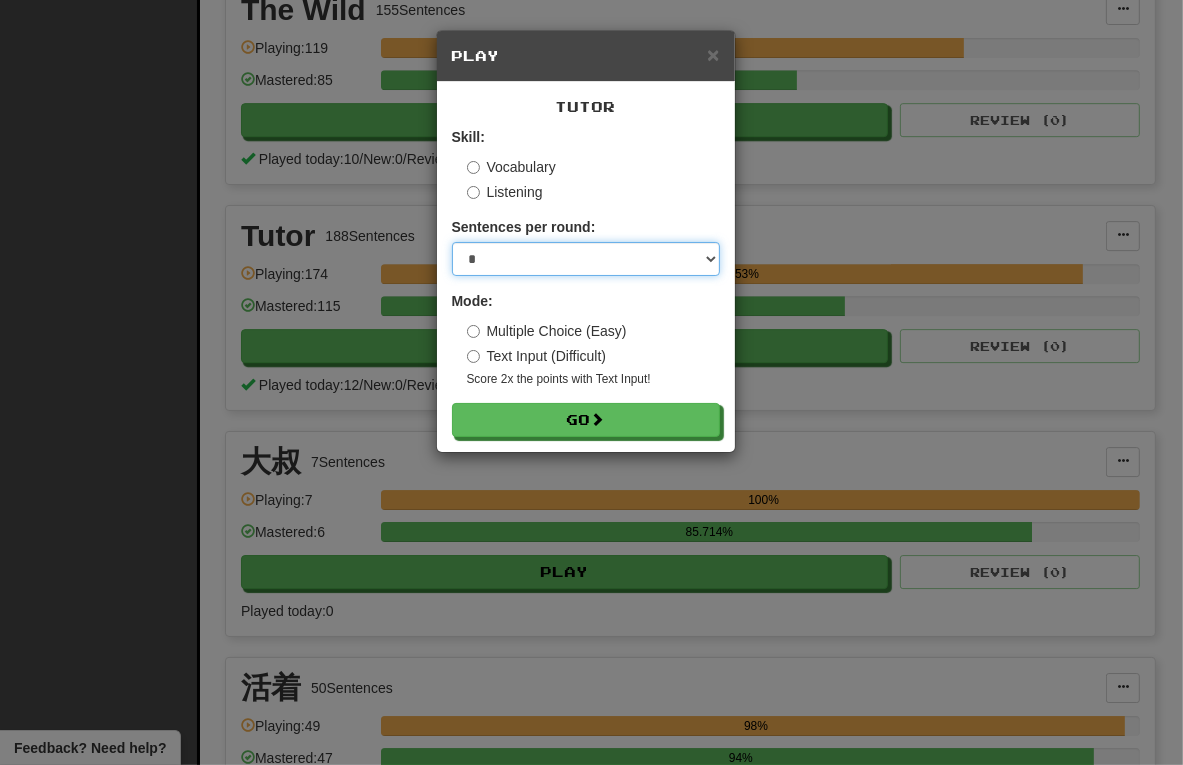 click on "* ** ** ** ** ** *** ********" at bounding box center [586, 259] 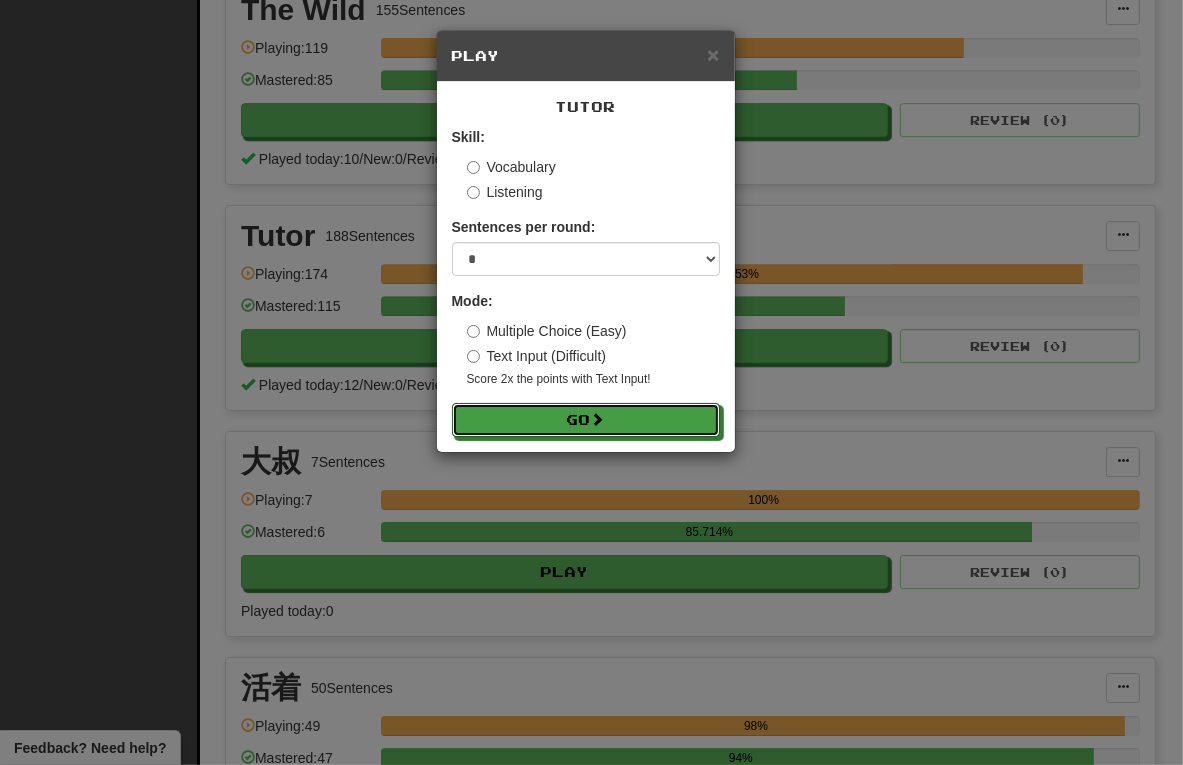 click on "Go" at bounding box center (586, 420) 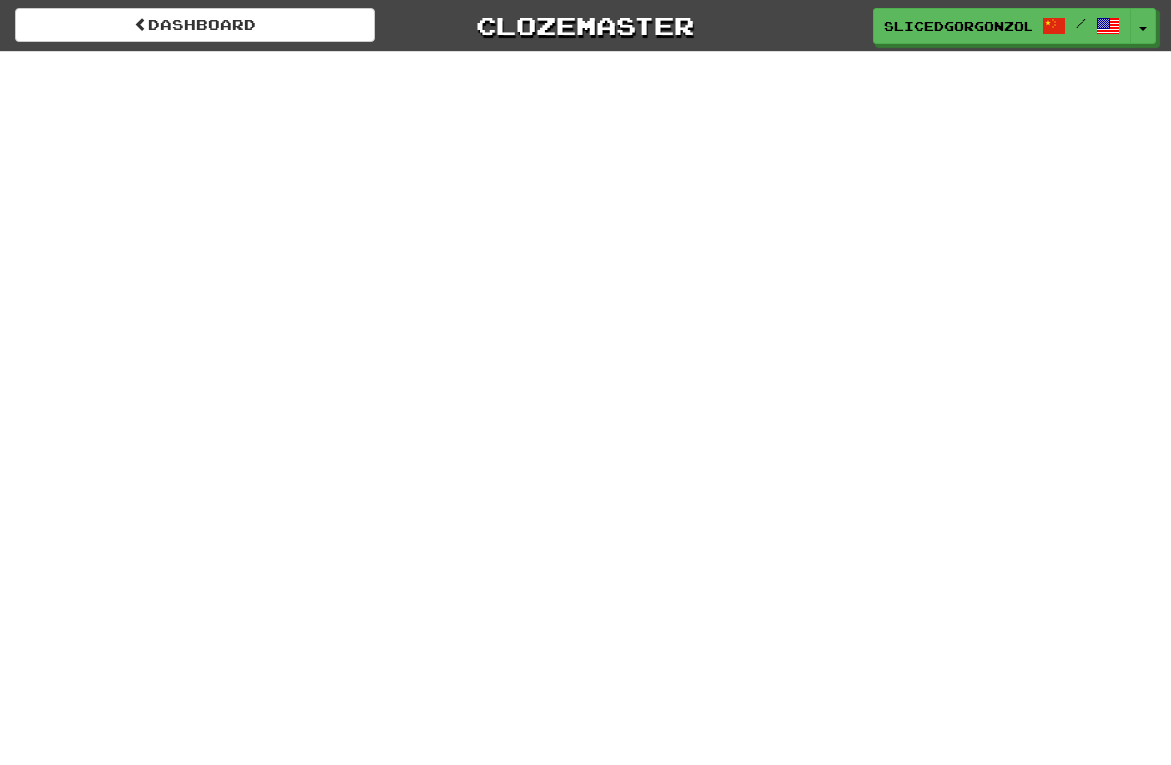 scroll, scrollTop: 0, scrollLeft: 0, axis: both 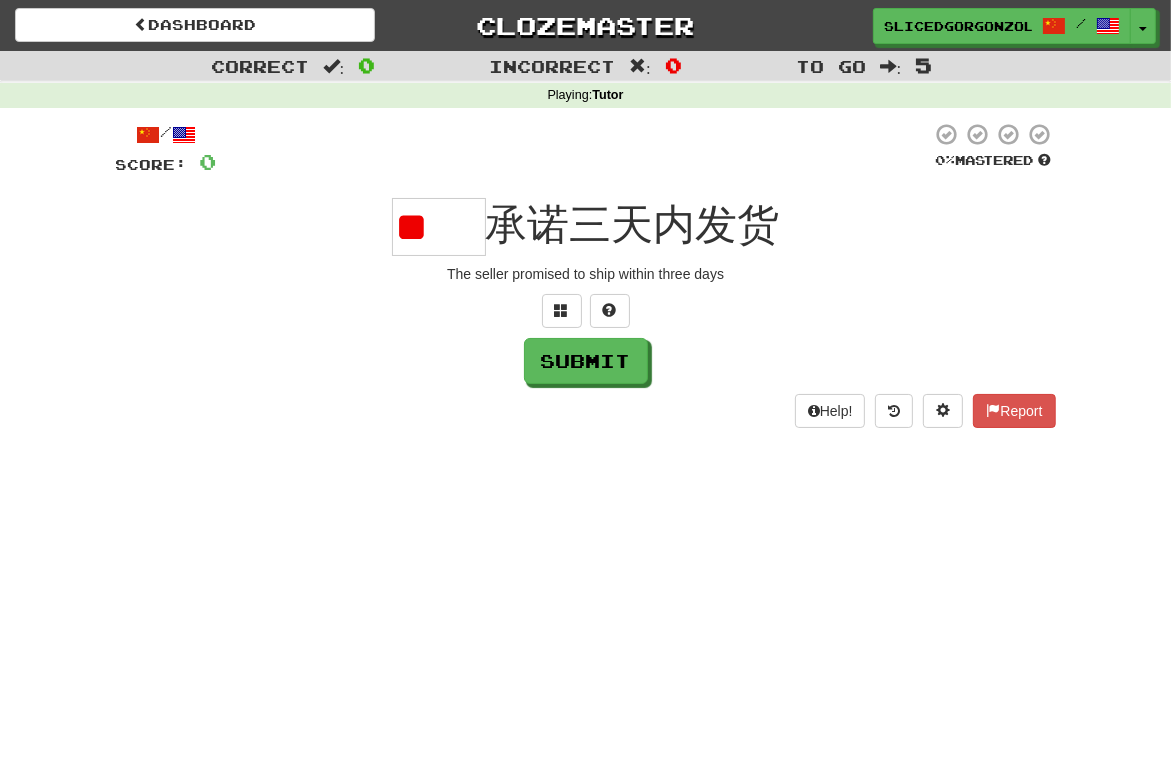 type on "*" 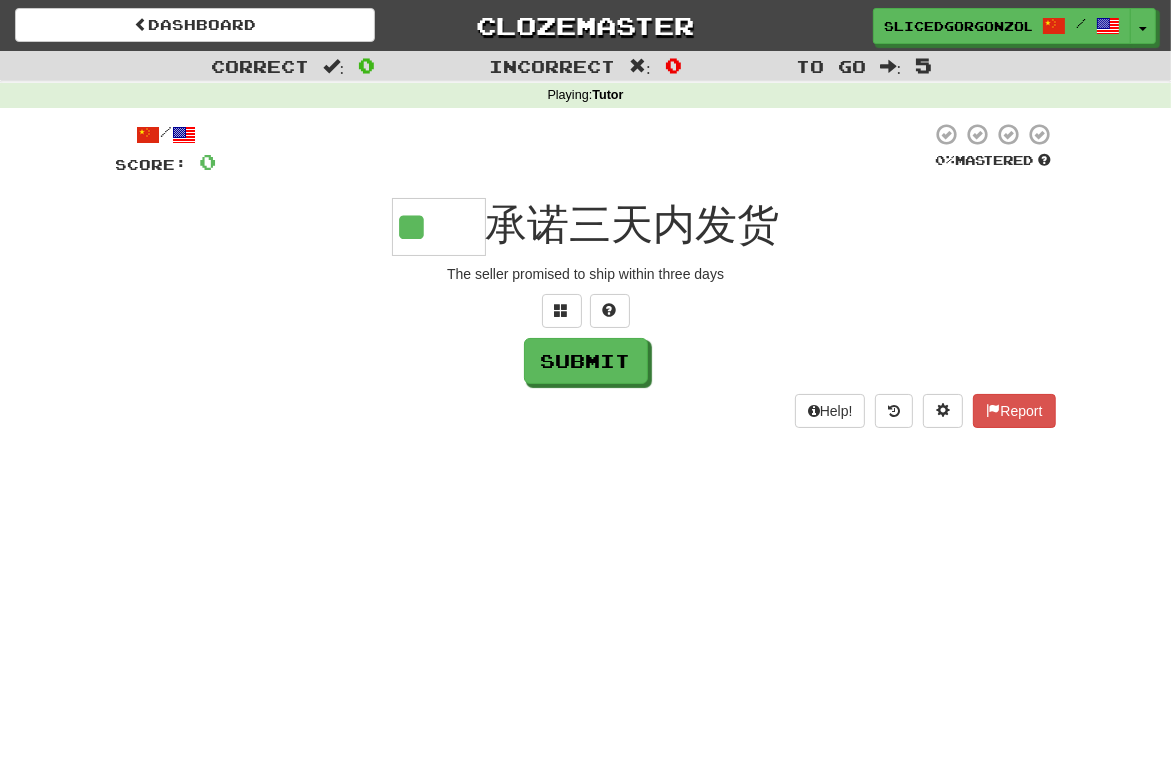 type on "**" 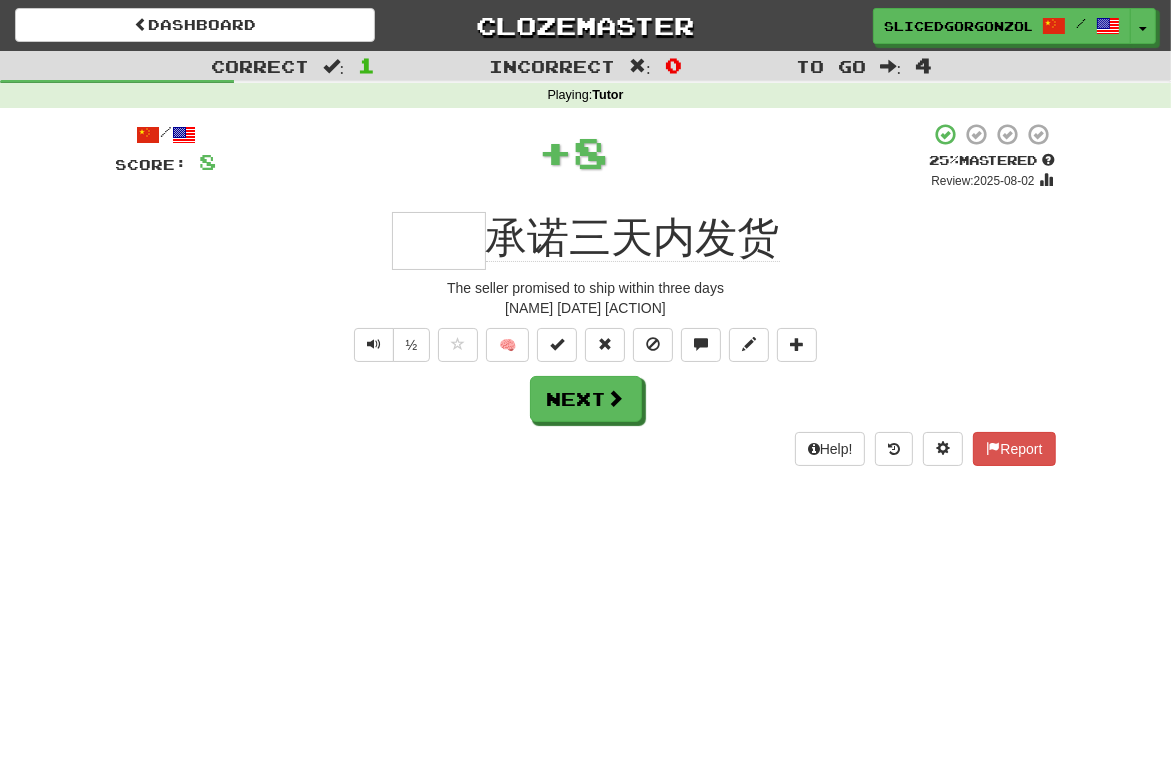 type 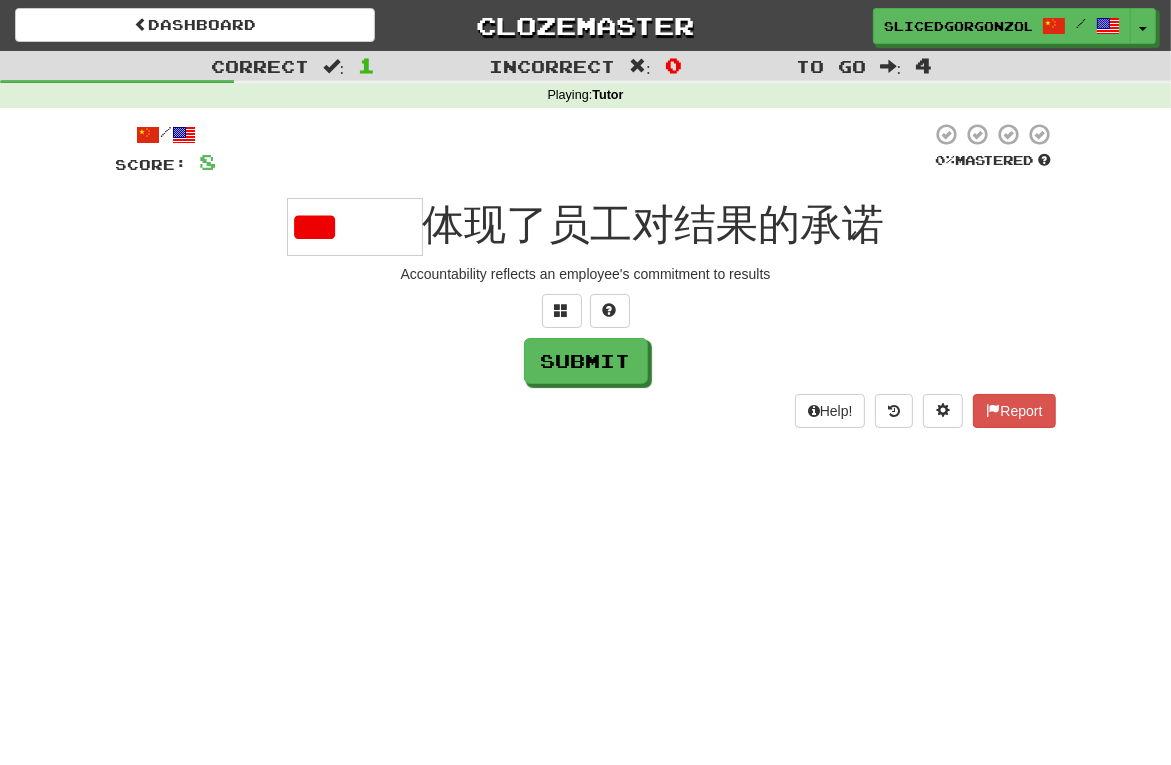 scroll, scrollTop: 0, scrollLeft: 0, axis: both 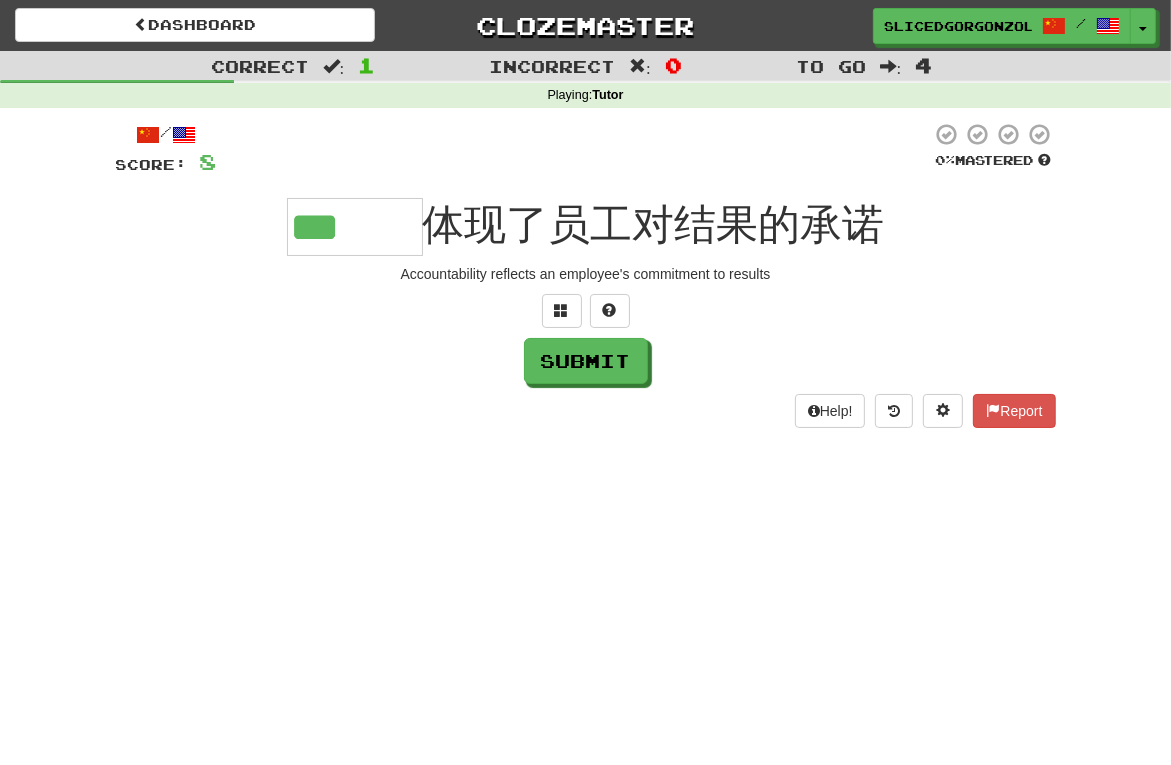 type on "***" 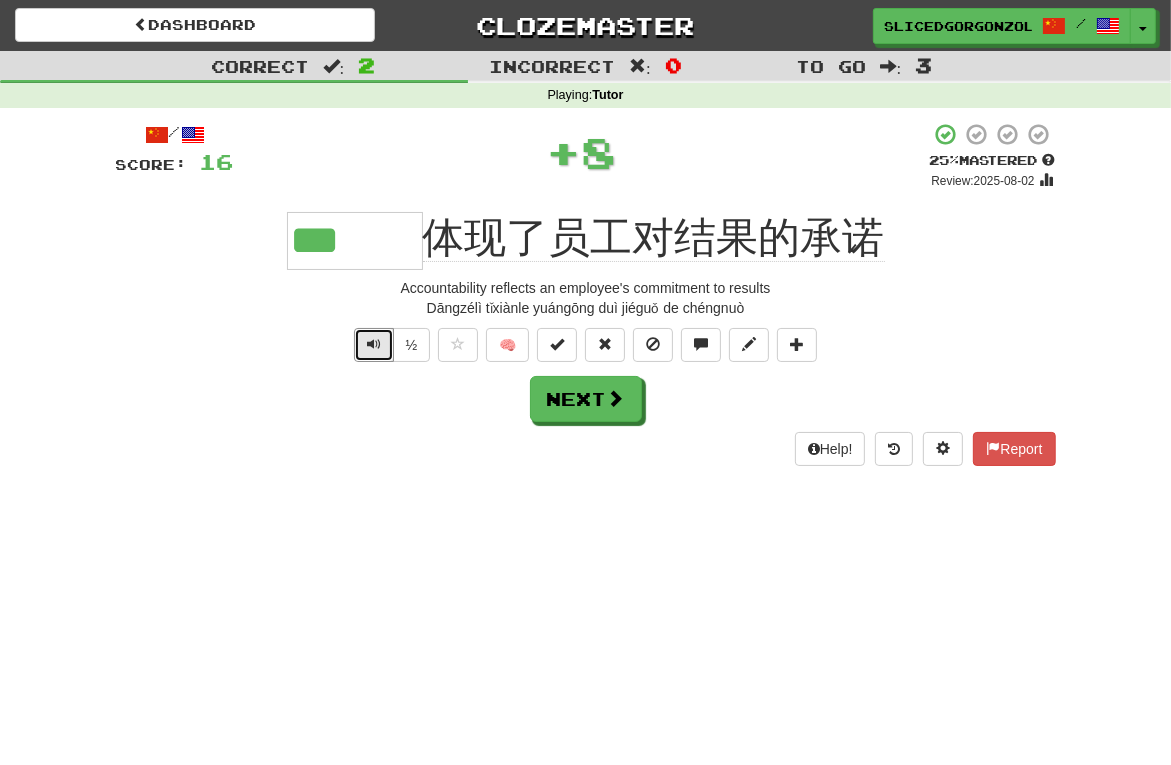 type 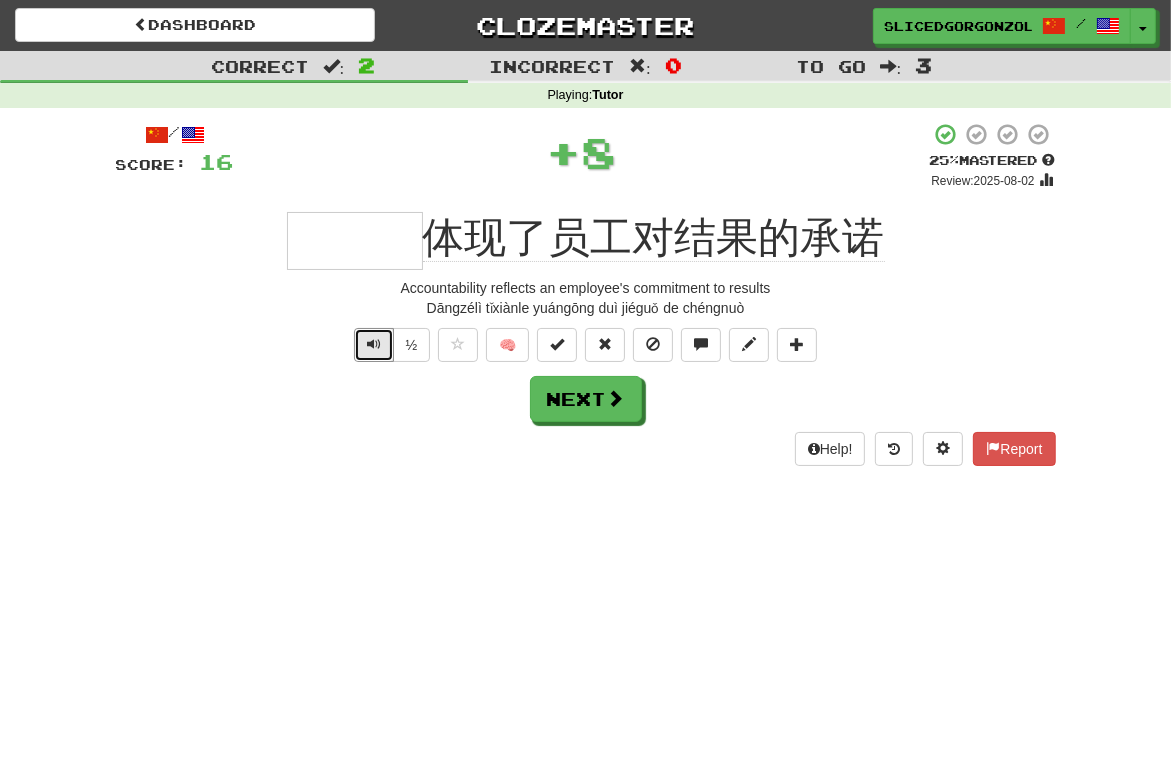 type 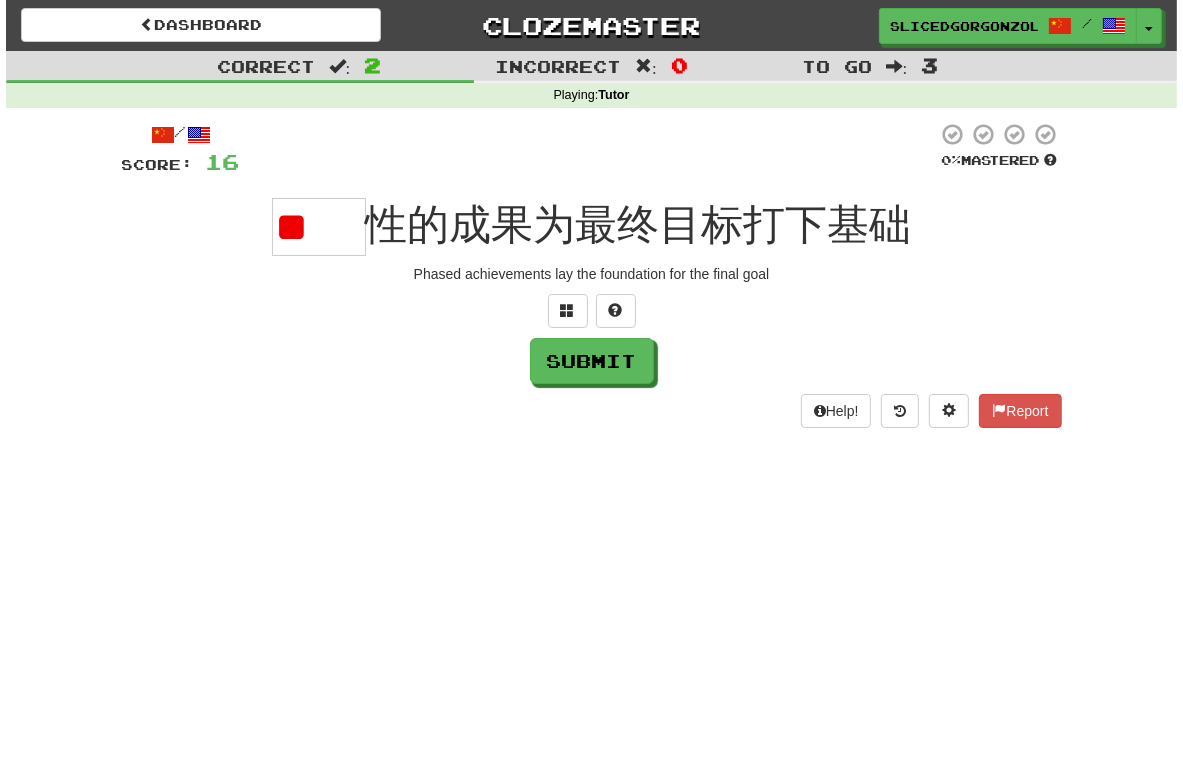 scroll, scrollTop: 0, scrollLeft: 0, axis: both 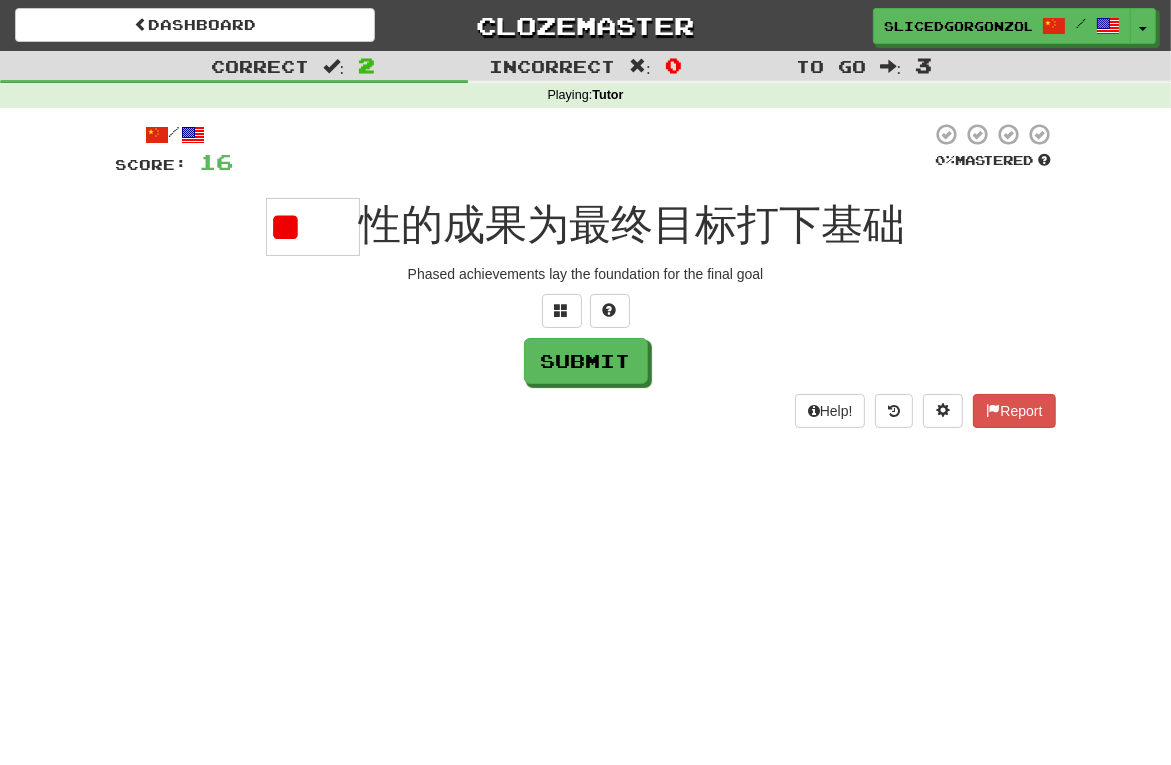 type on "**" 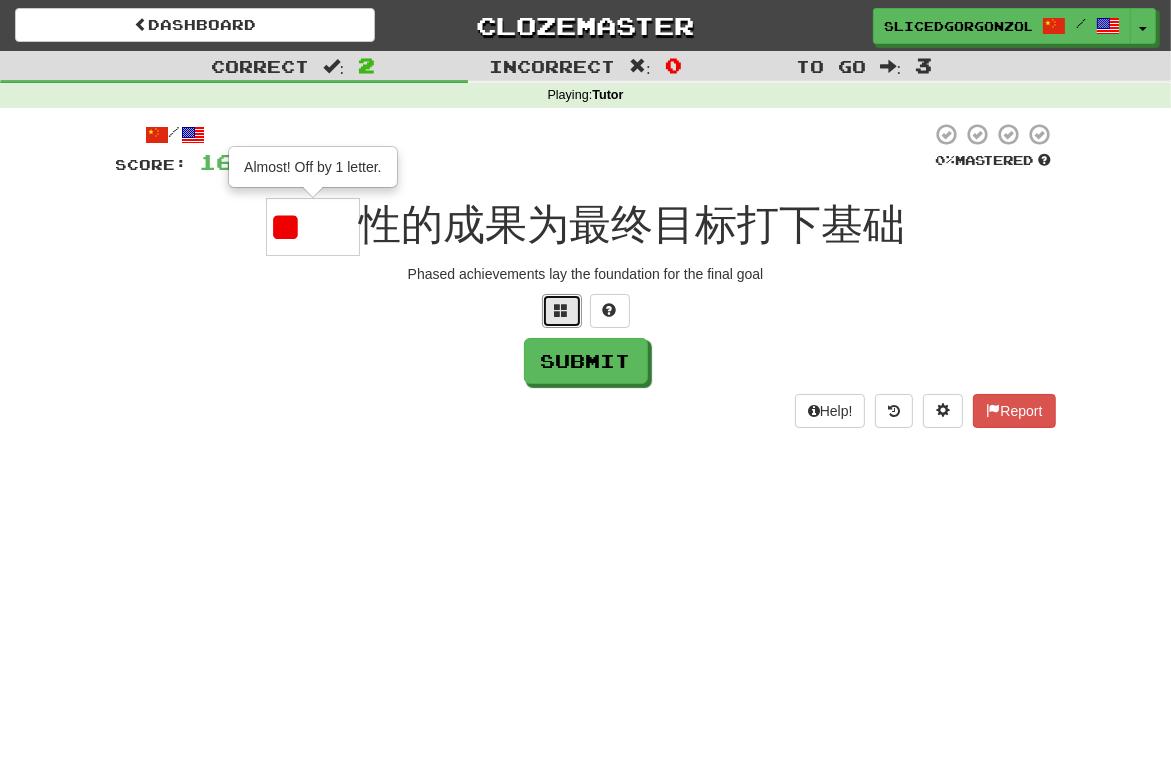 type 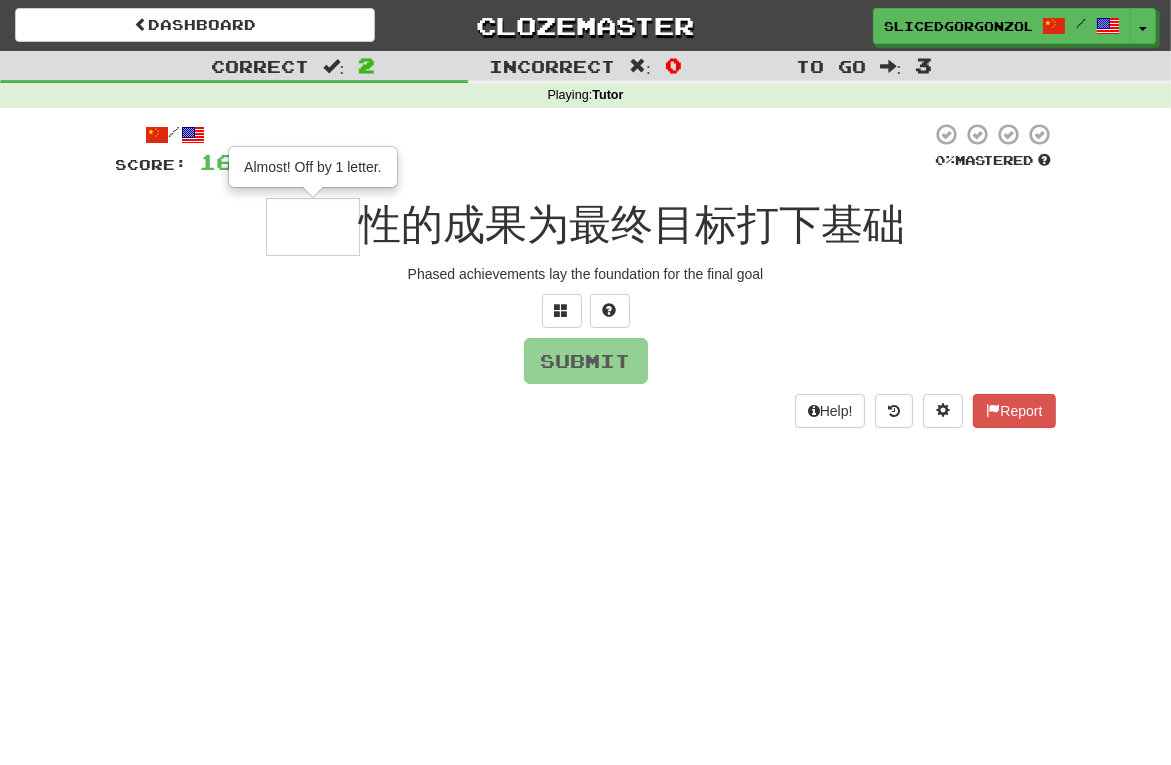 click on "Phased achievements lay the foundation for the final goal" at bounding box center [586, 274] 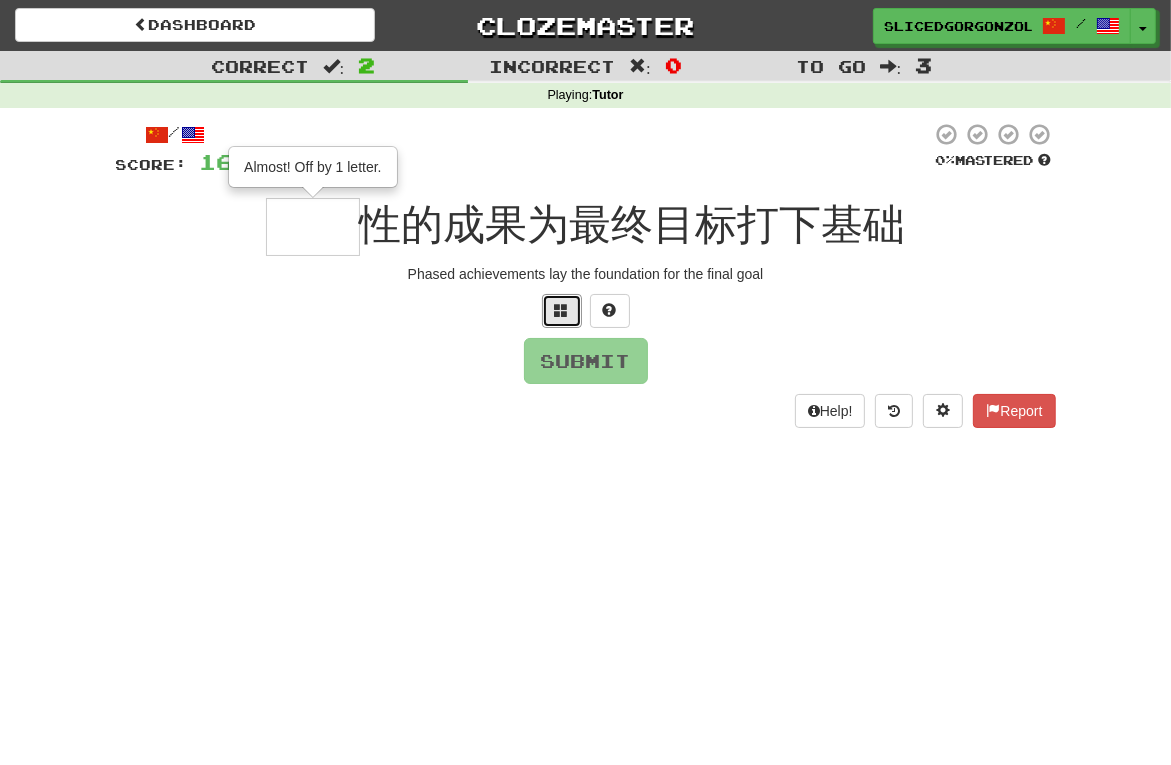 click at bounding box center (562, 311) 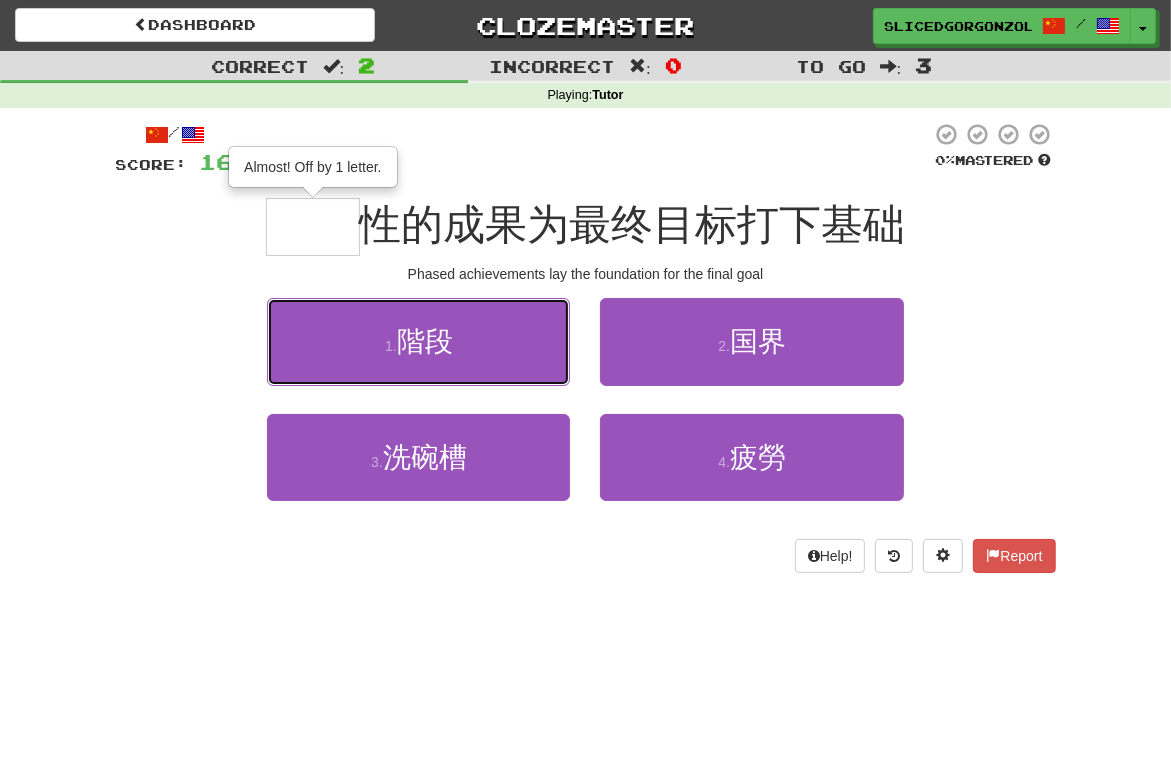 click on "1 . 階段" at bounding box center (418, 341) 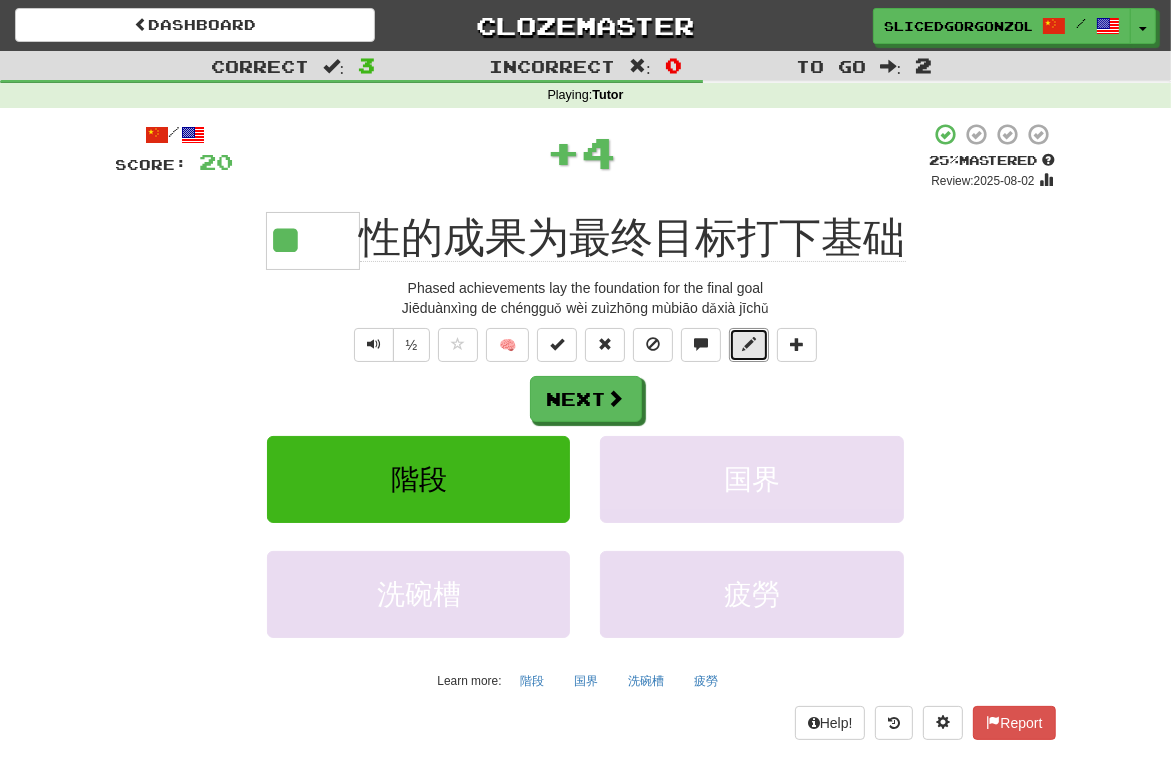 click at bounding box center (749, 345) 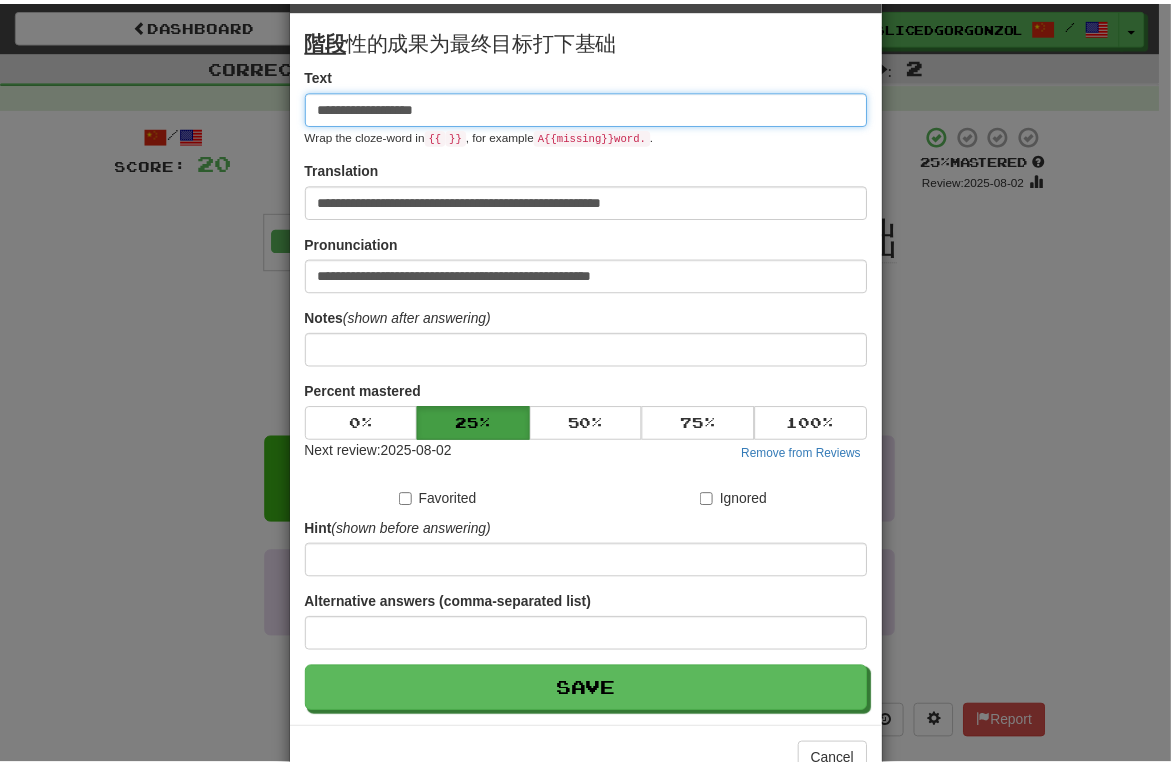 scroll, scrollTop: 128, scrollLeft: 0, axis: vertical 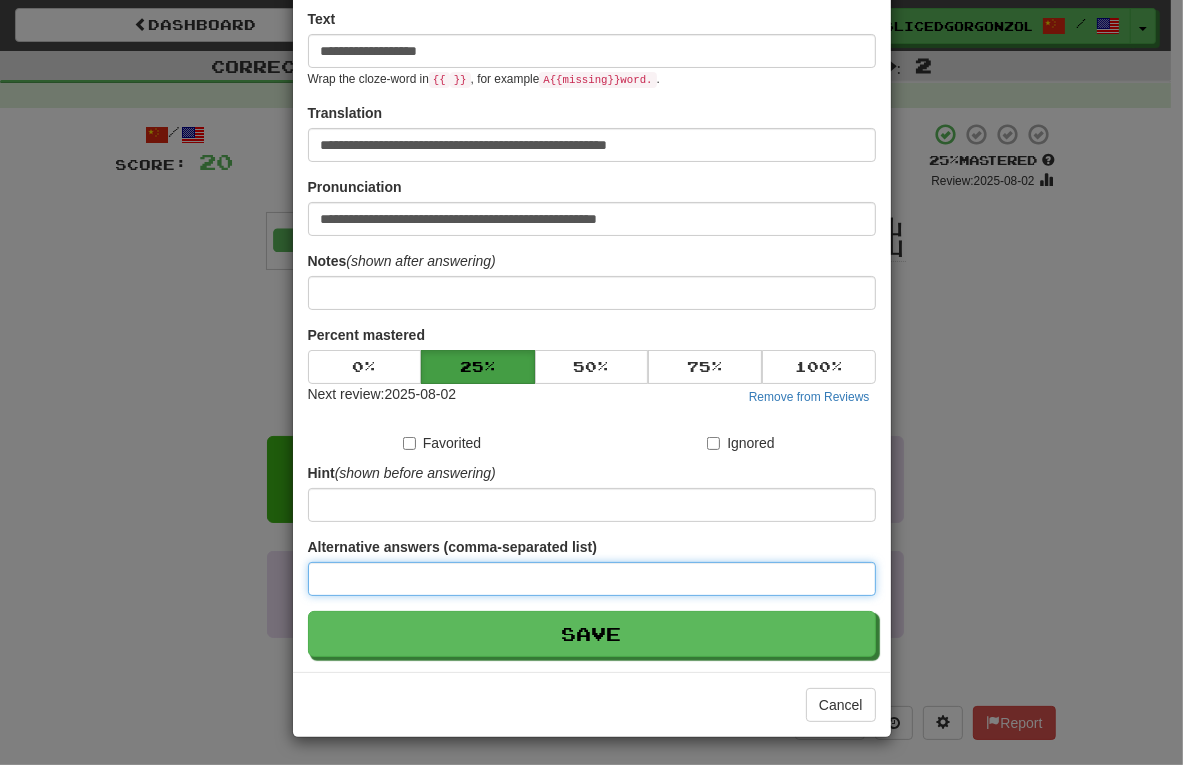 click at bounding box center [592, 579] 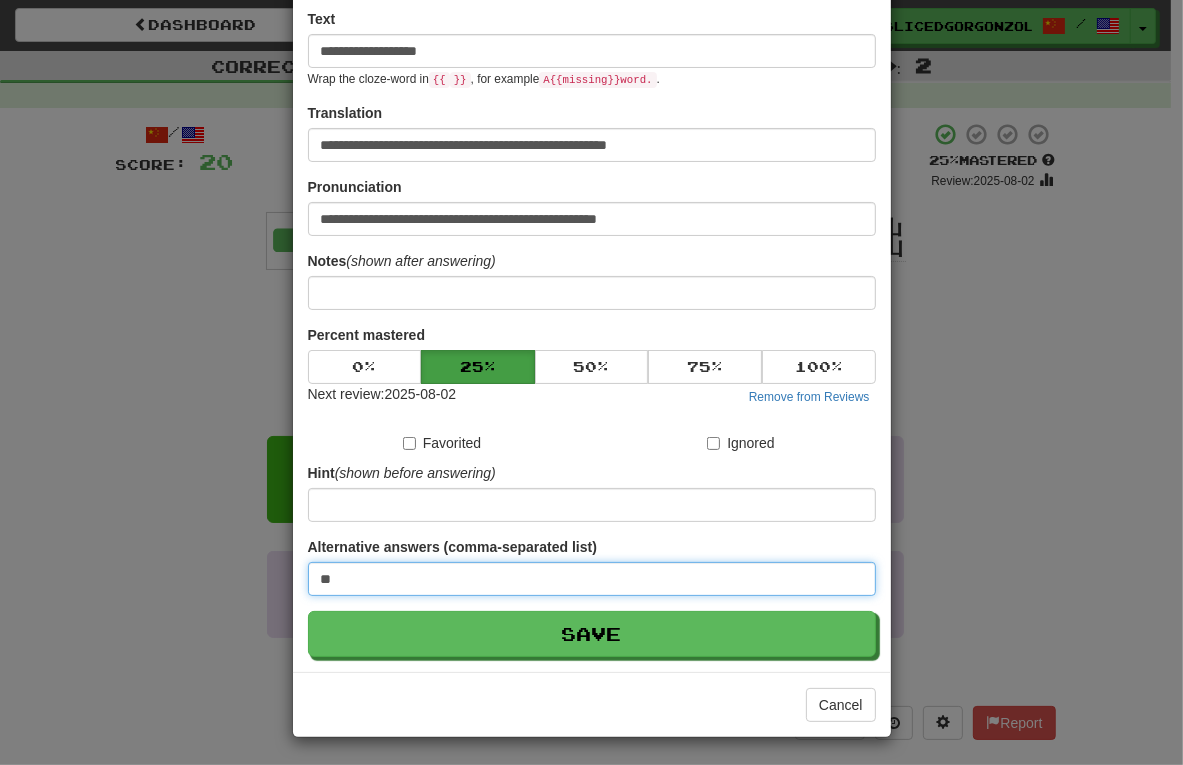type on "**" 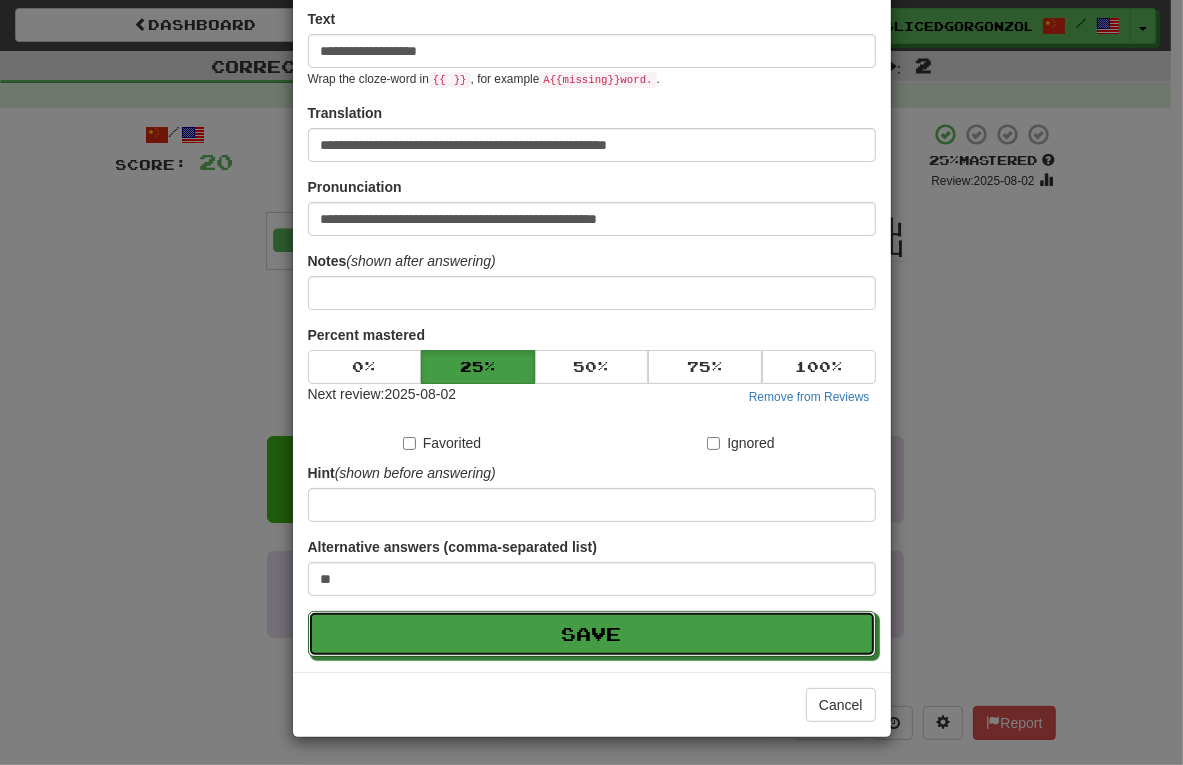 type 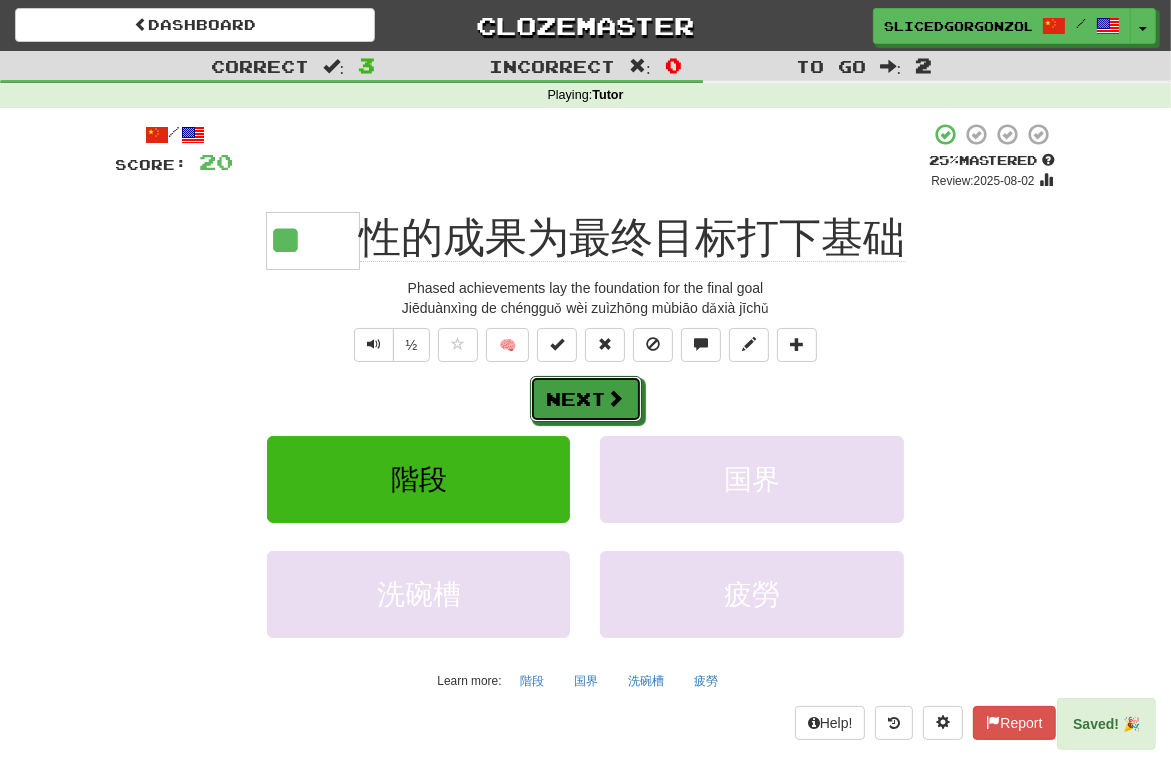 click on "Next" at bounding box center (586, 399) 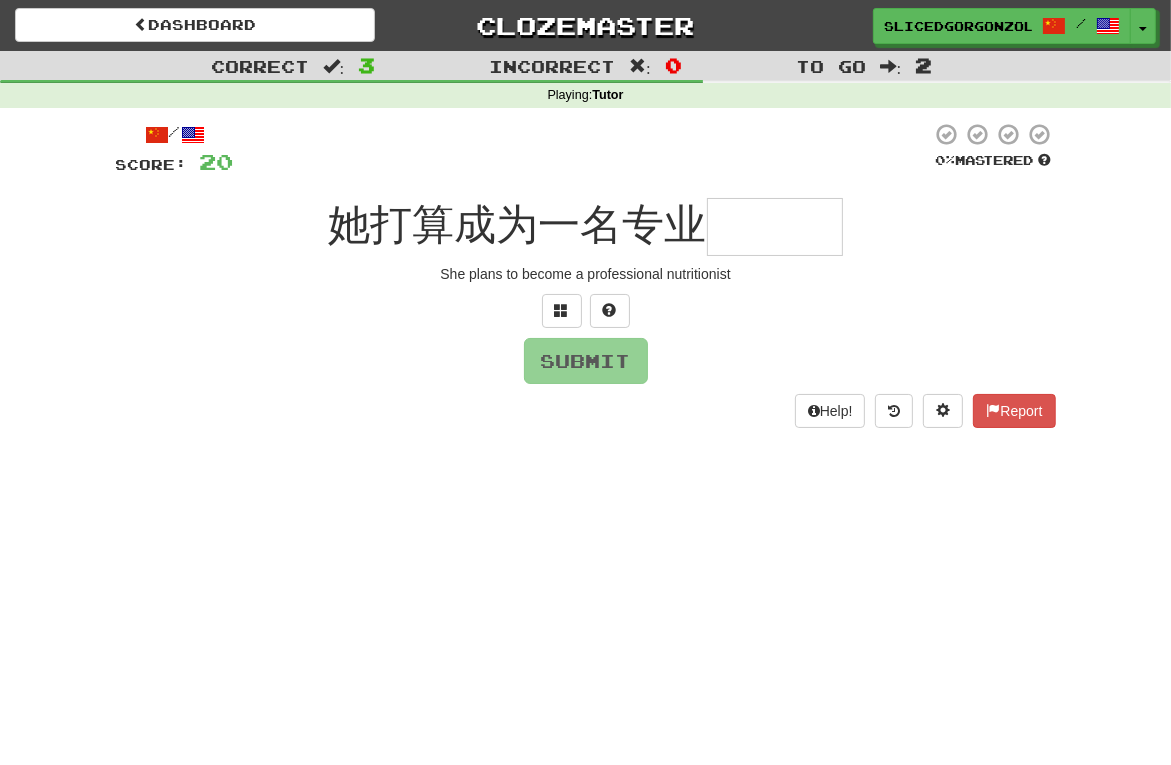 type on "*" 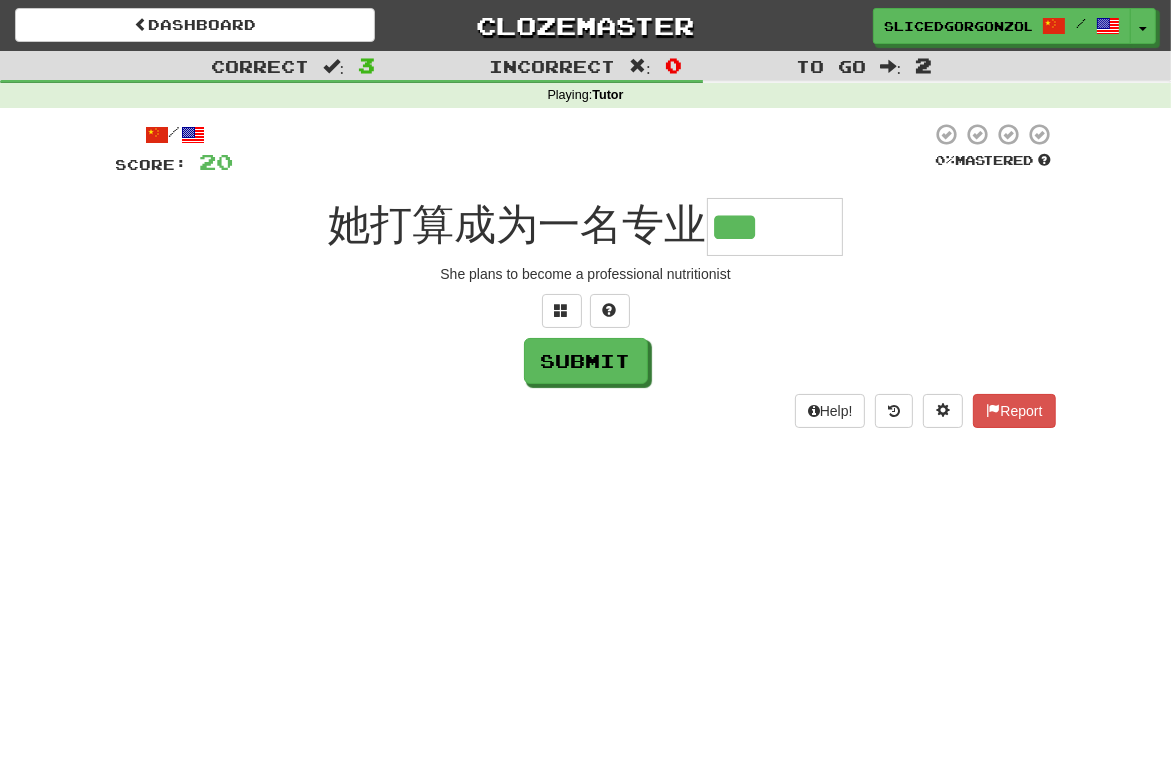 scroll, scrollTop: 0, scrollLeft: 0, axis: both 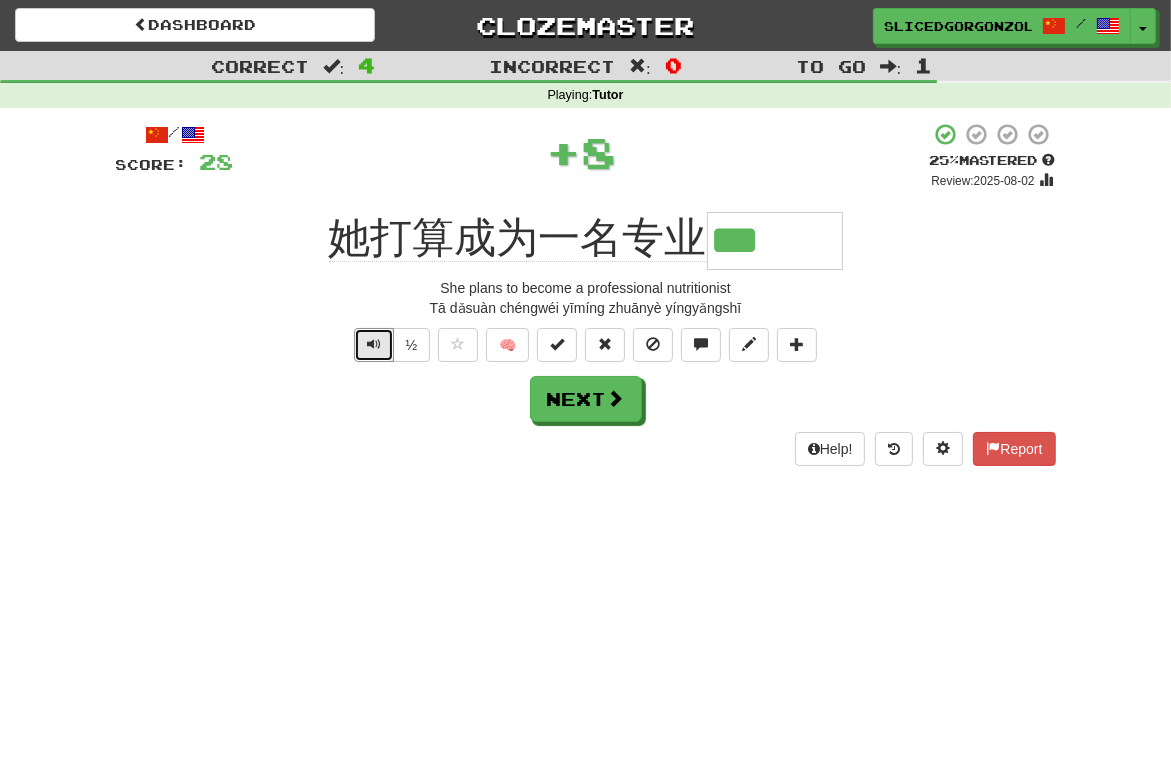 type 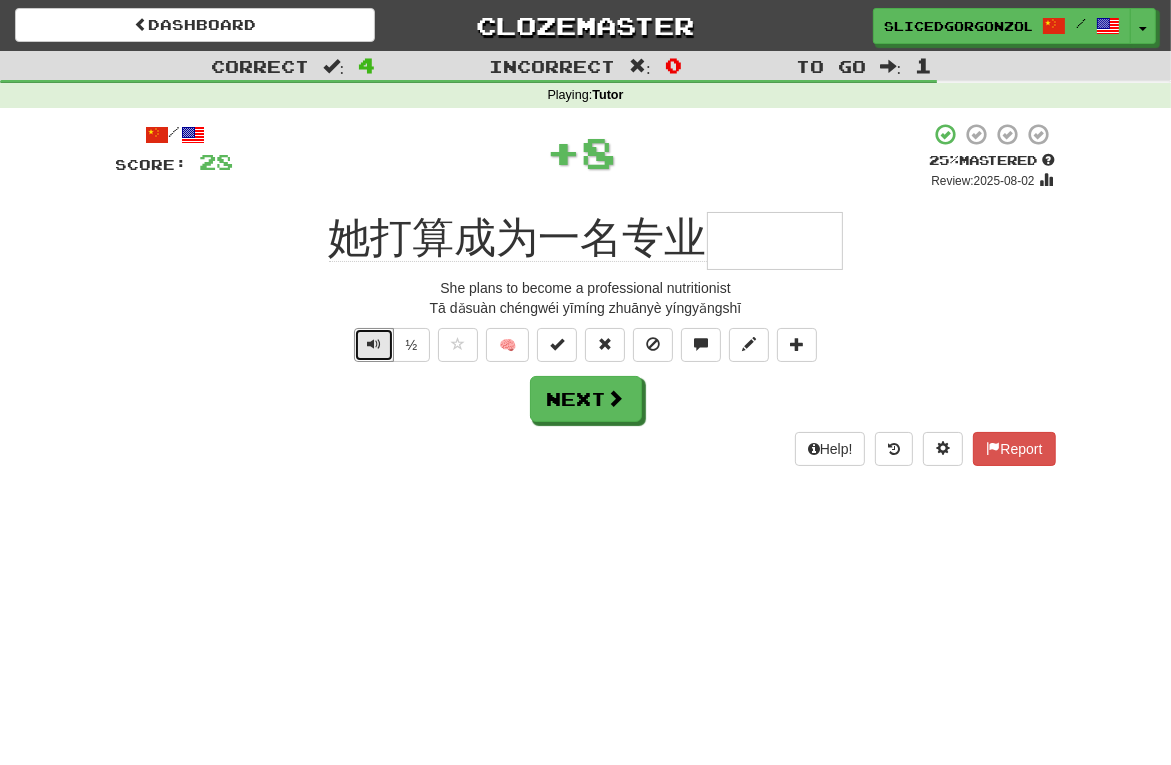 type 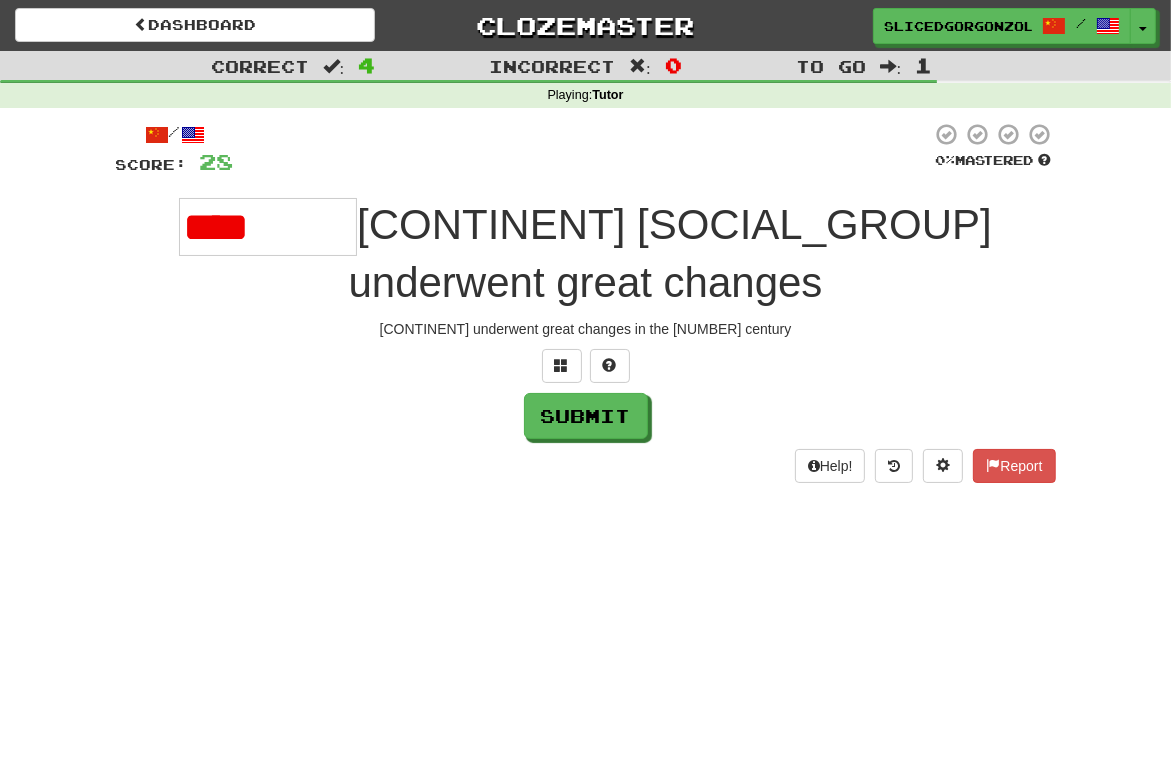 scroll, scrollTop: 0, scrollLeft: 0, axis: both 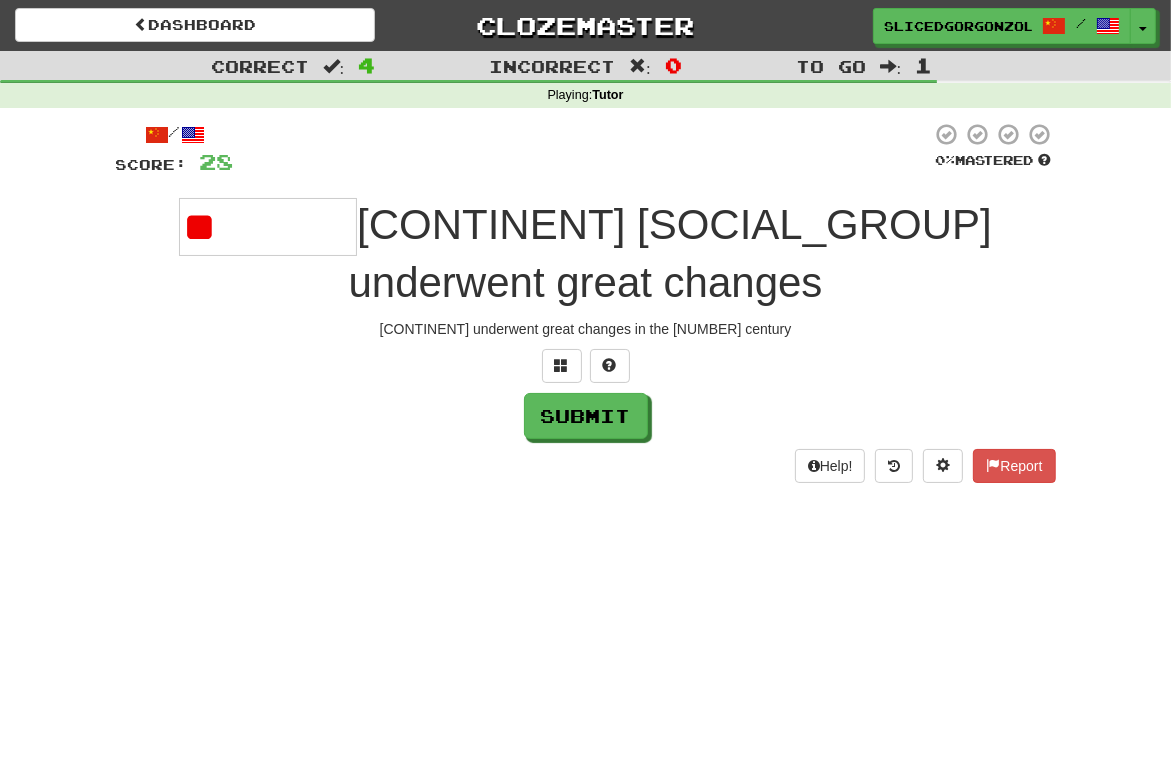 type on "*" 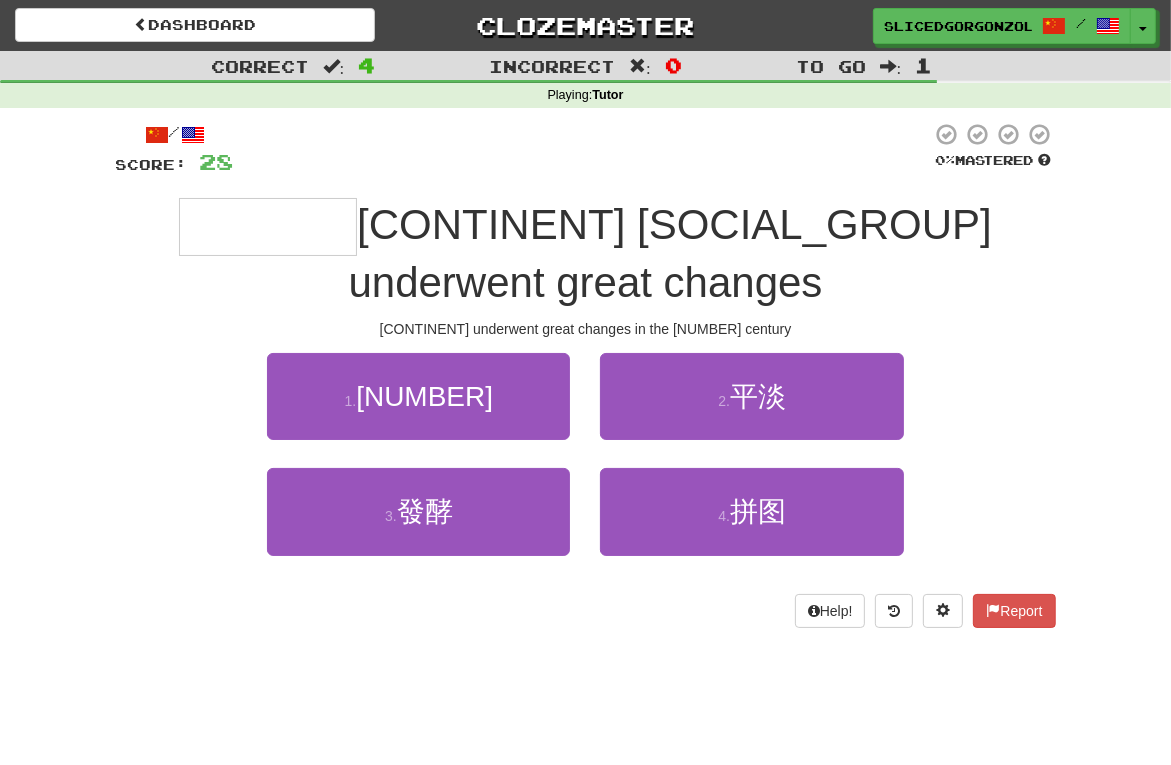 type on "****" 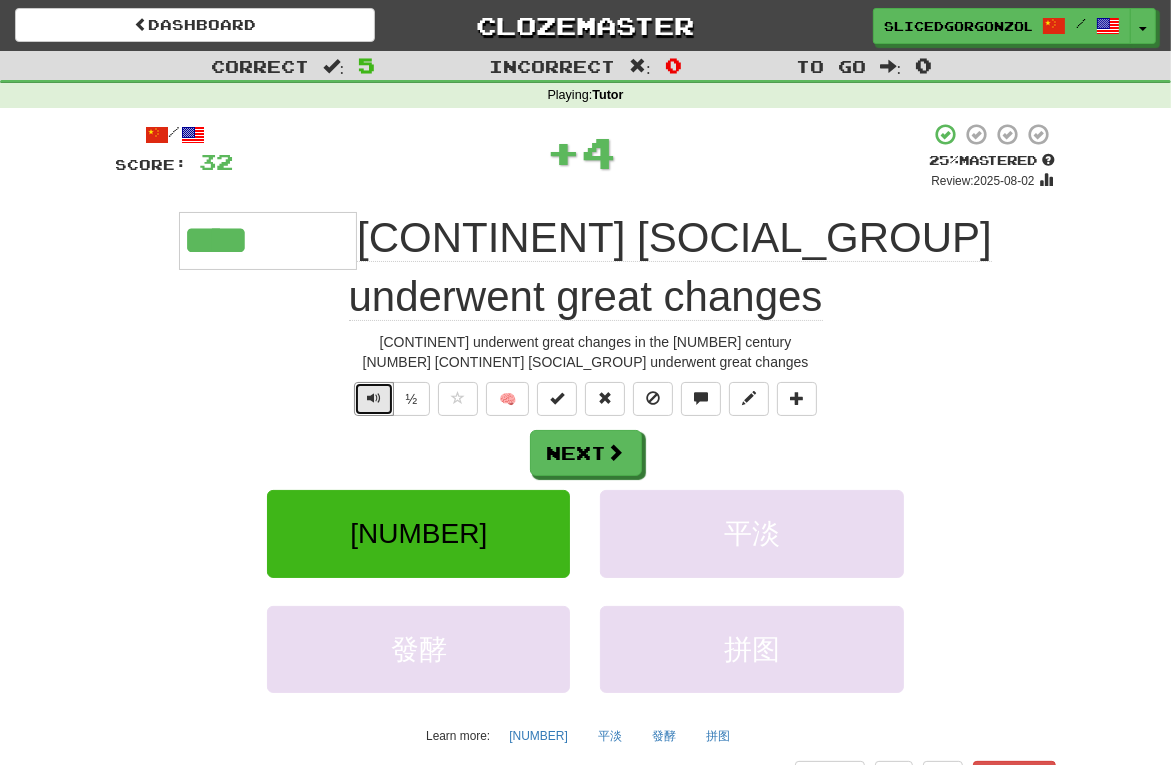 type 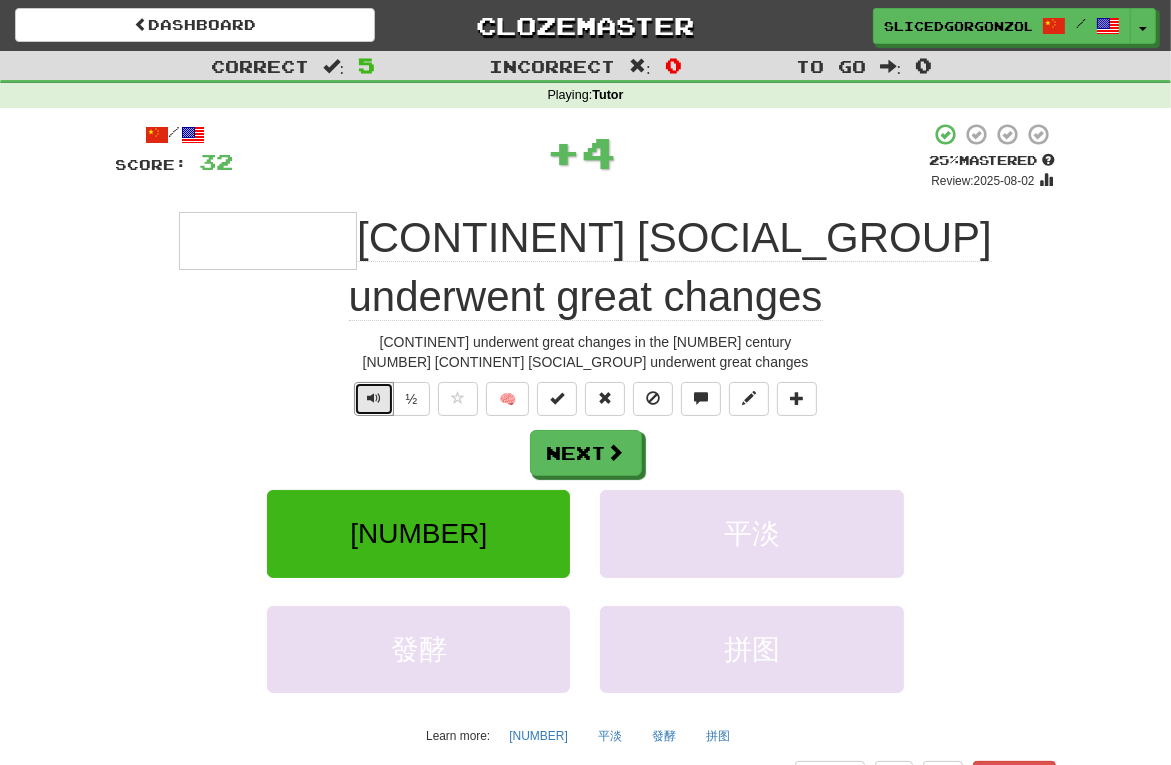 type 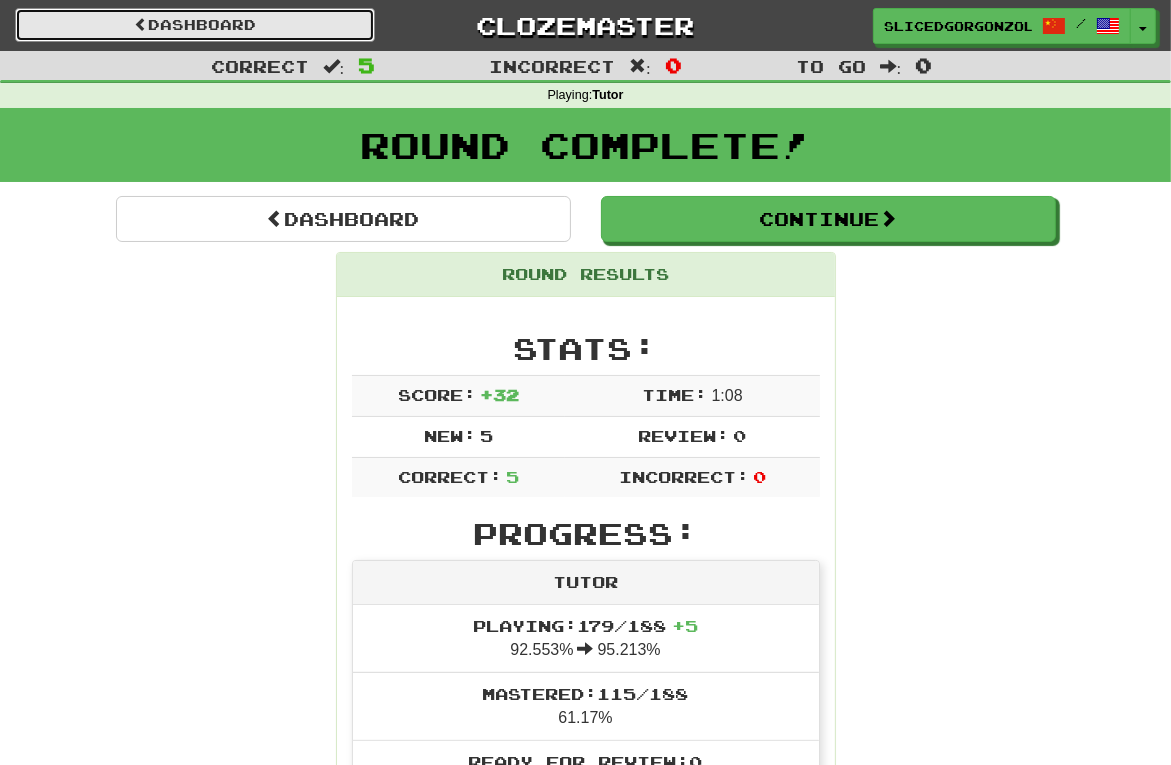 click on "Dashboard" at bounding box center [195, 25] 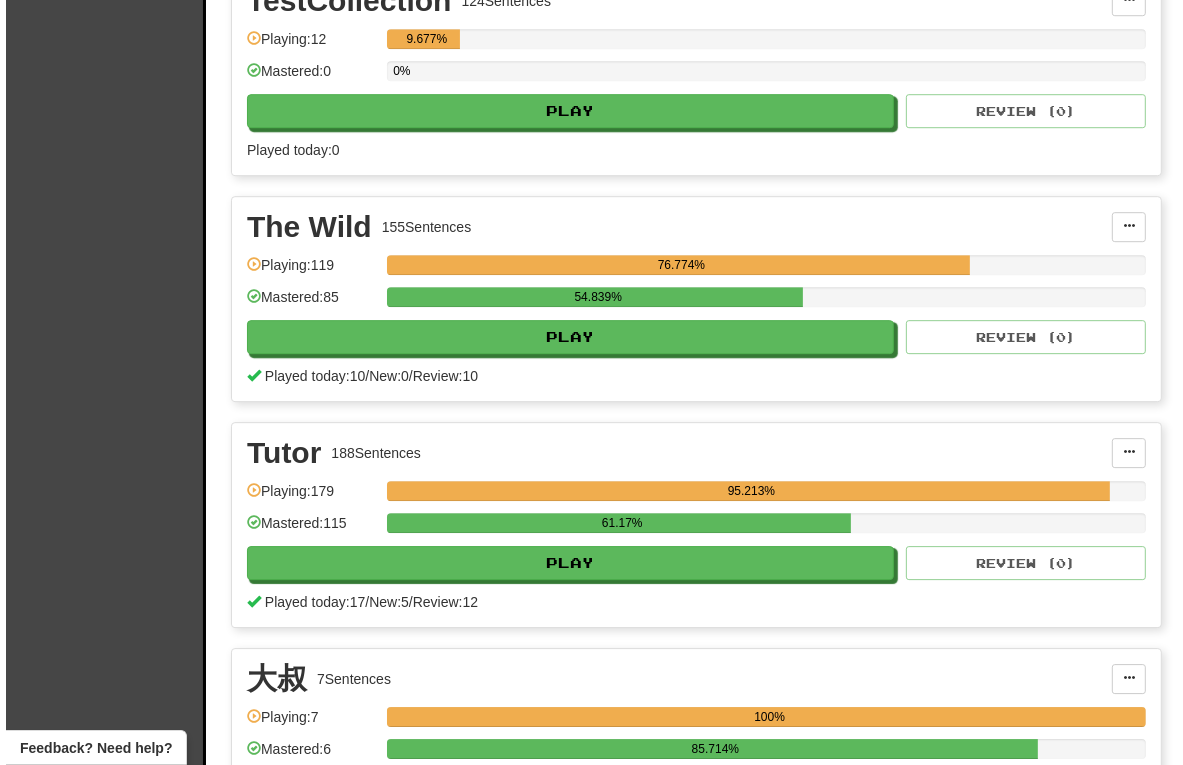 scroll, scrollTop: 4586, scrollLeft: 0, axis: vertical 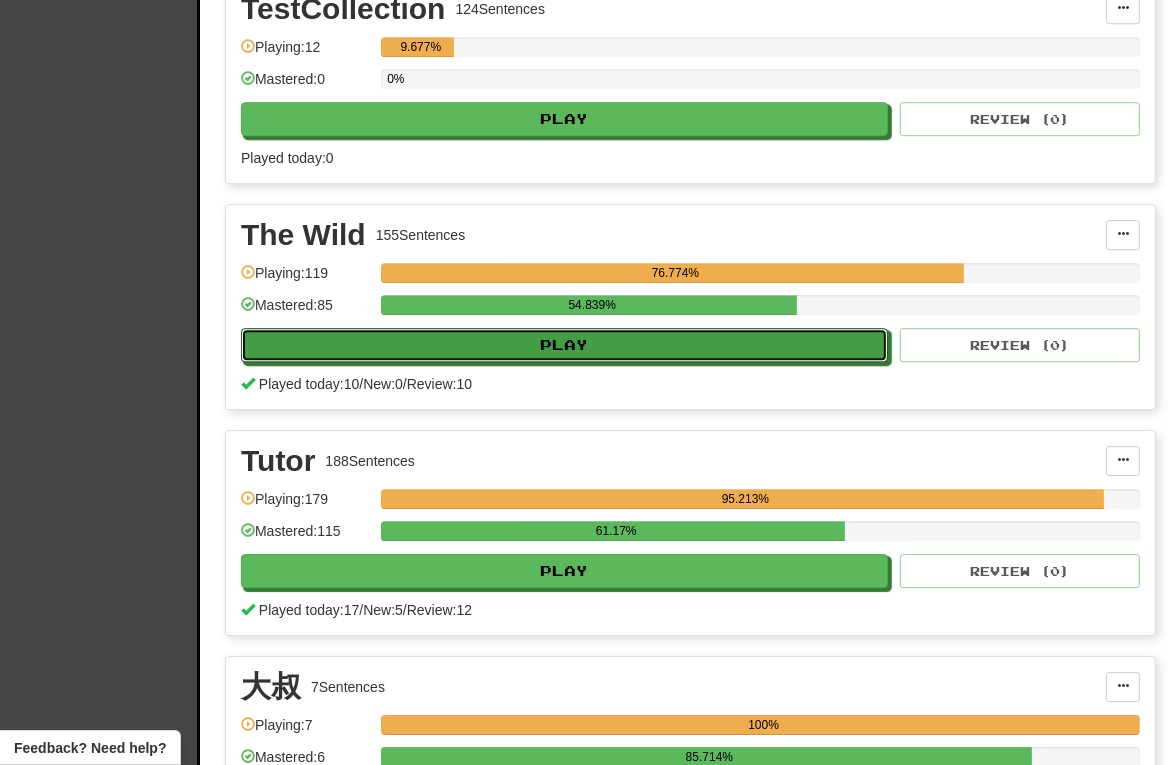 click on "Play" at bounding box center [564, 345] 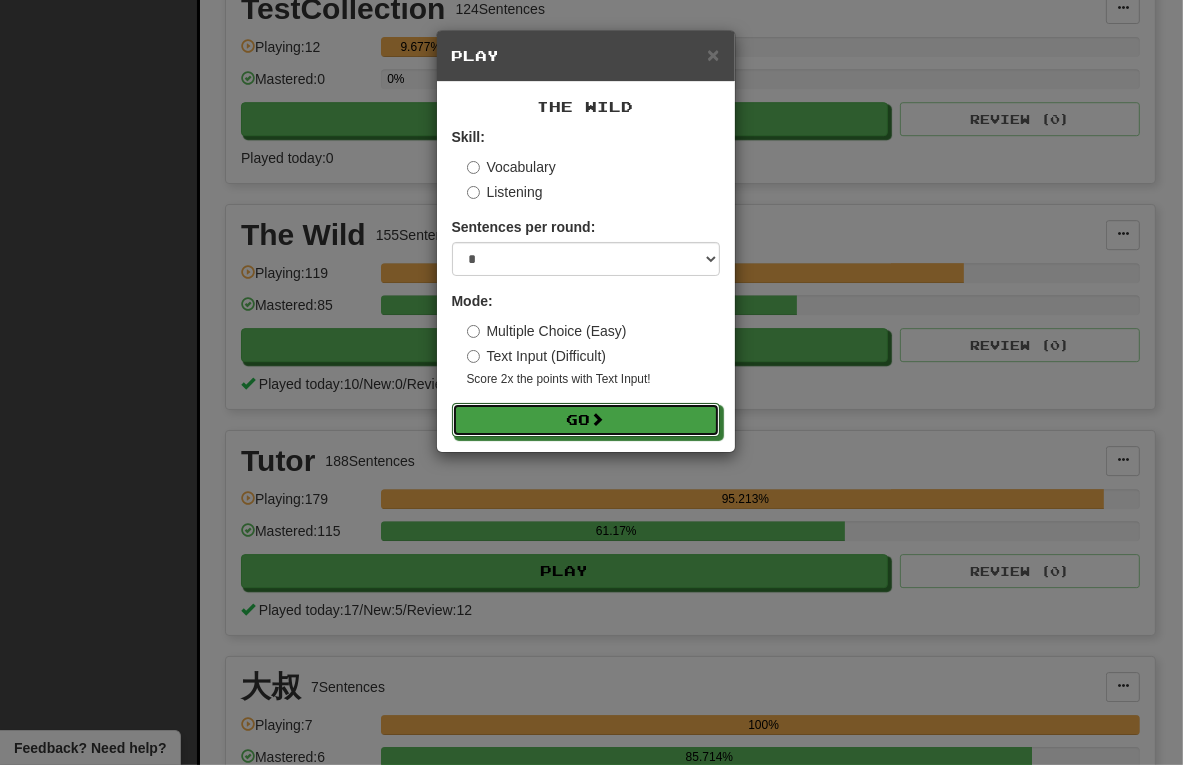 click on "Go" at bounding box center [586, 420] 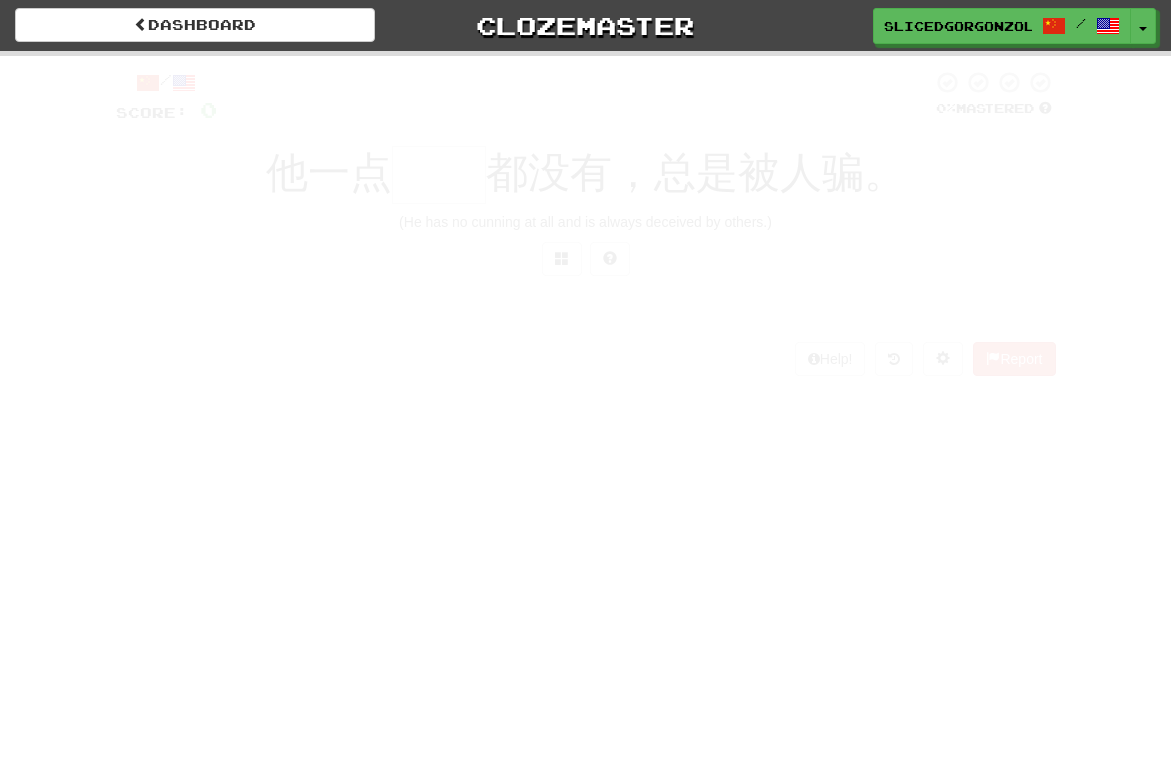 scroll, scrollTop: 0, scrollLeft: 0, axis: both 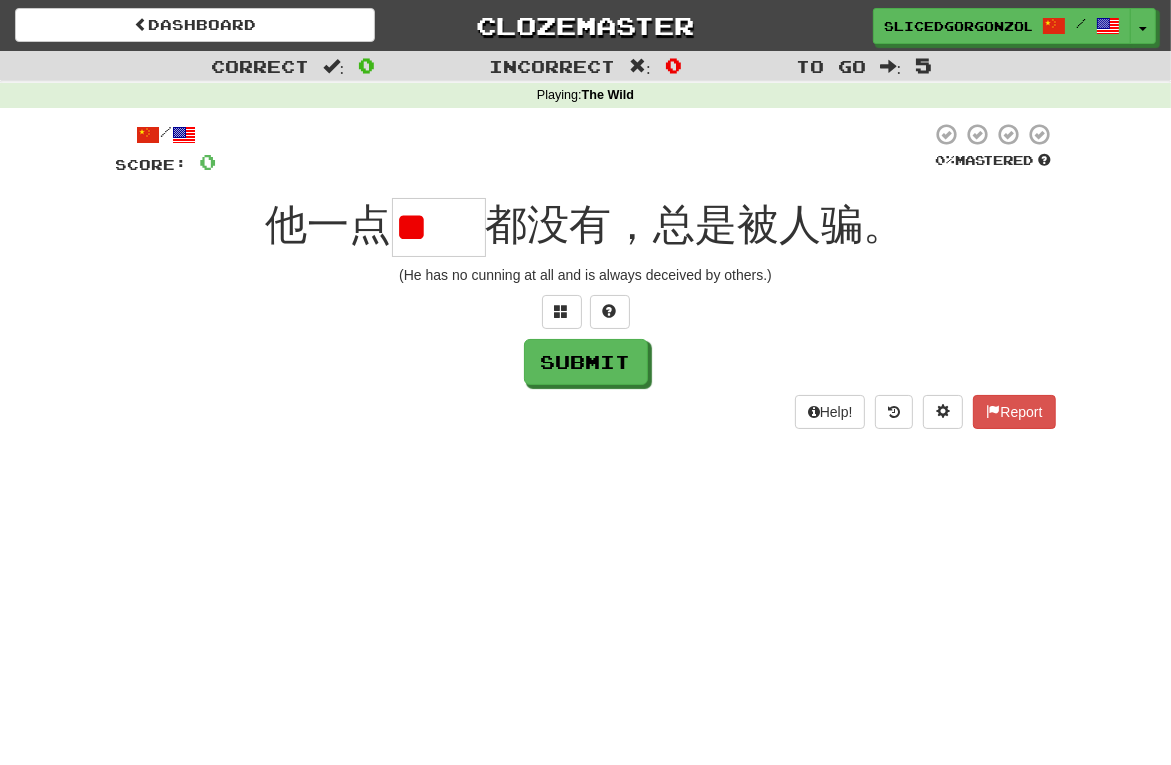 type on "*" 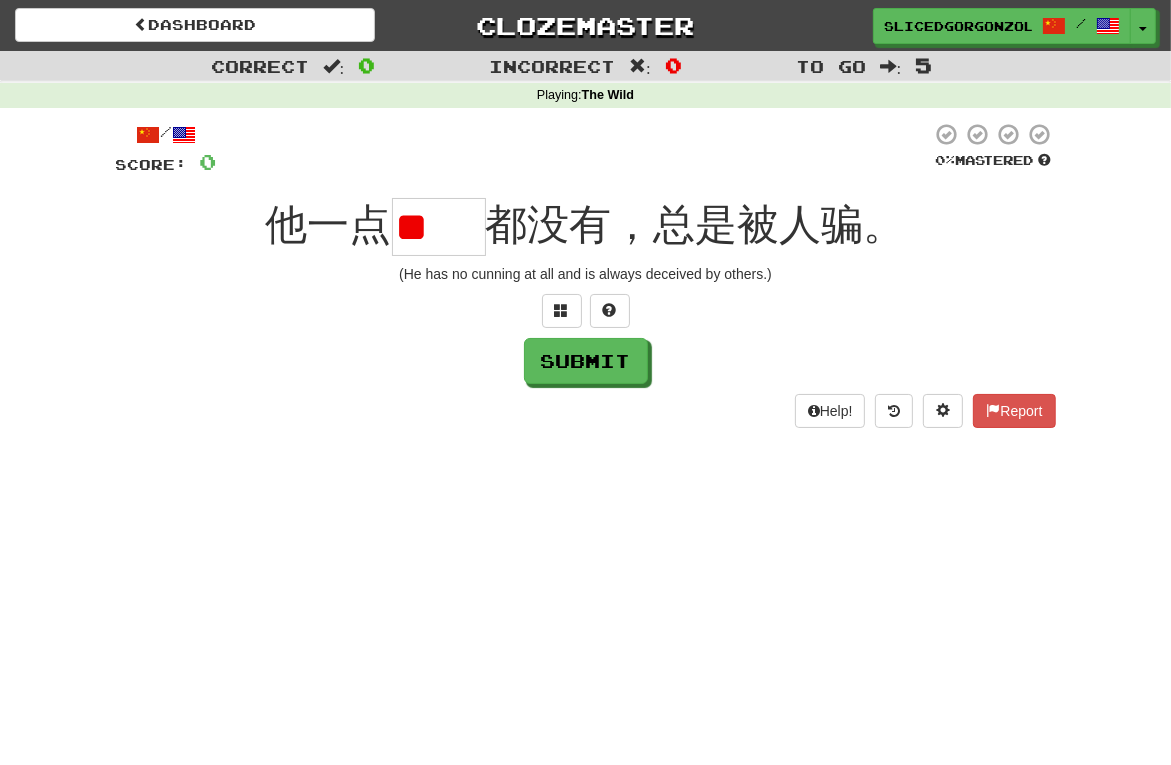 scroll, scrollTop: 0, scrollLeft: 0, axis: both 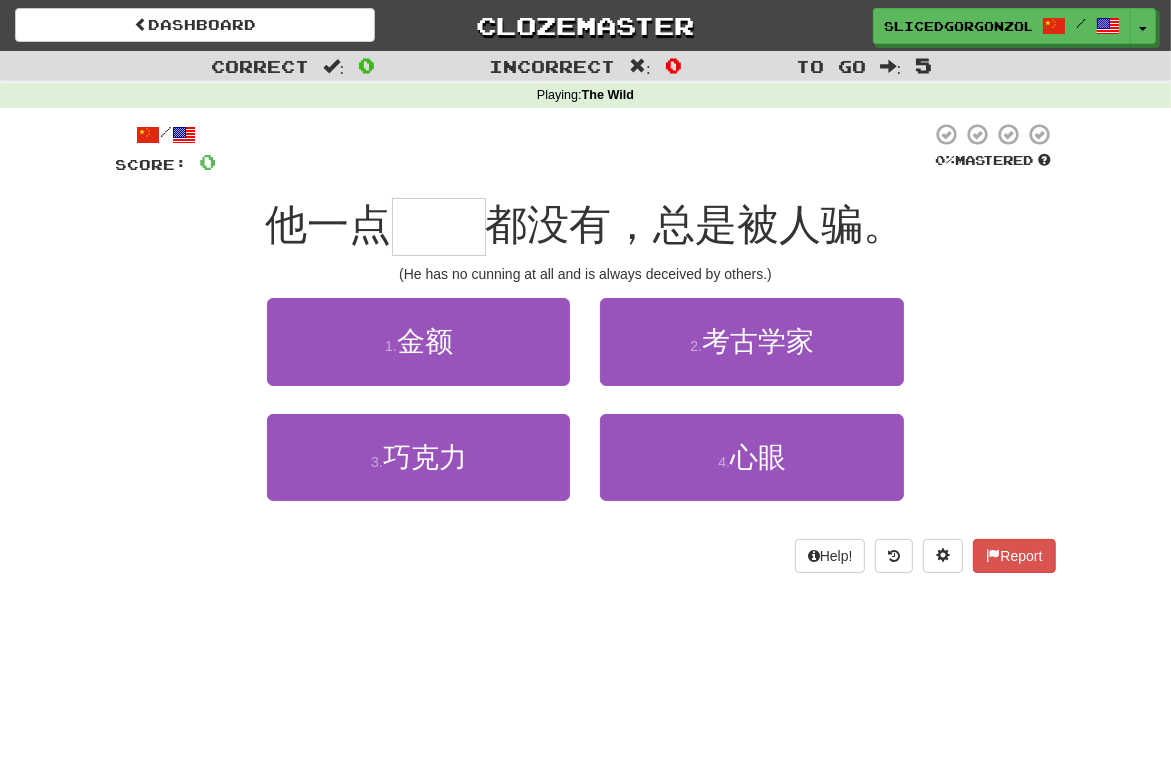 type on "**" 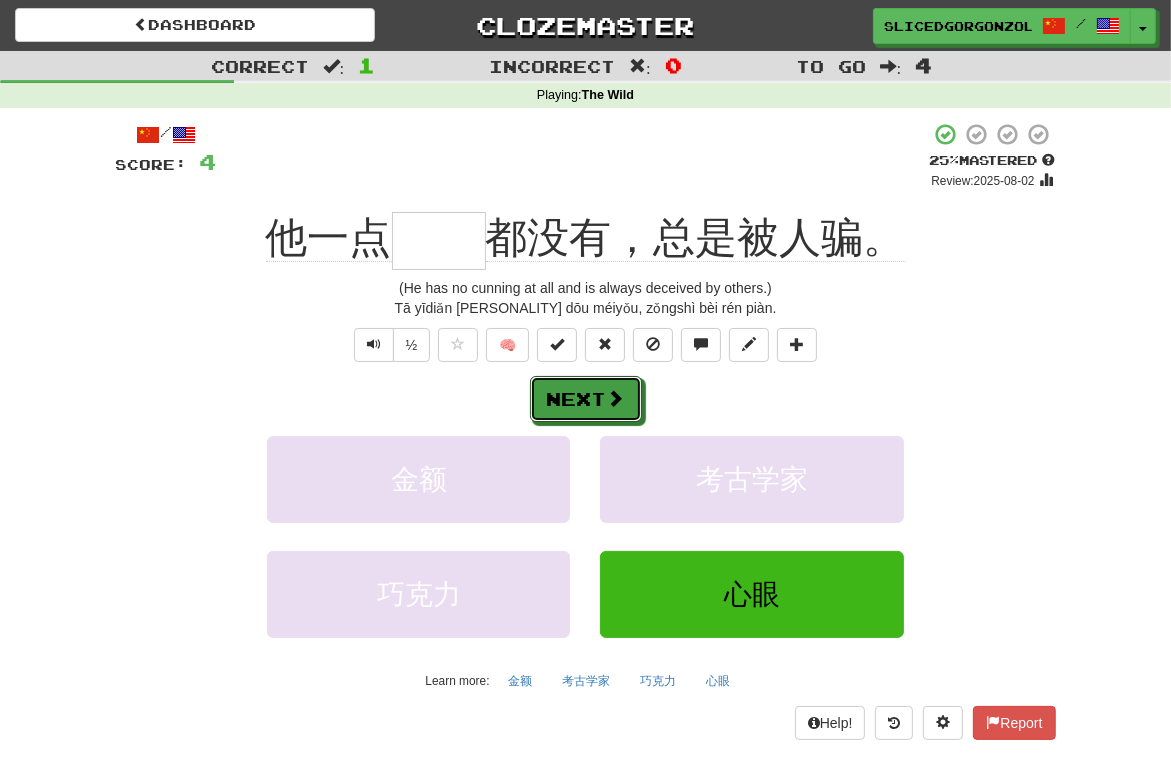click on "Next" at bounding box center (586, 399) 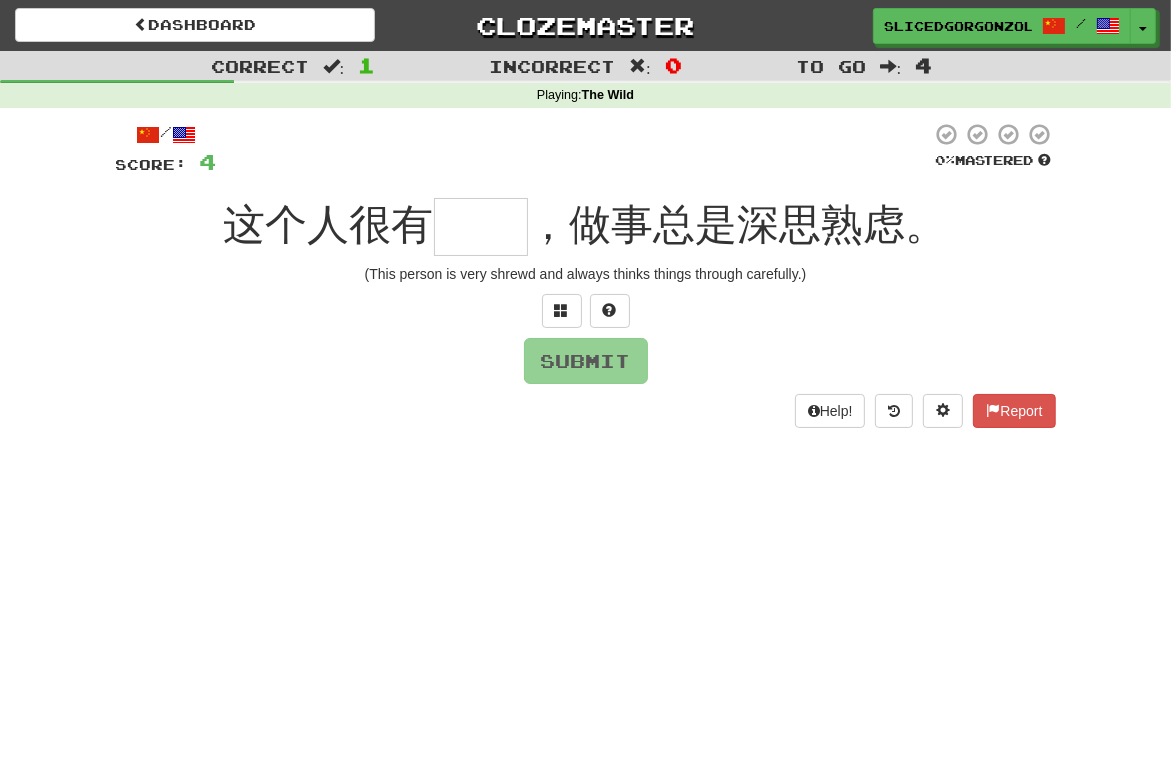 click at bounding box center [481, 227] 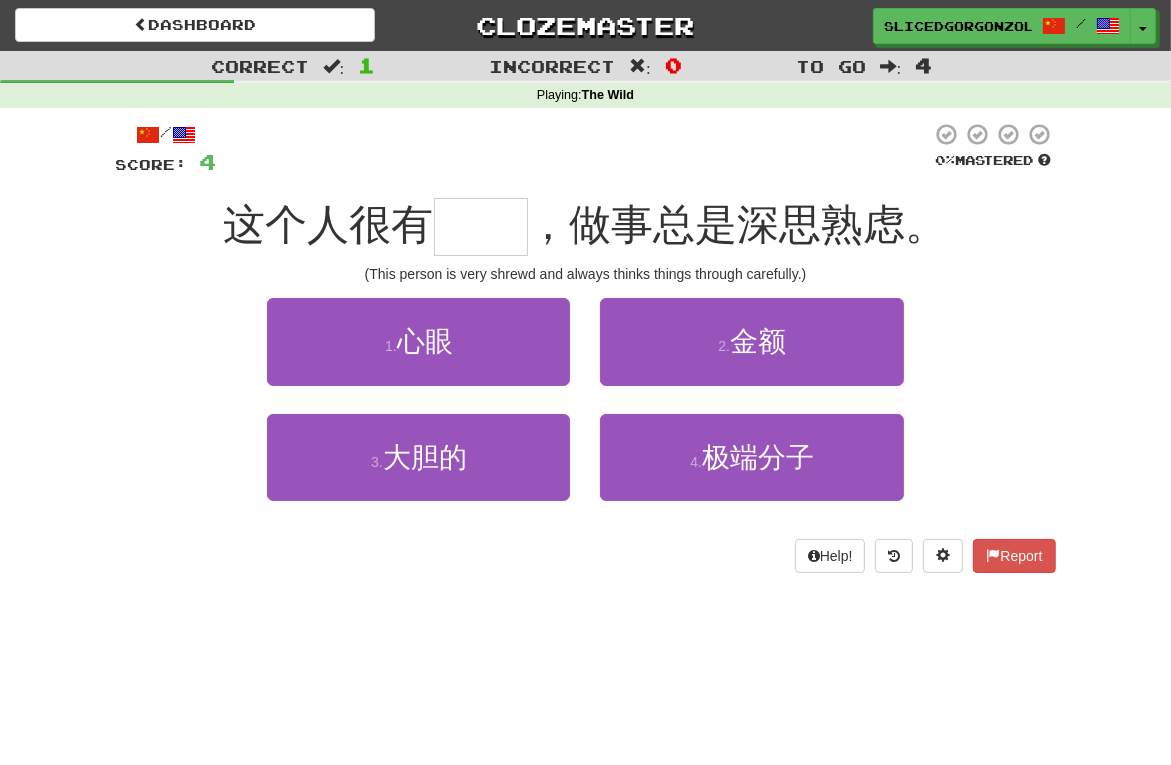 type on "**" 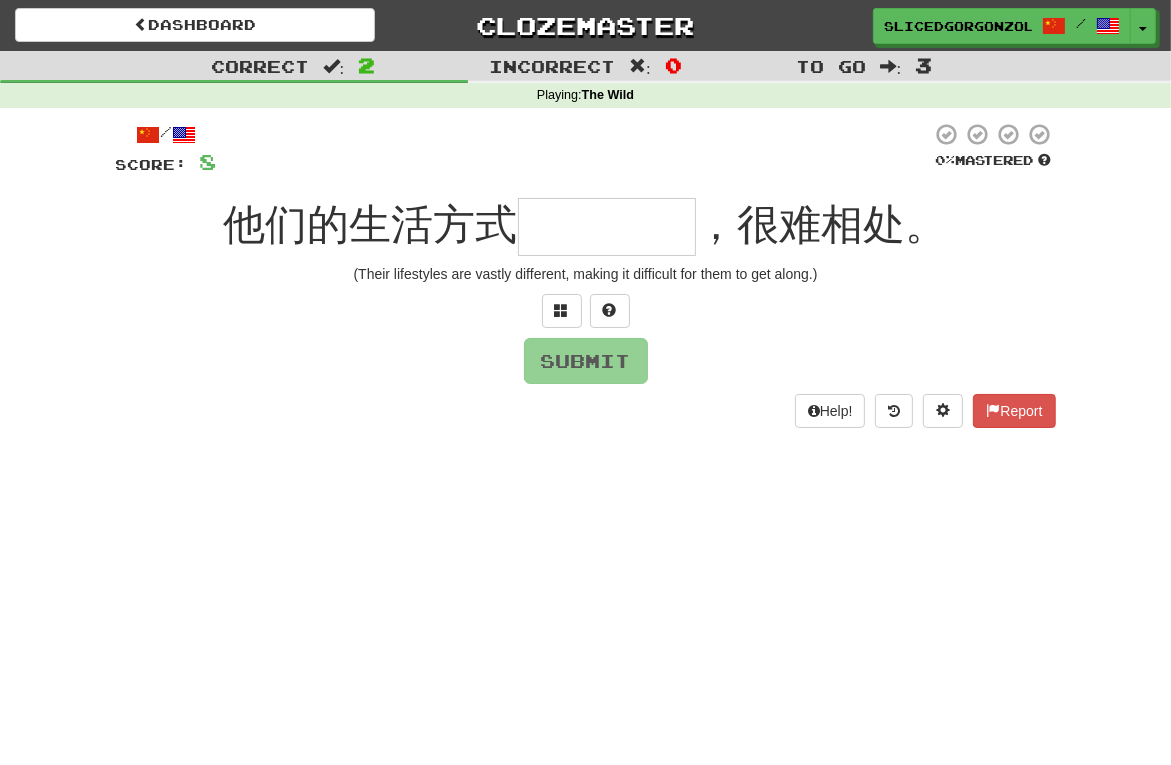 type on "*" 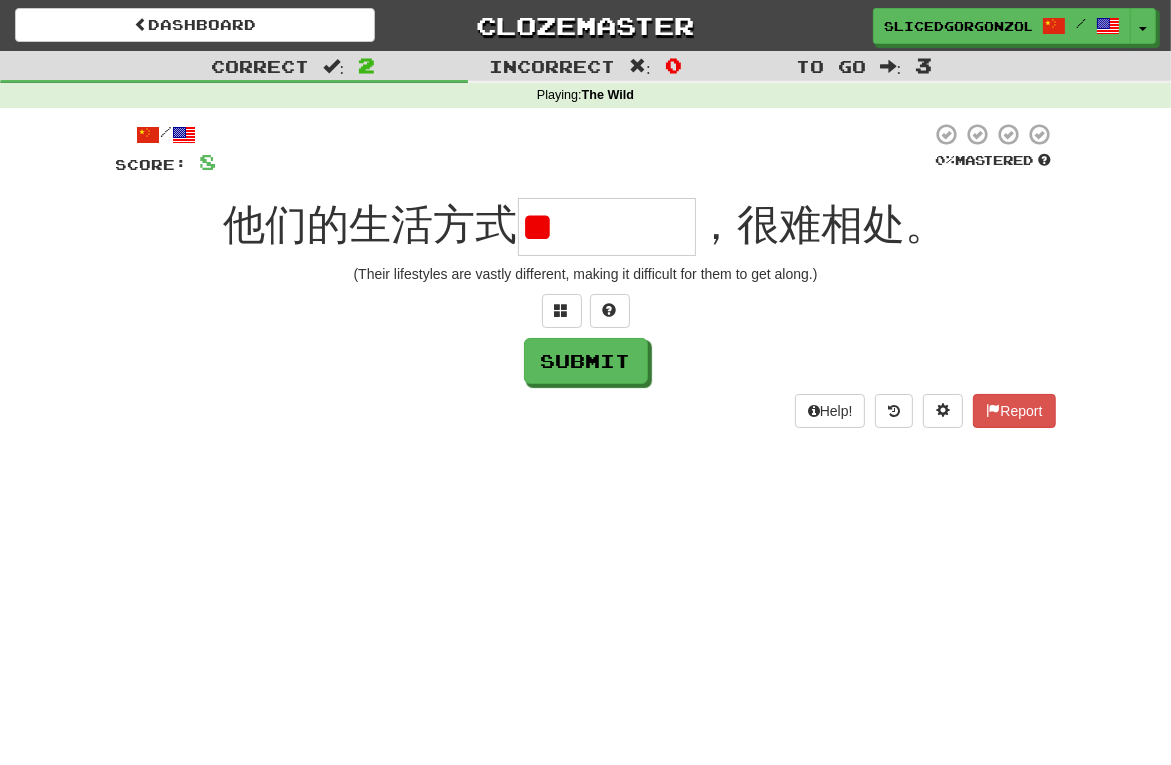 type on "*" 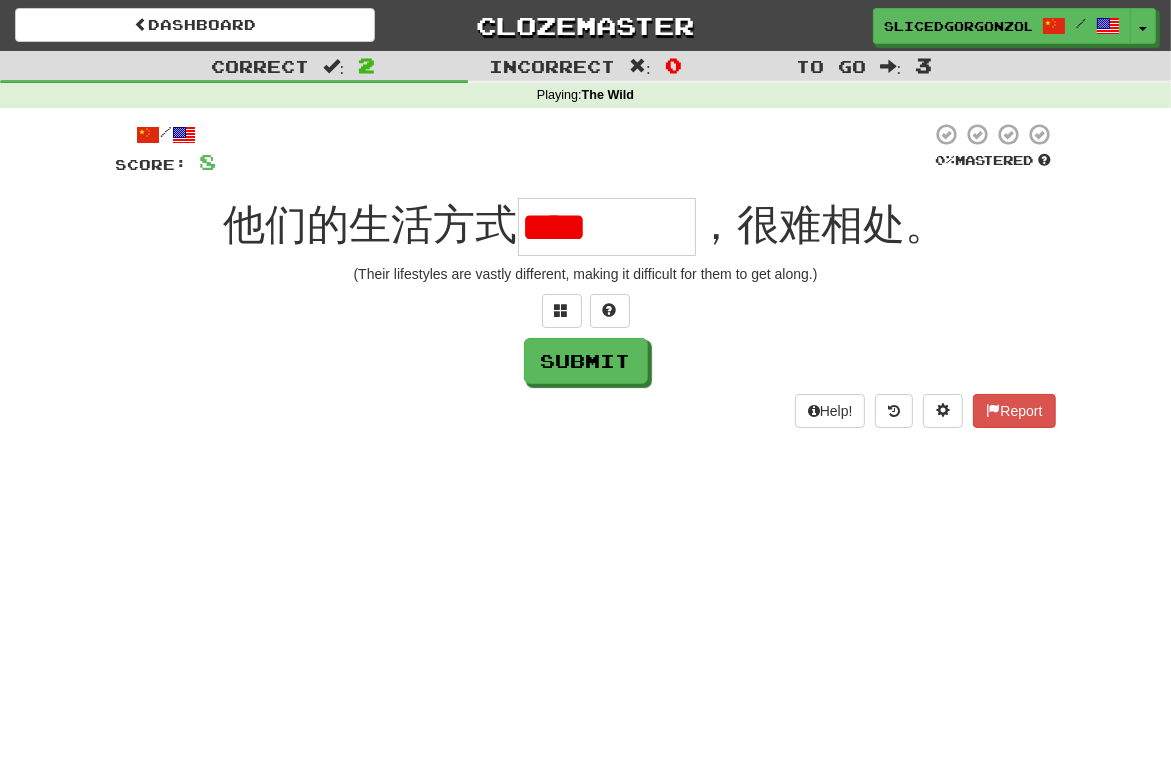 scroll, scrollTop: 0, scrollLeft: 0, axis: both 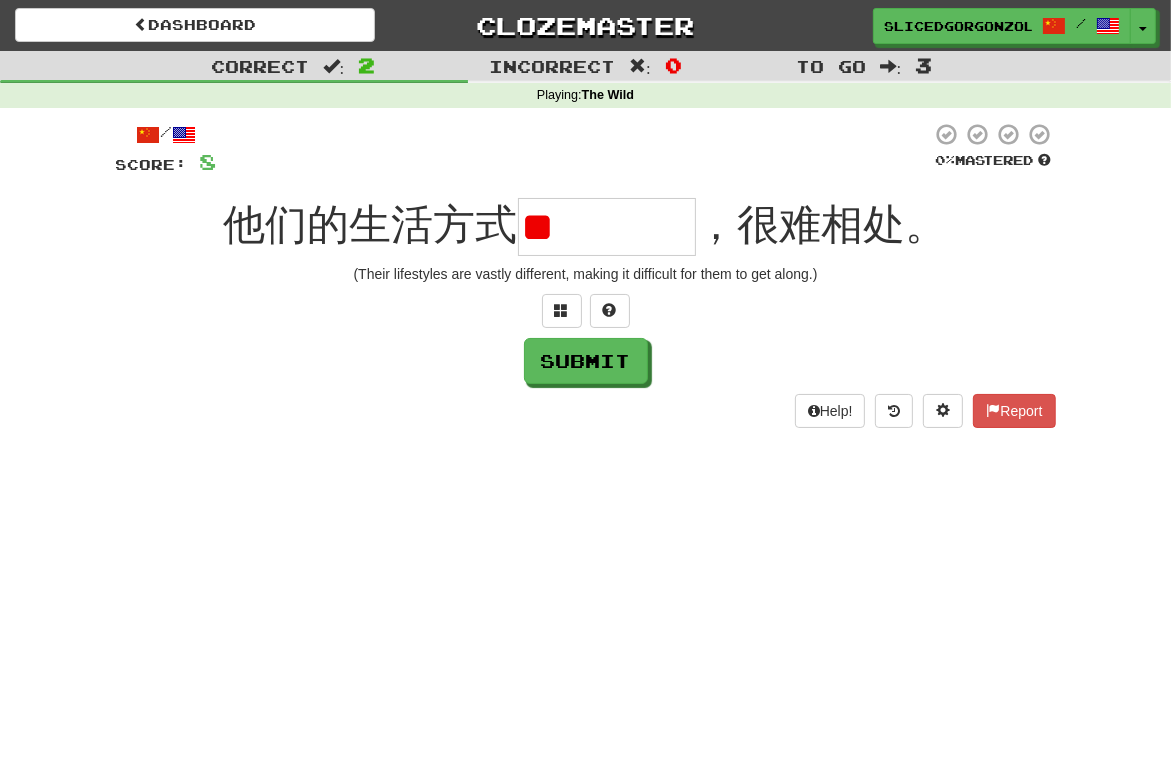 type on "*" 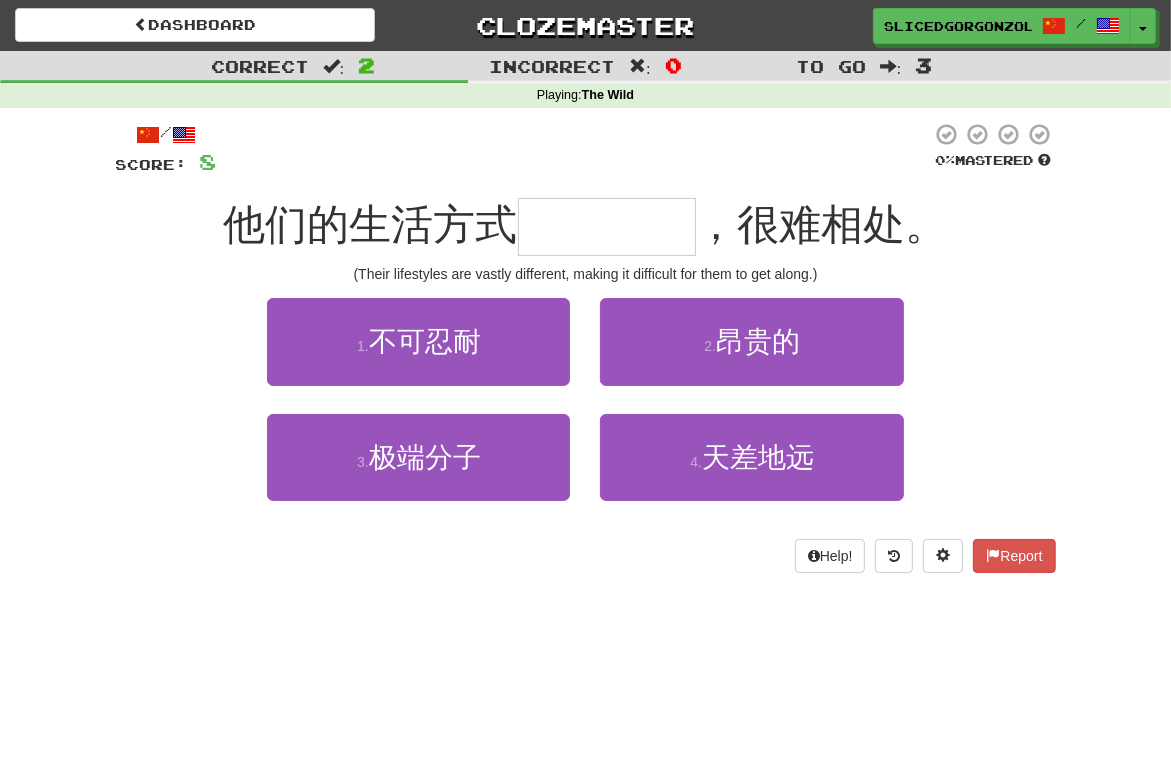 type on "****" 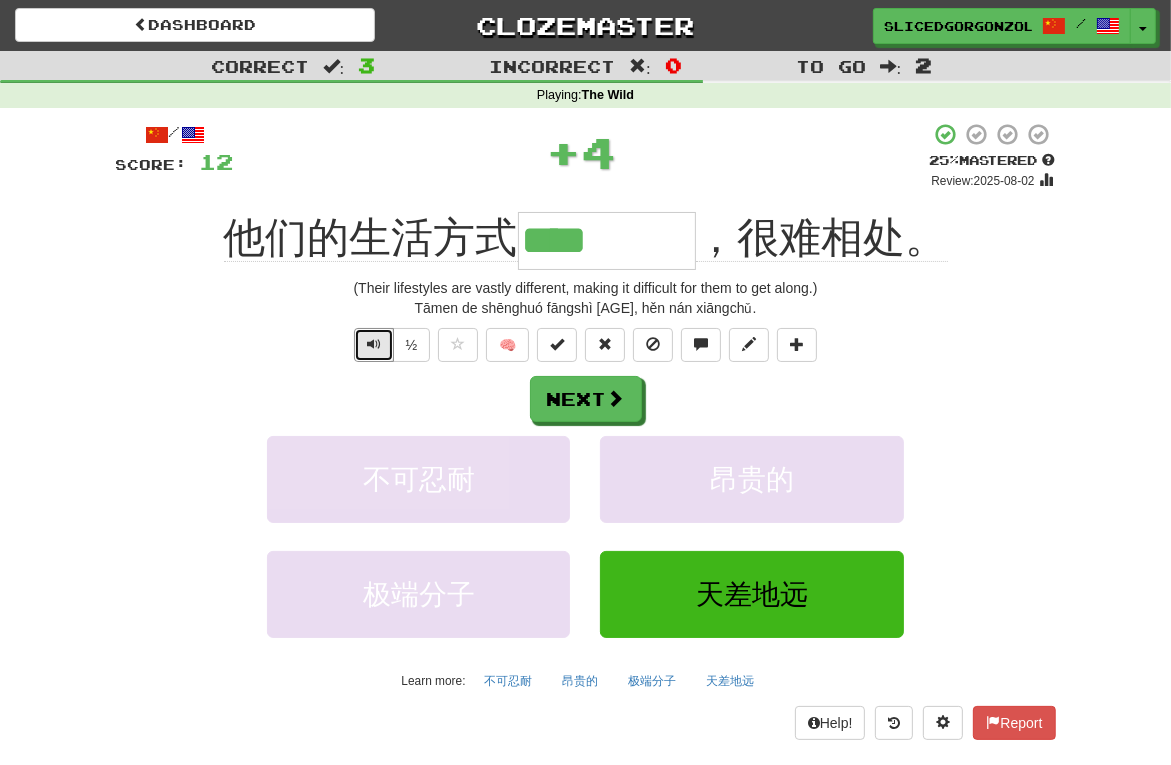 type 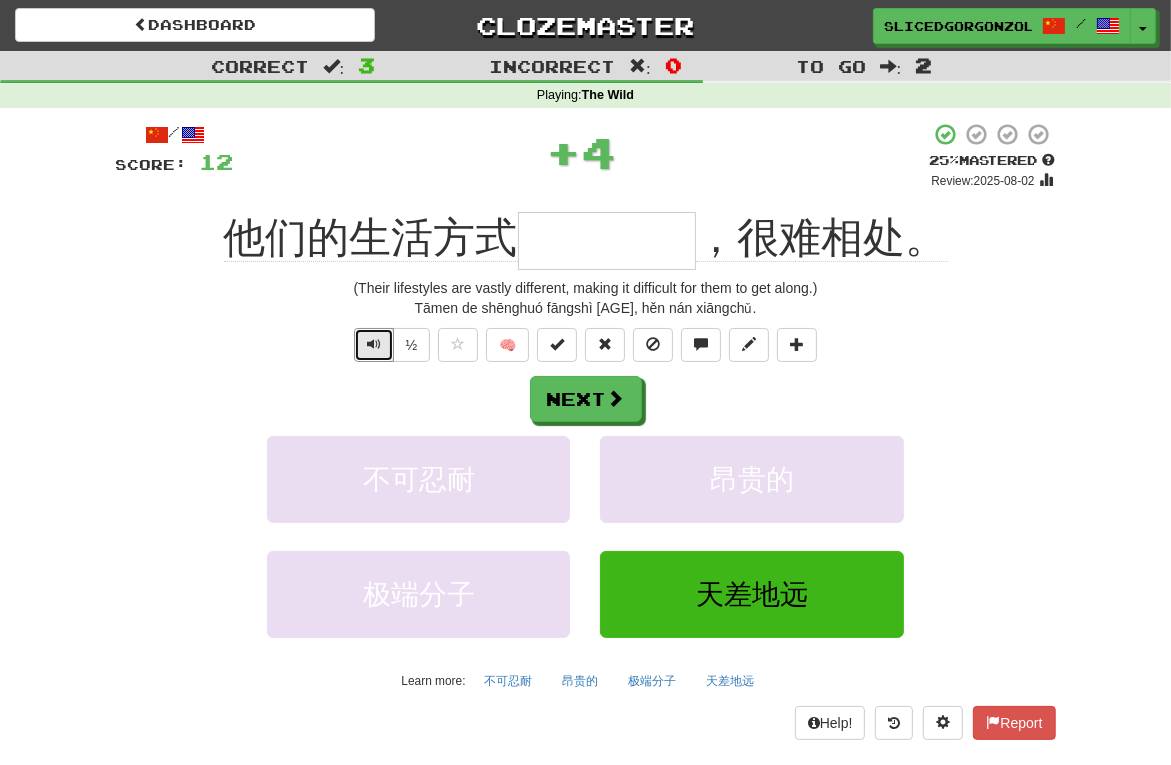 type 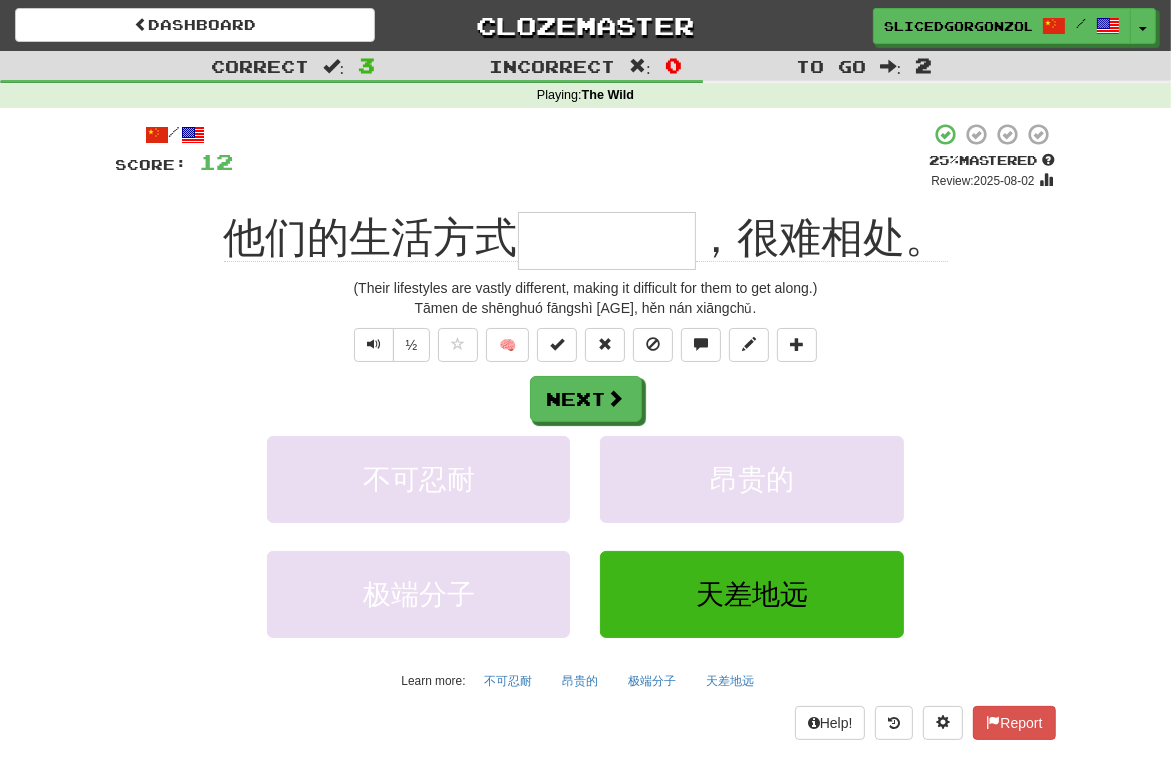 click on "/  Score:   12 + 4 25 %  Mastered Review:  2025-08-02 他们的生活方式 ，很难相处。 (Their lifestyles are vastly different, making it difficult for them to get along.) Tāmen de shēnghuó fāngshì {{tiān chā dì yuǎn}}, hěn nán xiāngchǔ. ½ 🧠 Next 不可忍耐 昂贵的 极端分子 天差地远 Learn more: 不可忍耐 昂贵的 极端分子 天差地远  Help!  Report" at bounding box center [586, 431] 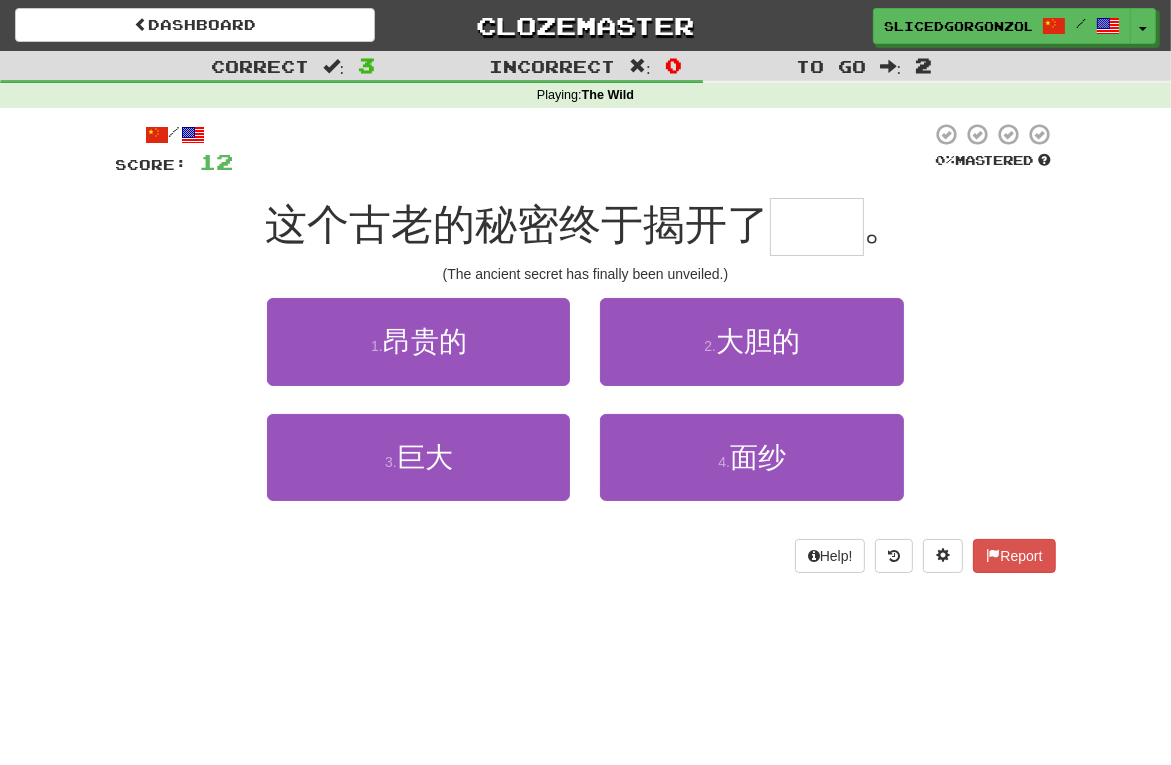 type on "**" 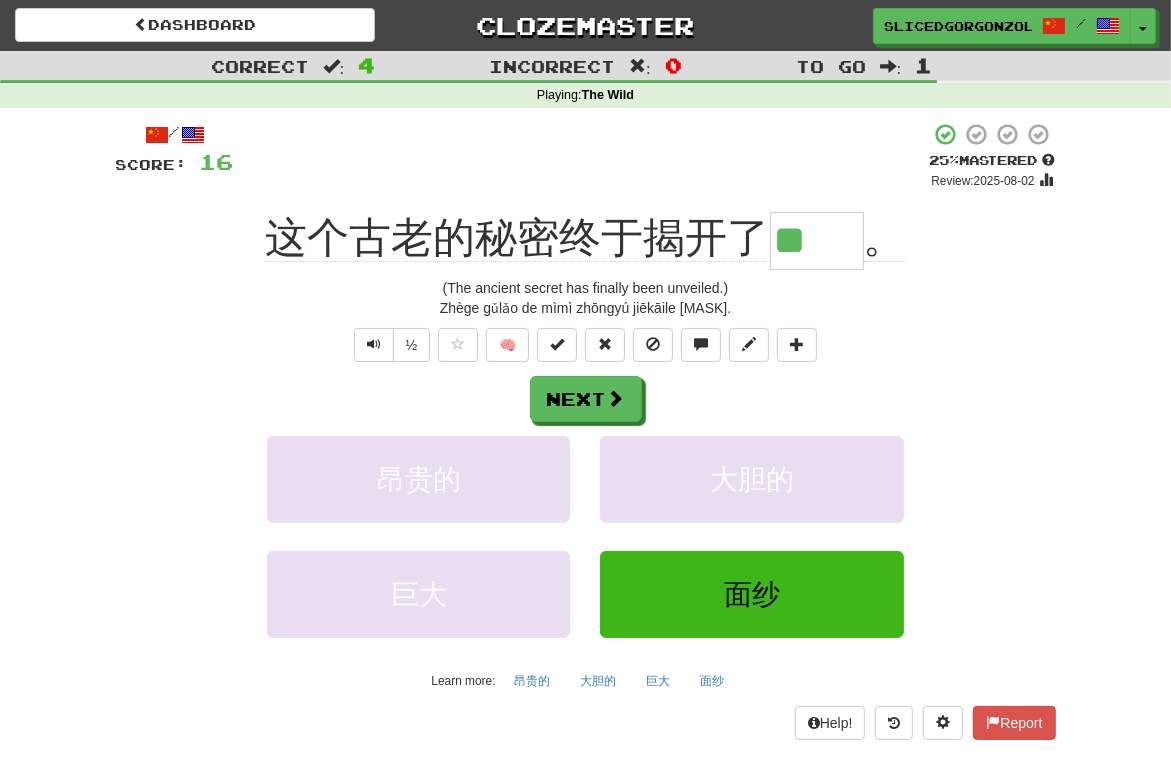type 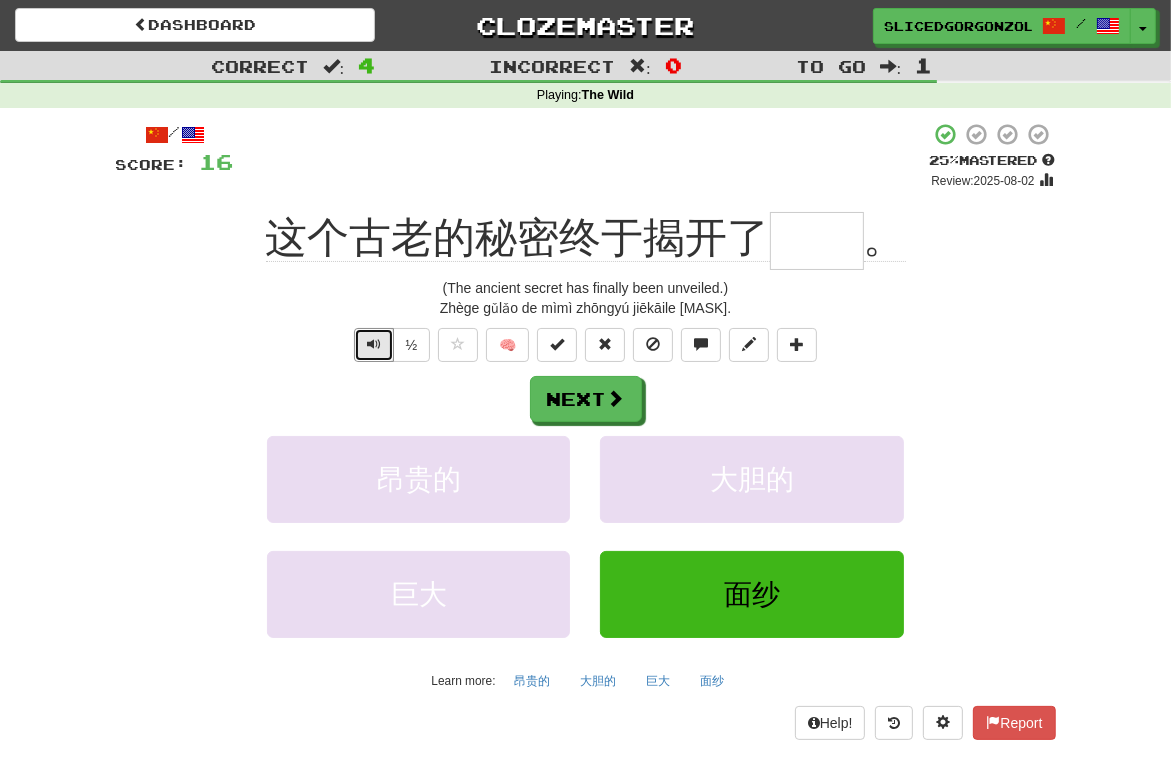 type 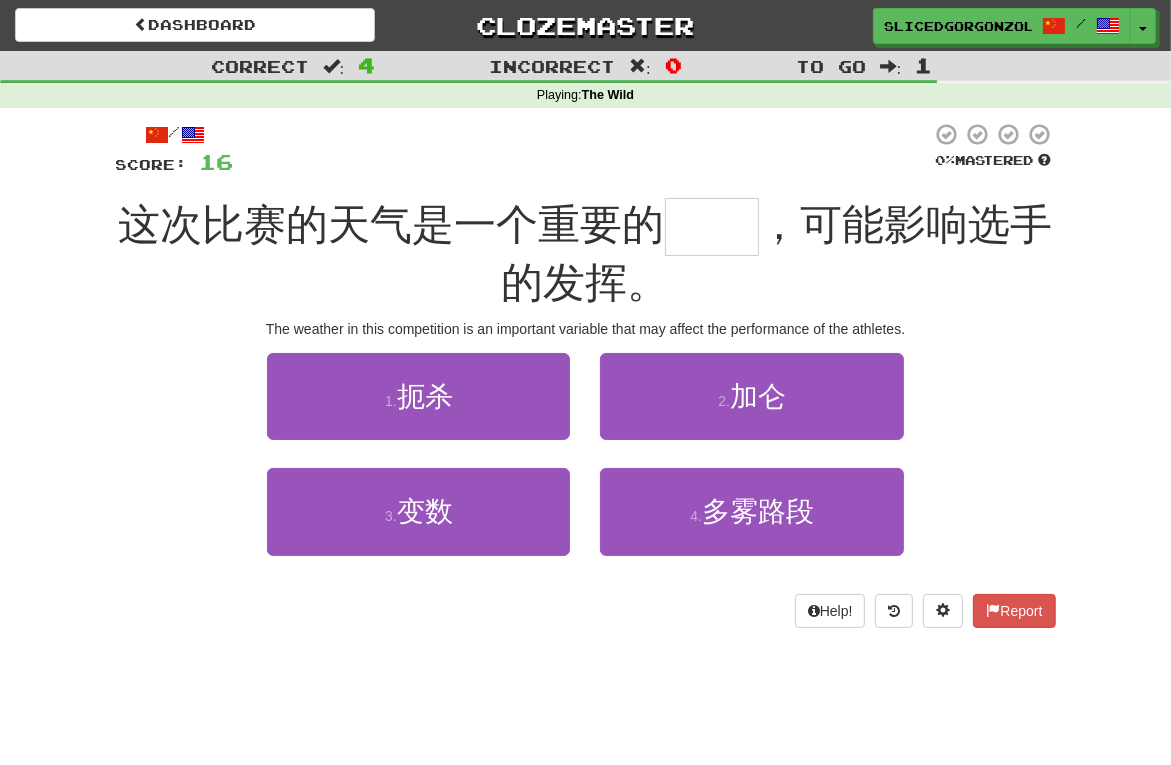 type on "**" 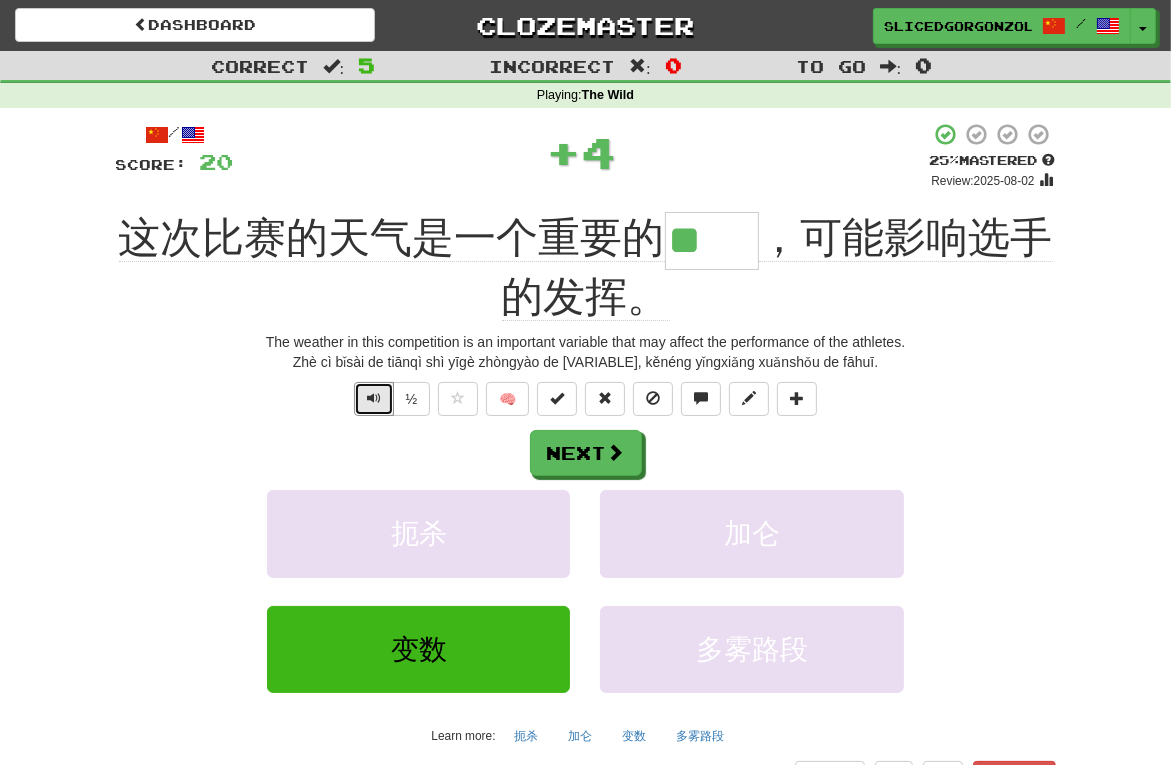 type 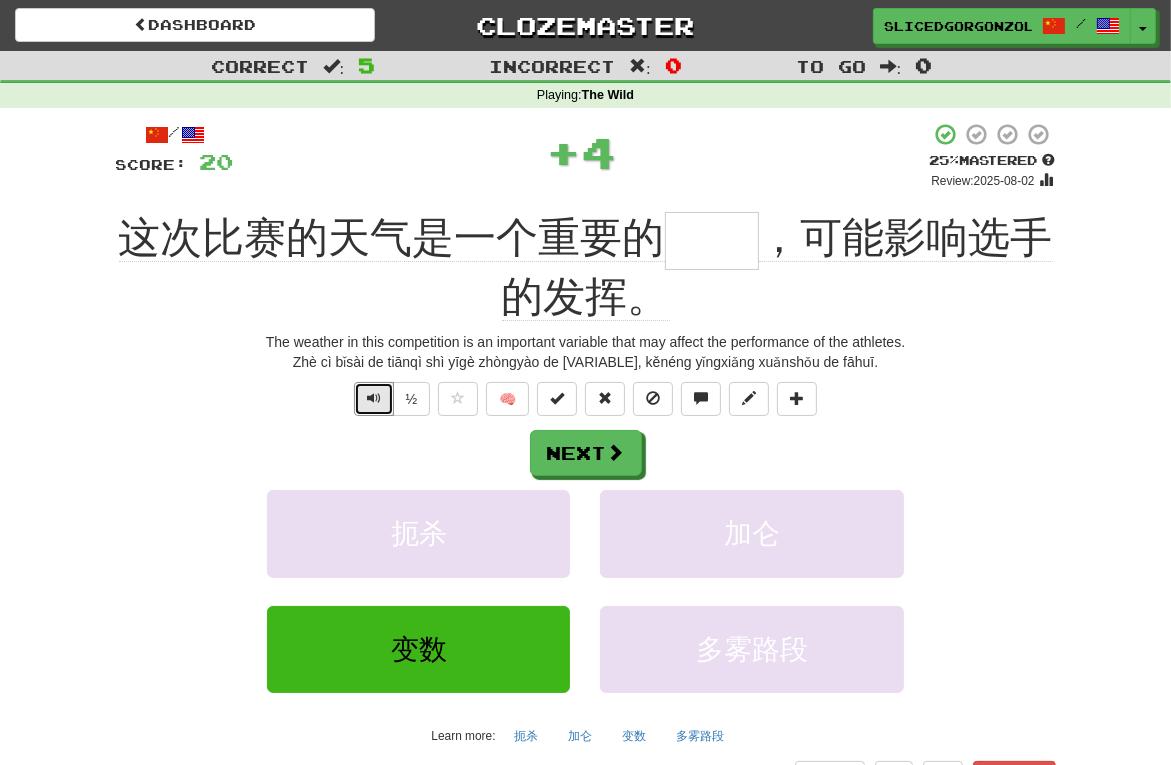 type 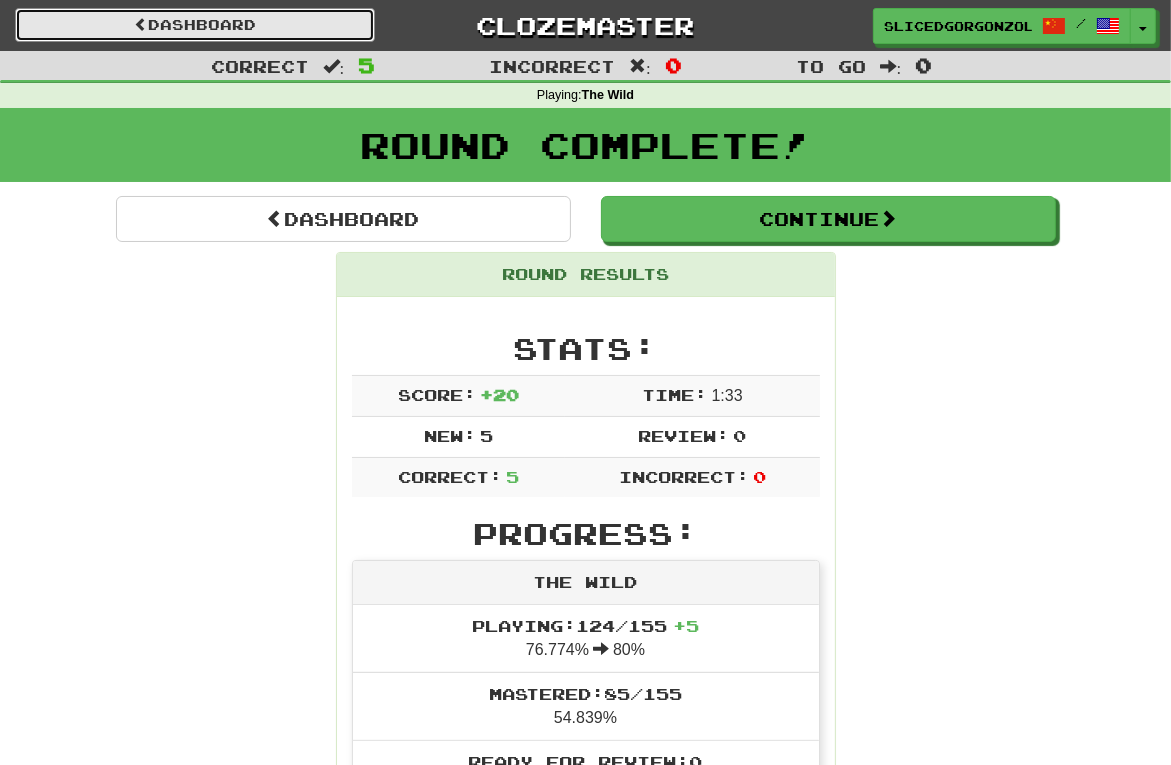 click on "Dashboard" at bounding box center (195, 25) 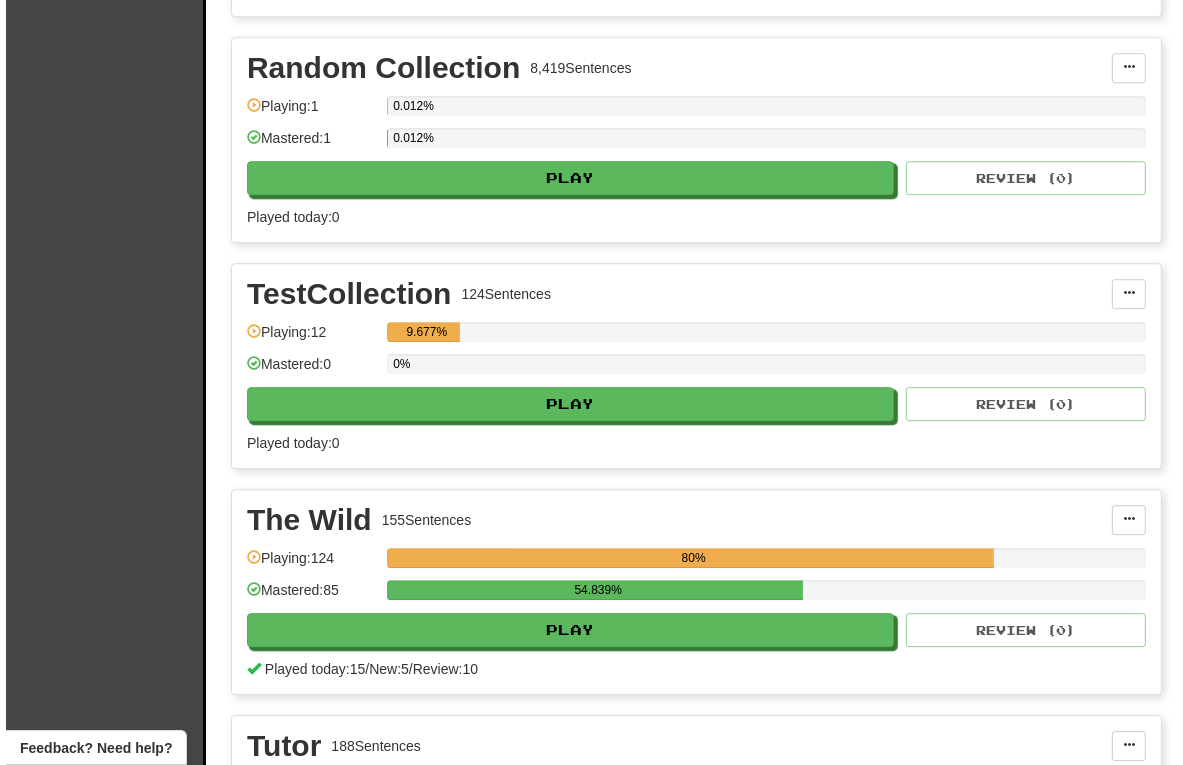 scroll, scrollTop: 4266, scrollLeft: 0, axis: vertical 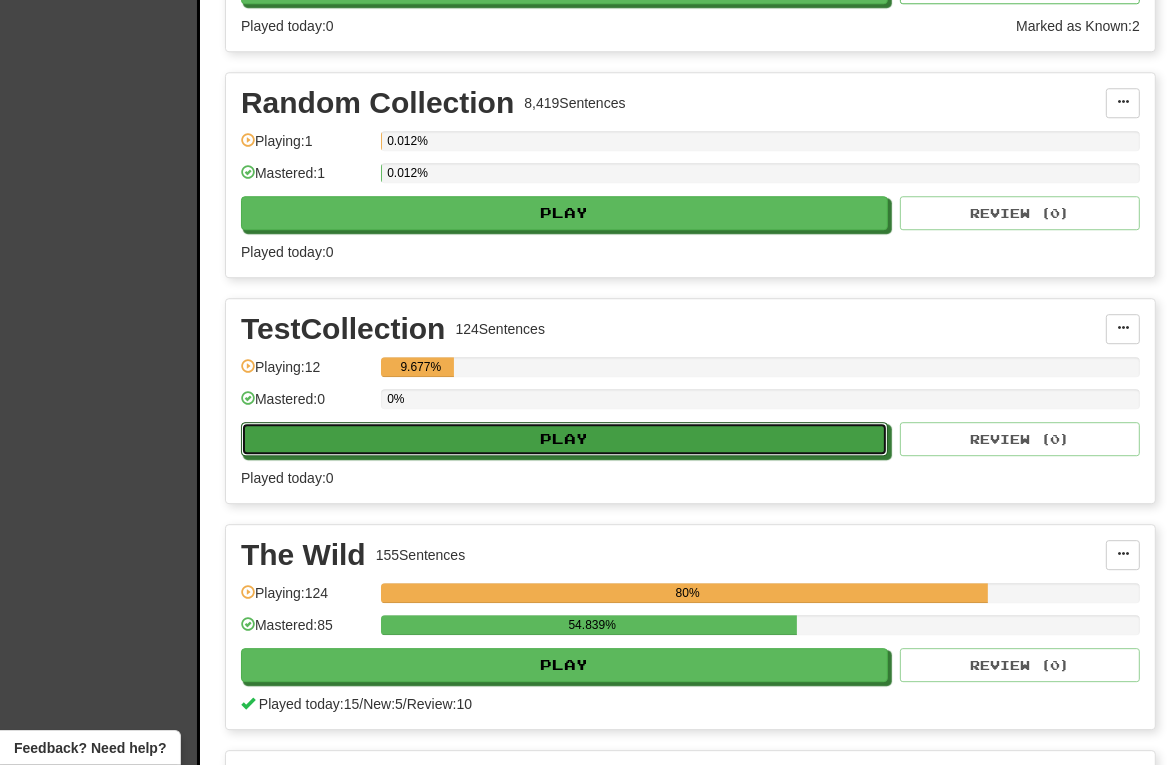 click on "Play" at bounding box center [564, 439] 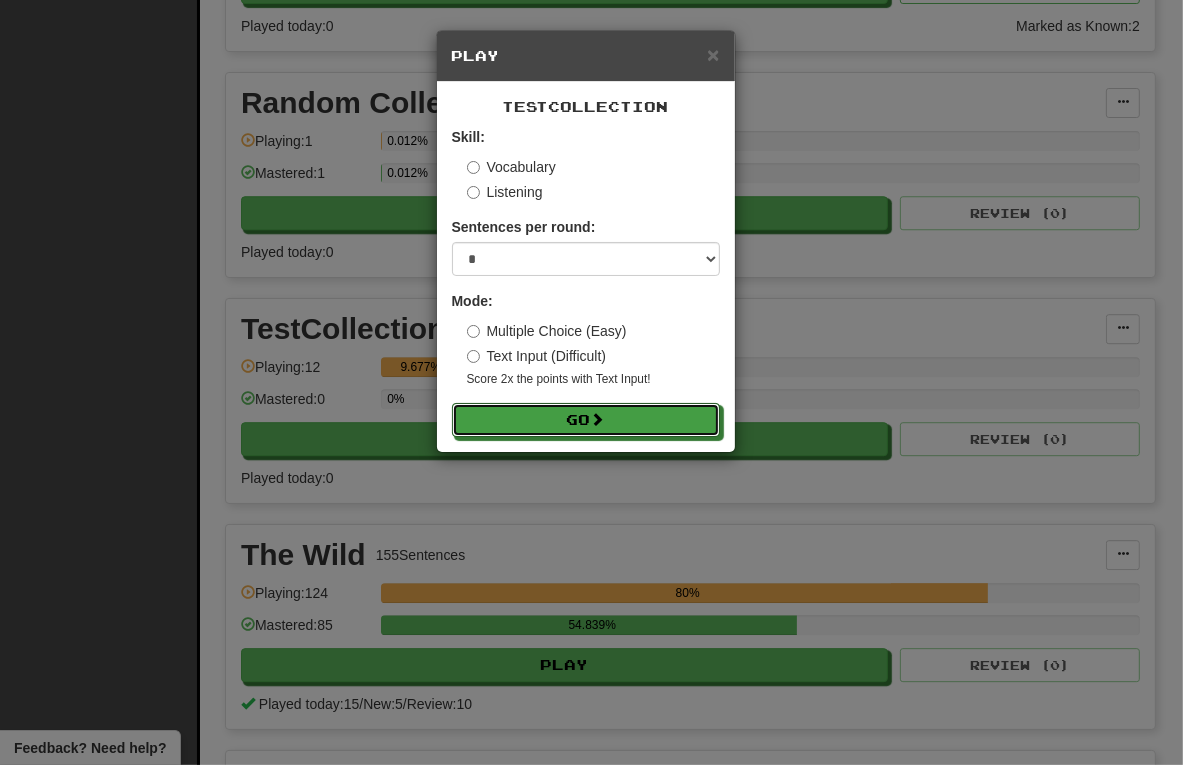 click at bounding box center (598, 419) 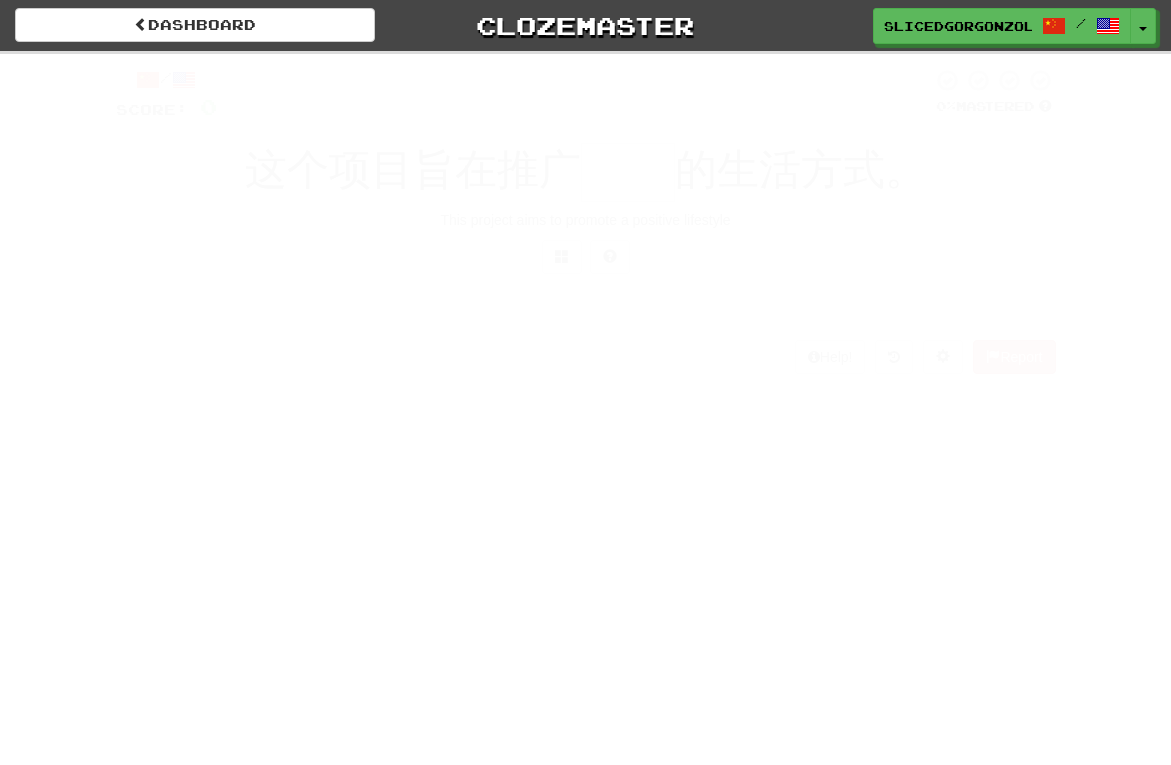 scroll, scrollTop: 0, scrollLeft: 0, axis: both 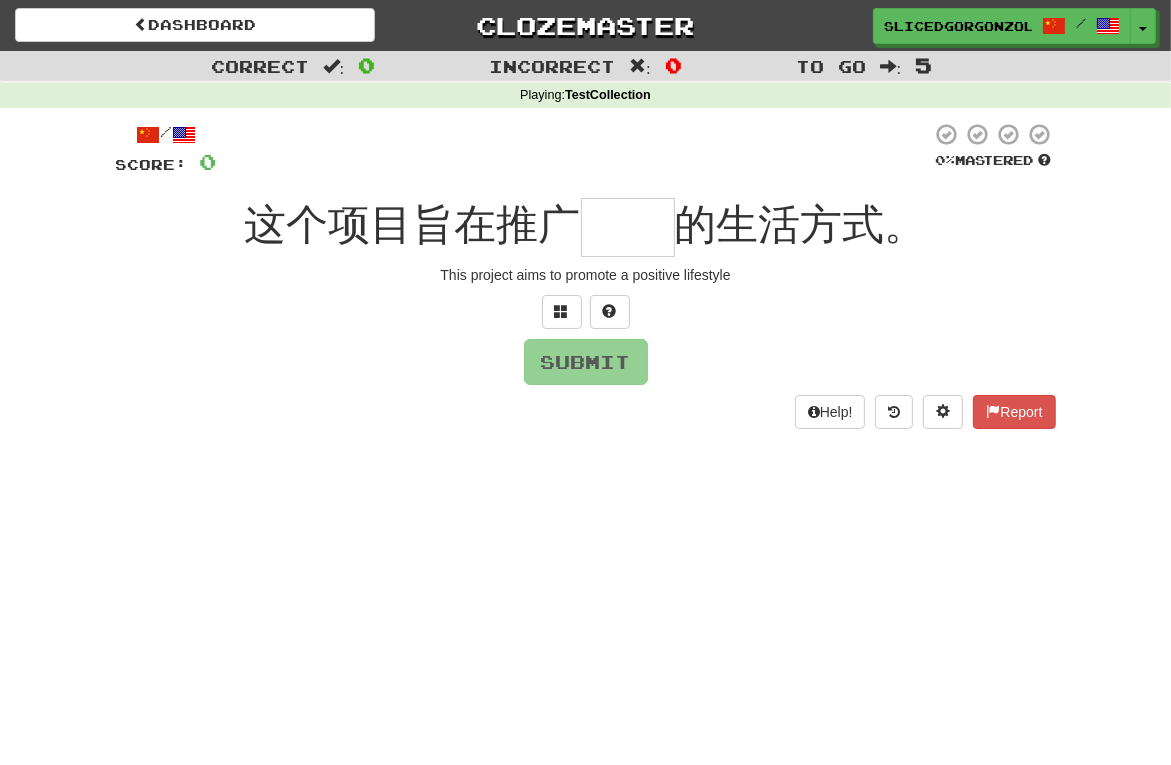 click at bounding box center (628, 227) 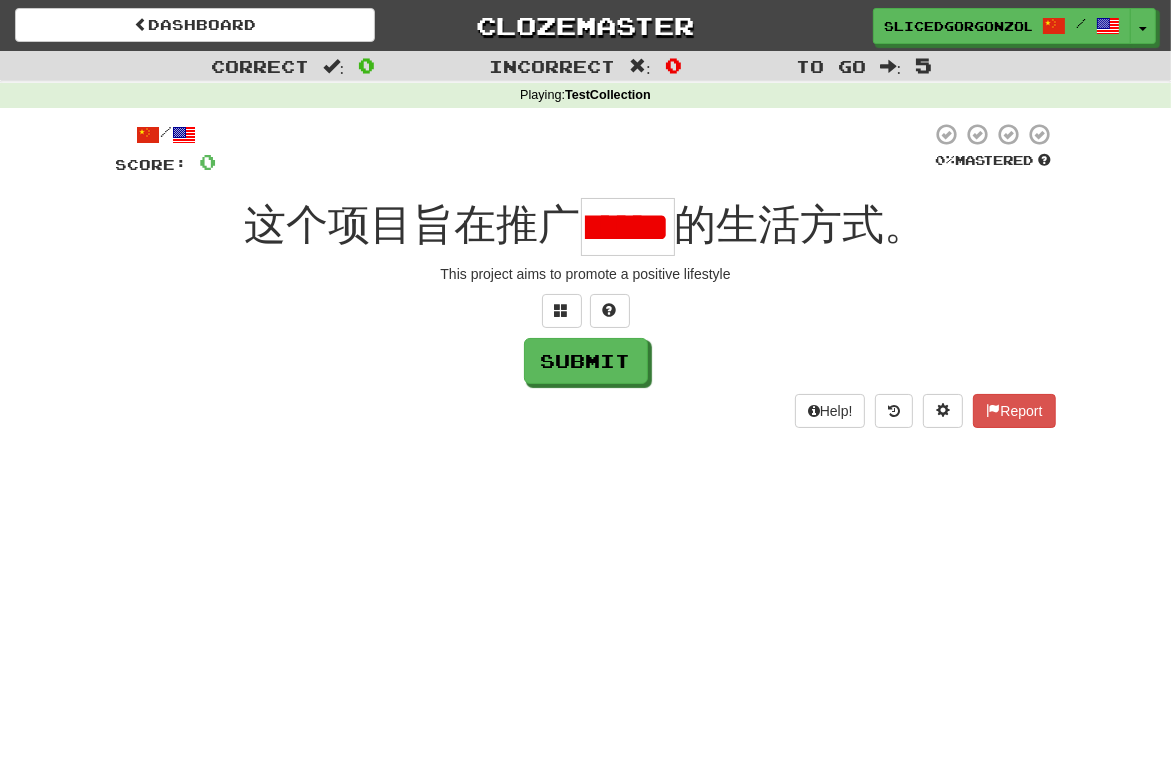 scroll, scrollTop: 0, scrollLeft: 28, axis: horizontal 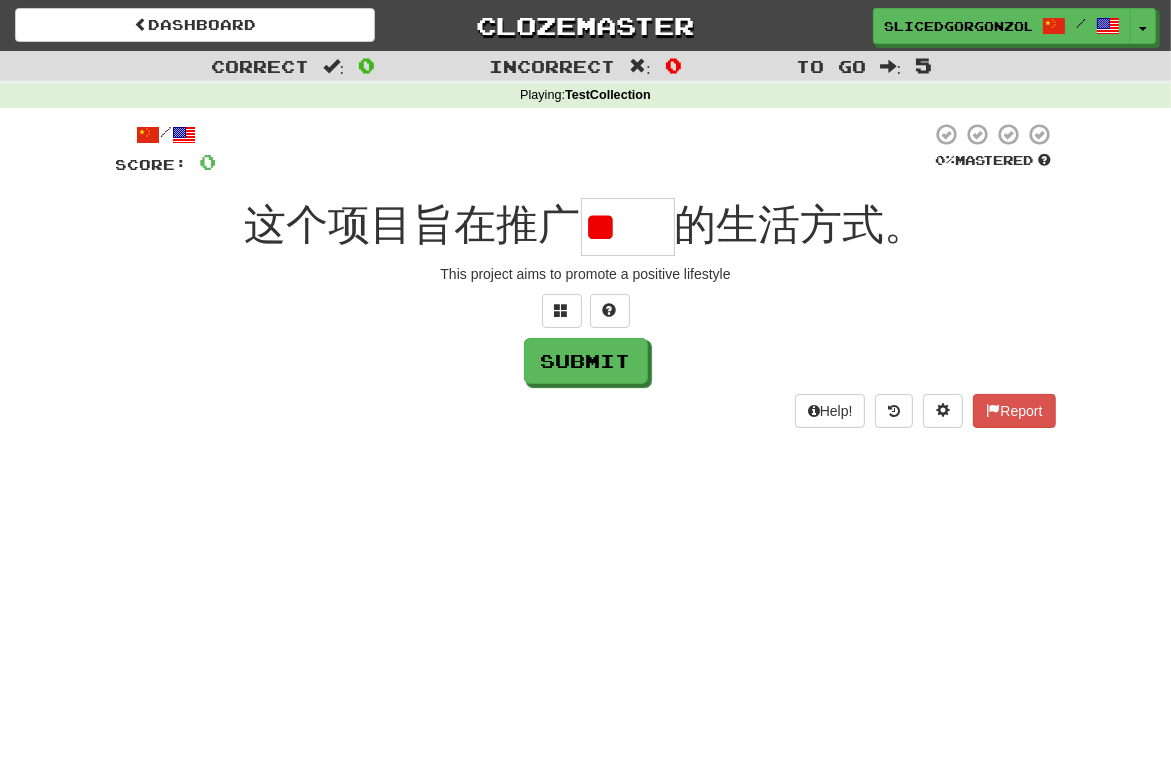 type on "*" 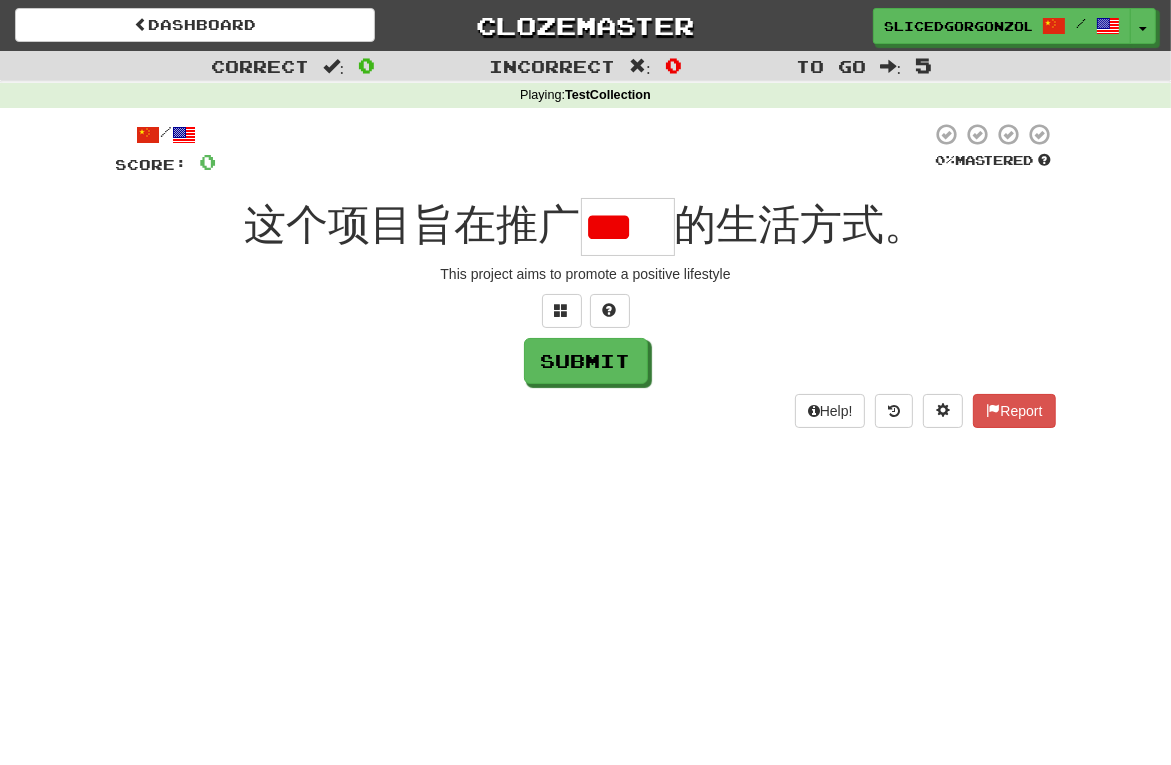 scroll, scrollTop: 0, scrollLeft: 0, axis: both 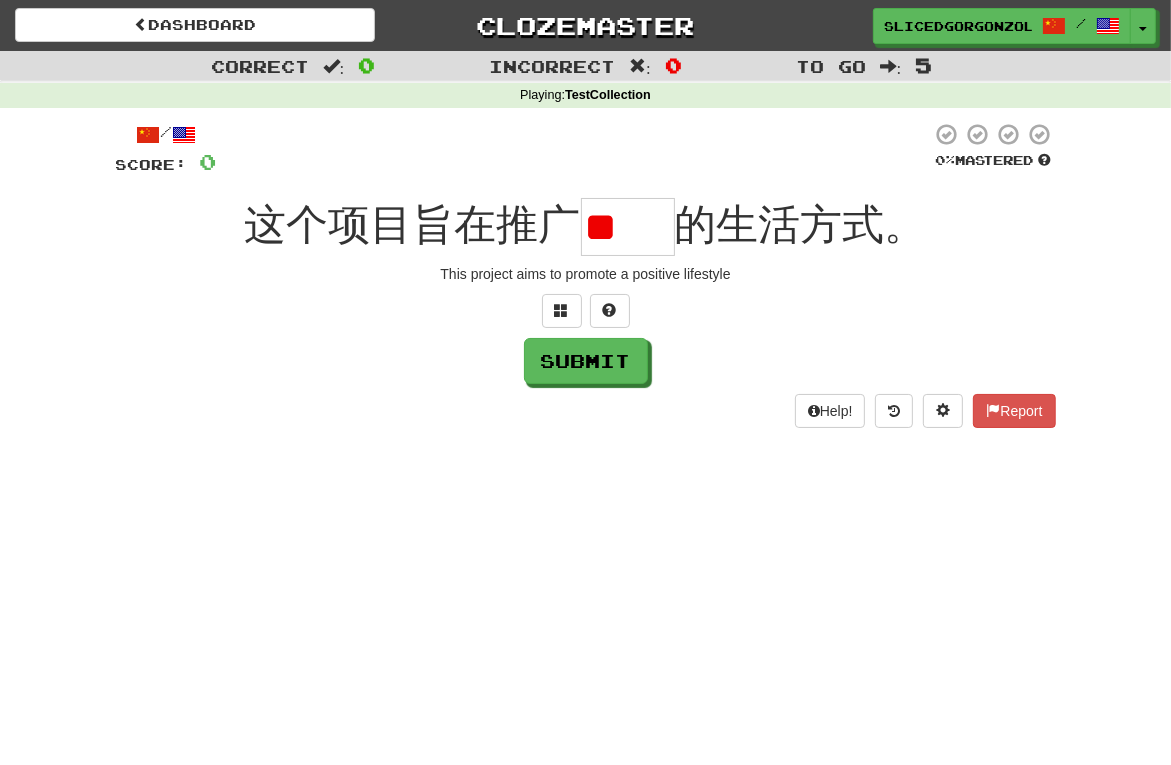 type on "*" 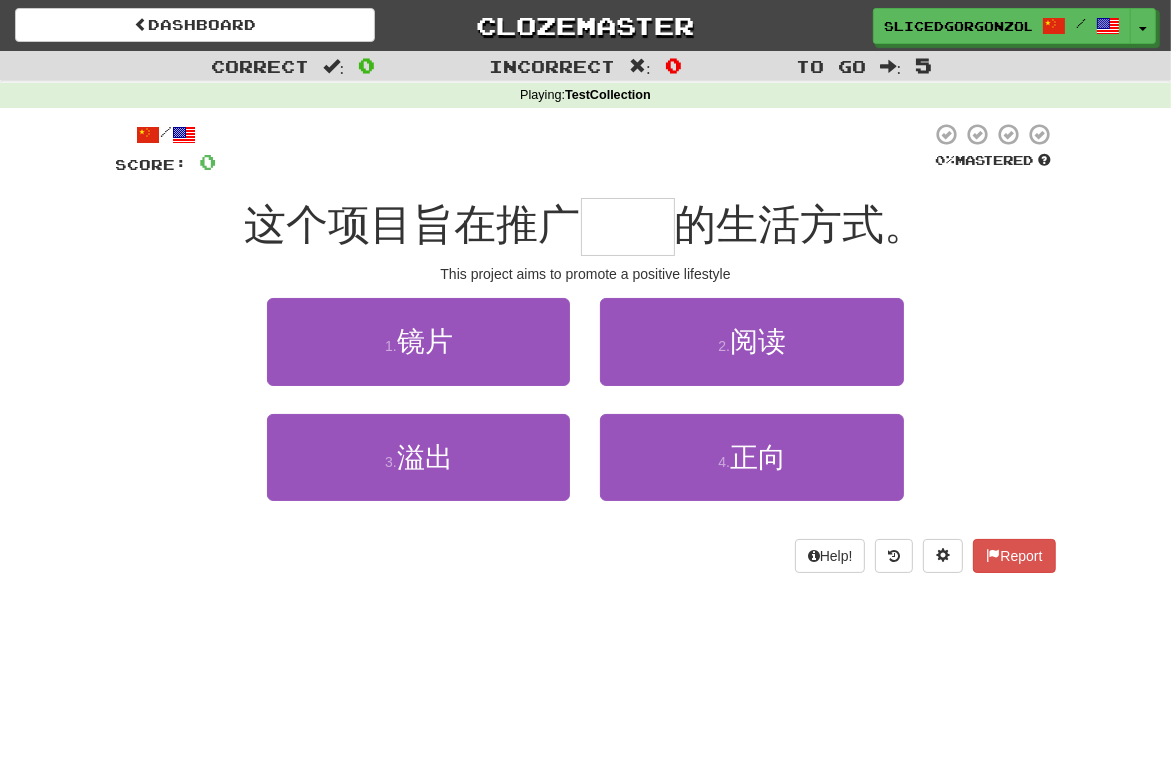 type on "**" 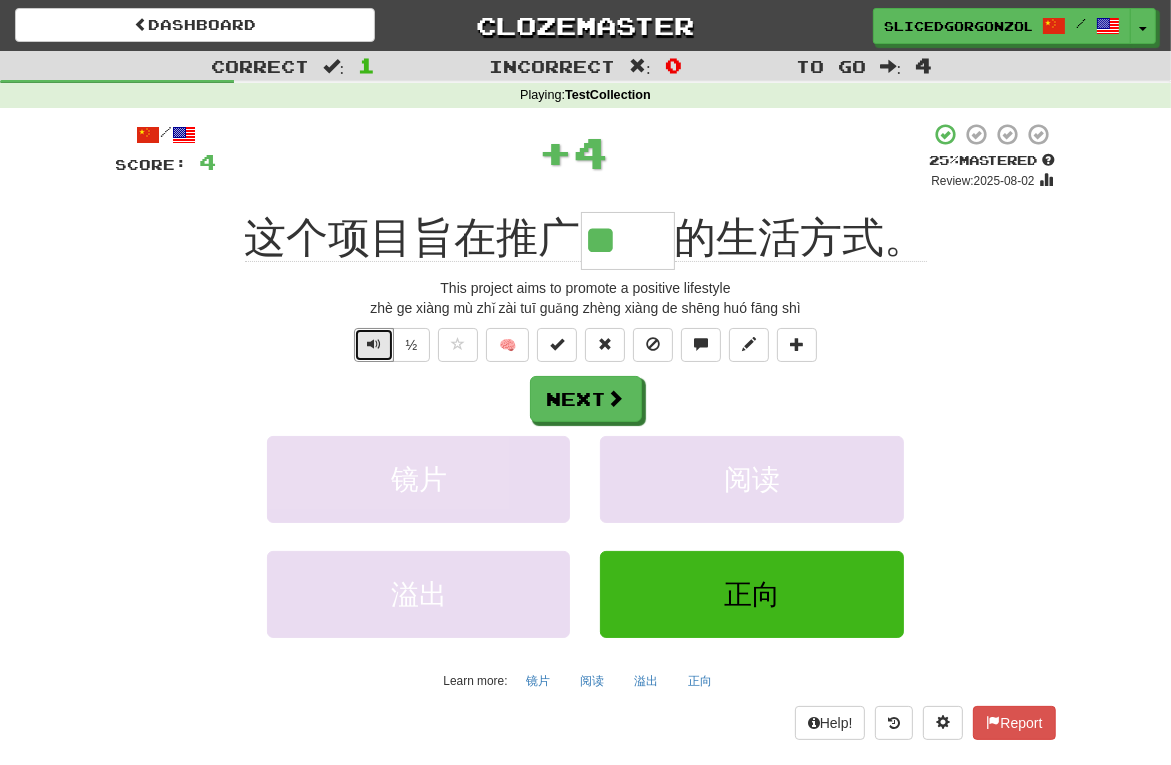 type 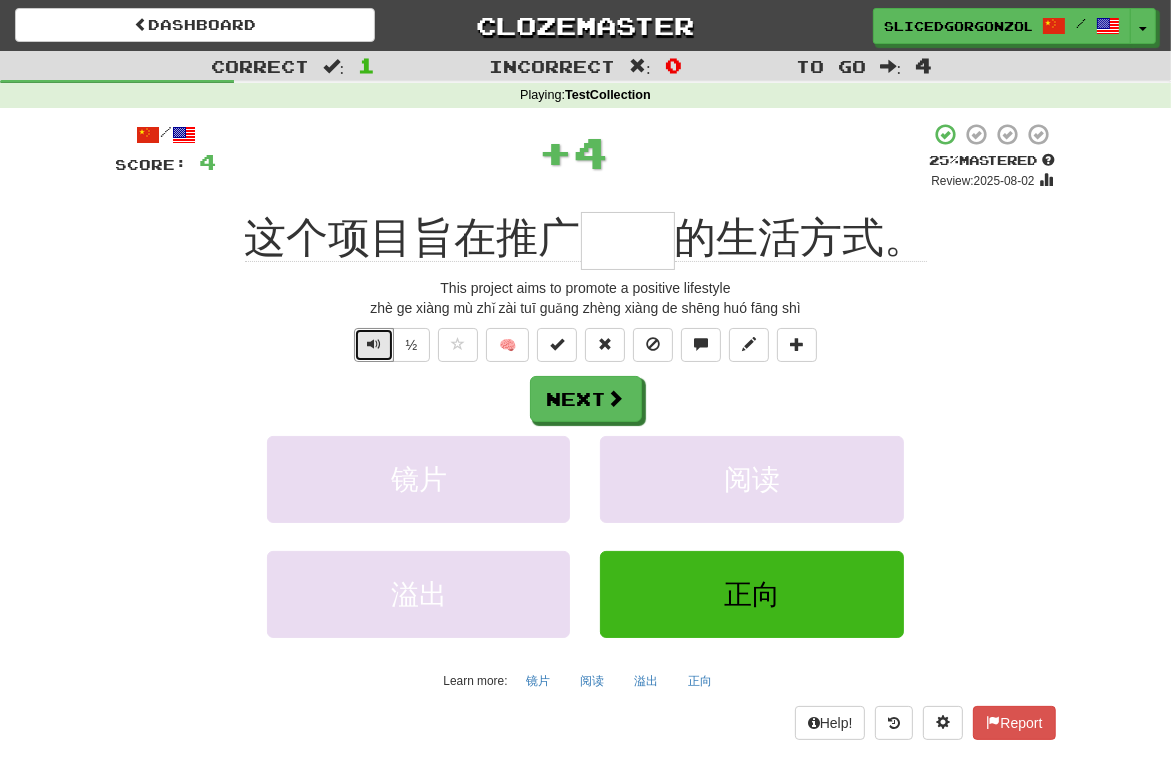 type 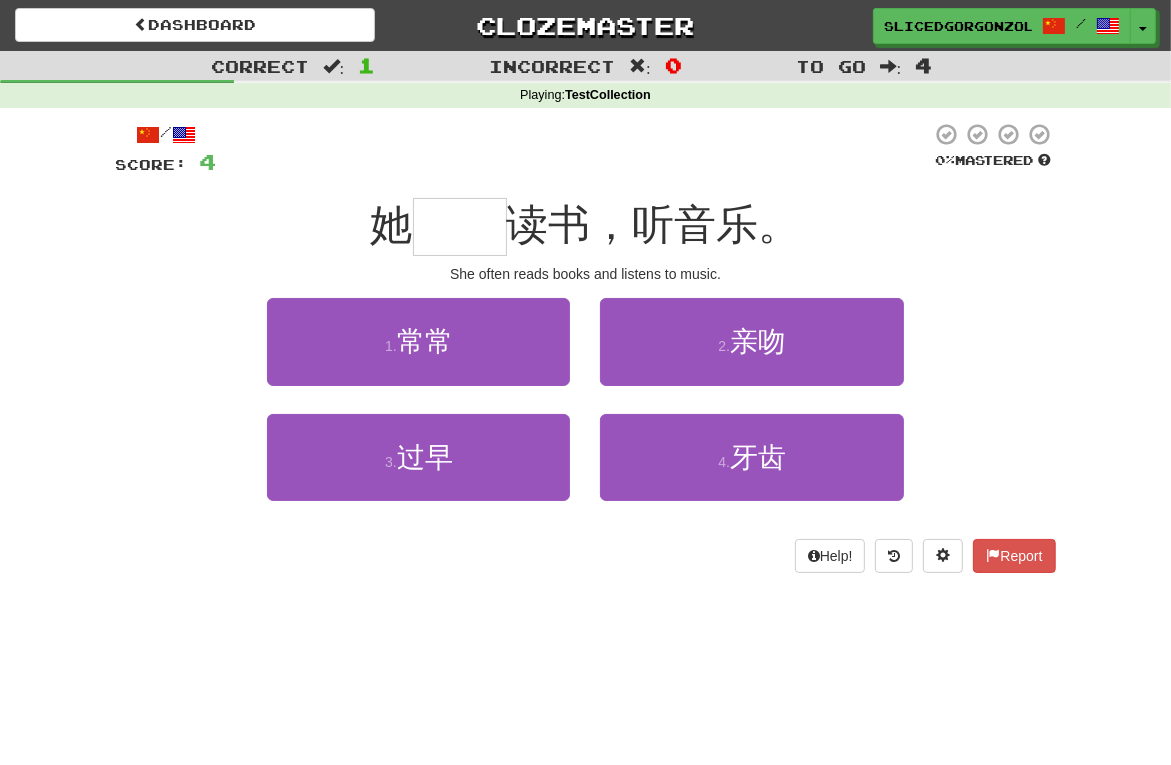 click on "/  Score:   4 0 %  Mastered 她 读书，听音乐。 She often reads books and listens to music. 1 .  常常 2 .  亲吻 3 .  过早 4 .  牙齿  Help!  Report" at bounding box center (586, 347) 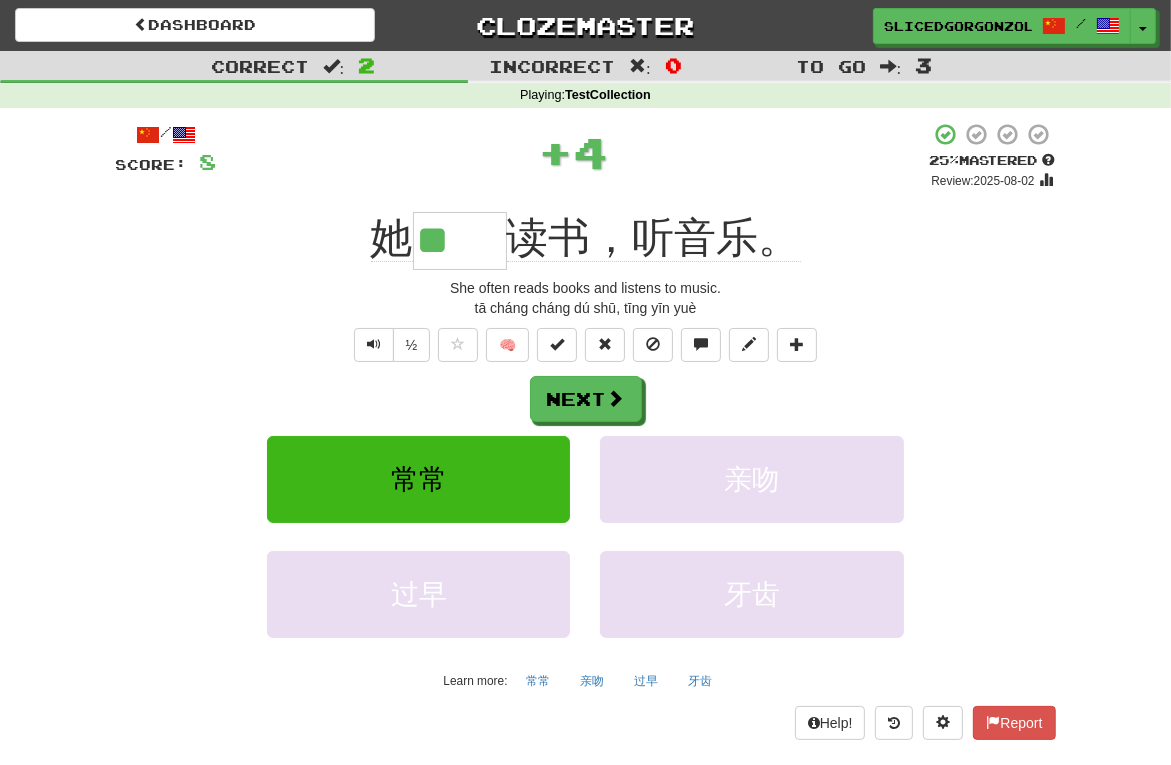 type 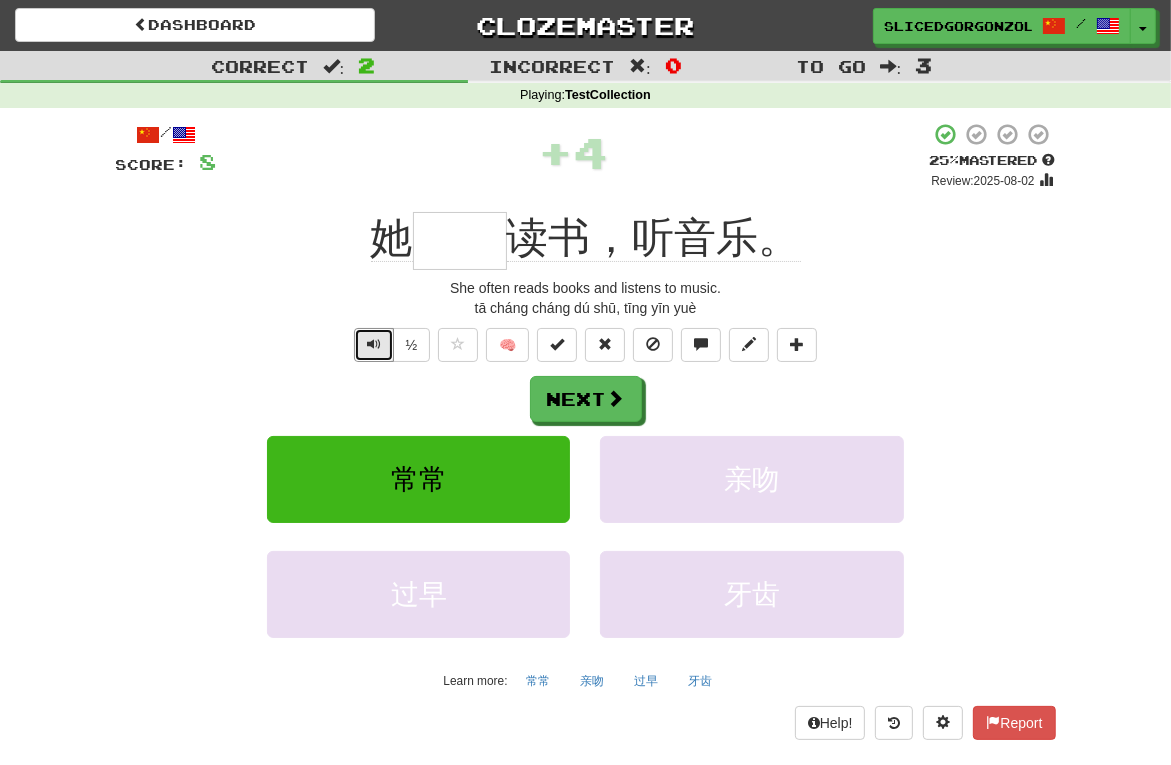 type 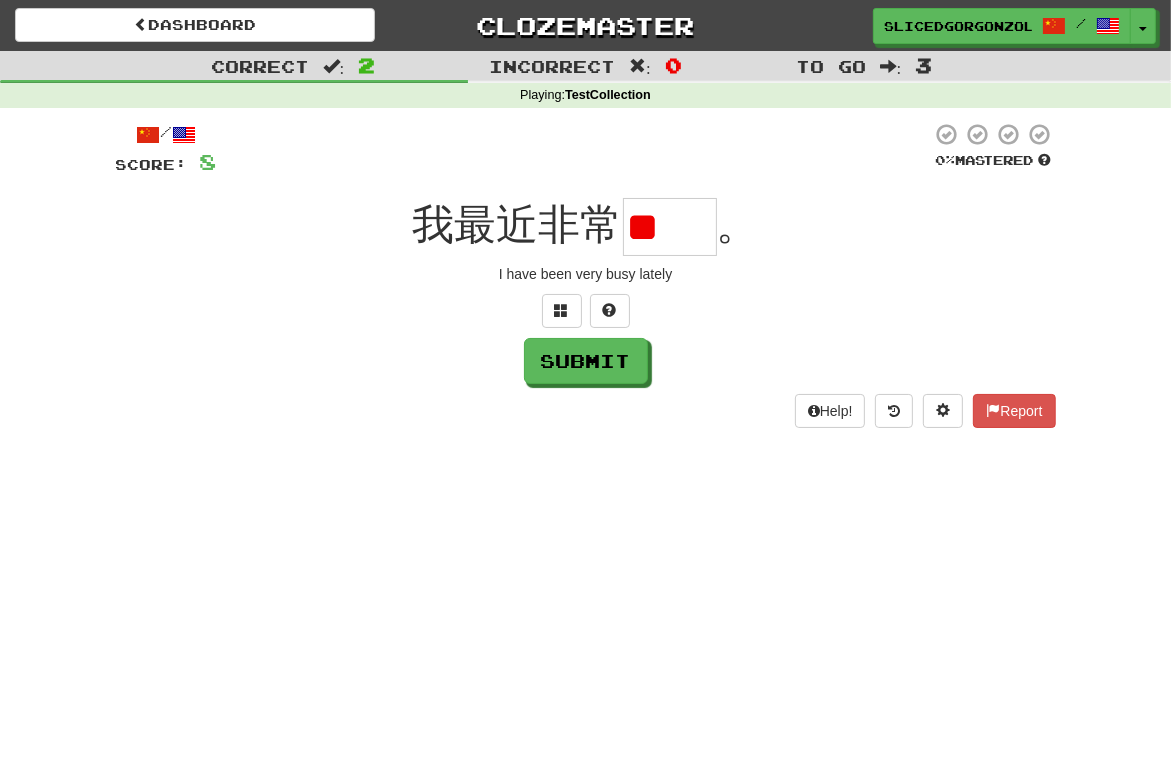 scroll, scrollTop: 0, scrollLeft: 0, axis: both 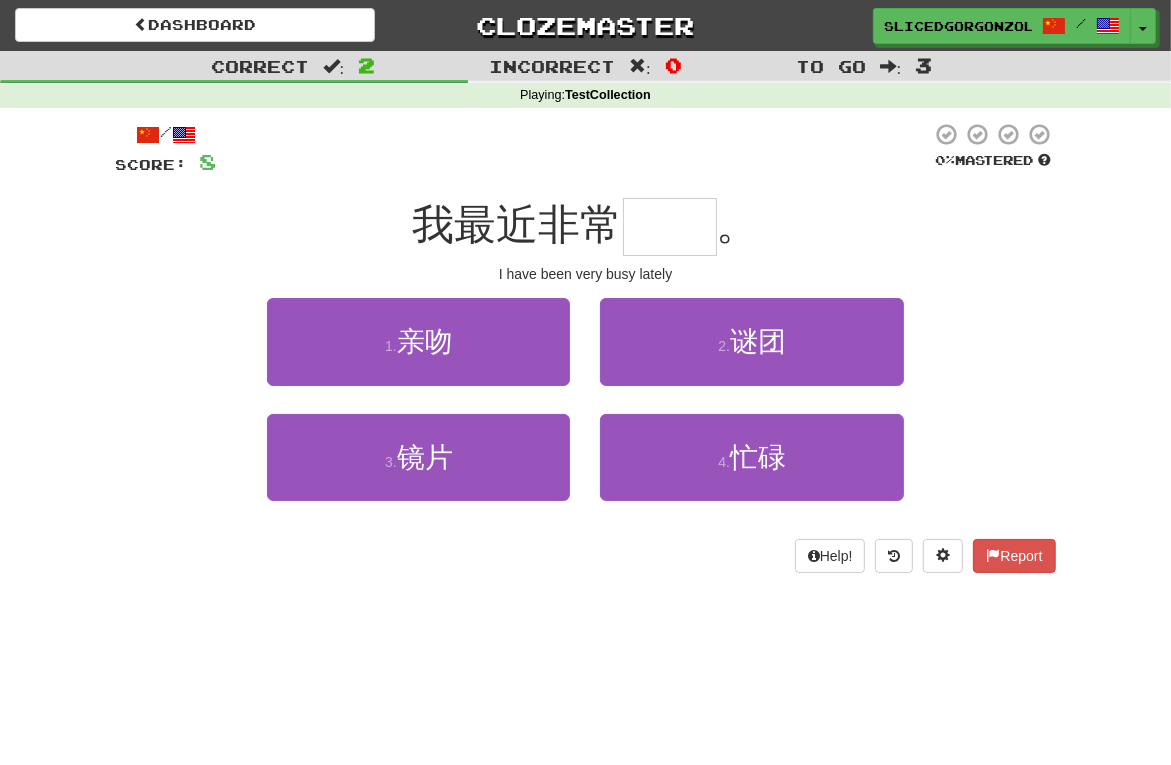 type on "**" 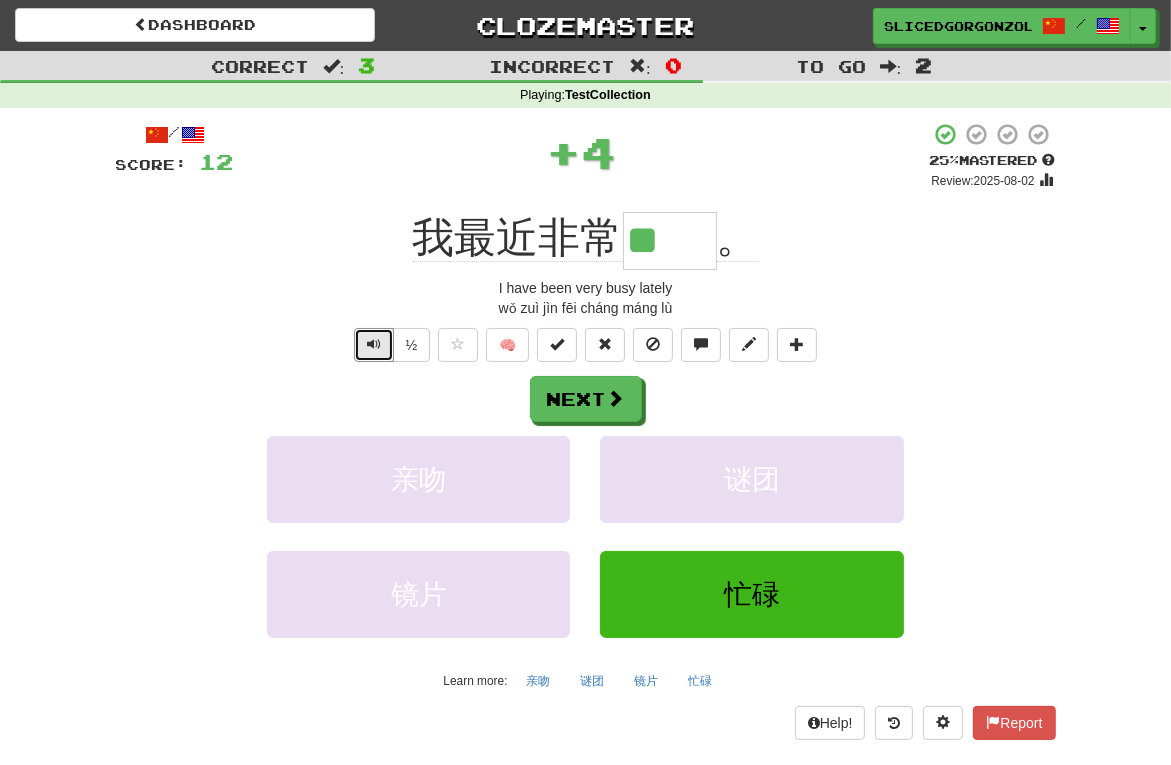 type 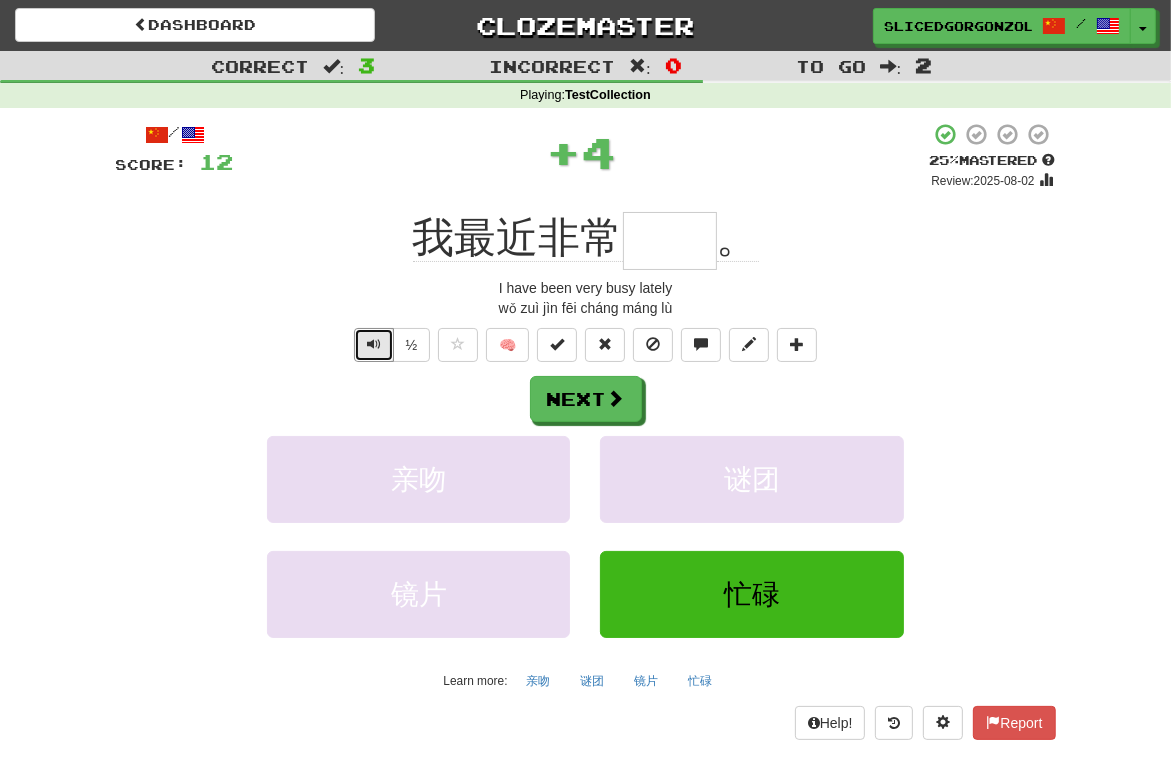 type 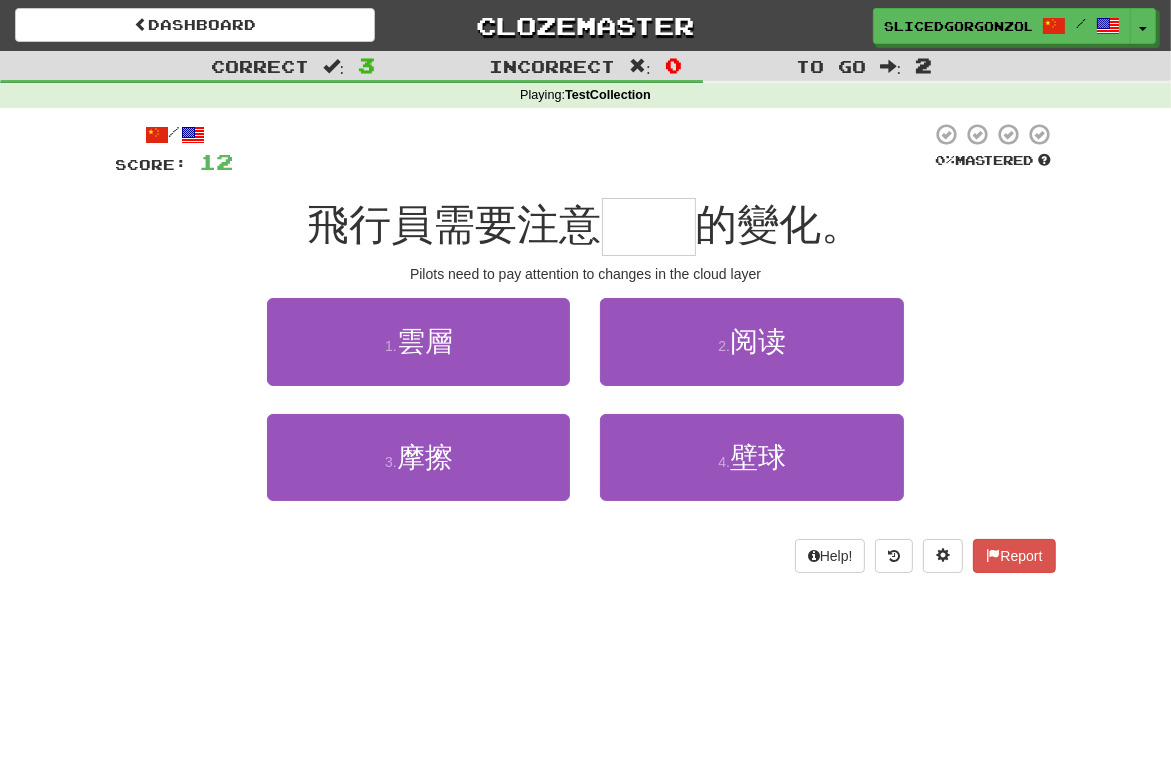 type on "**" 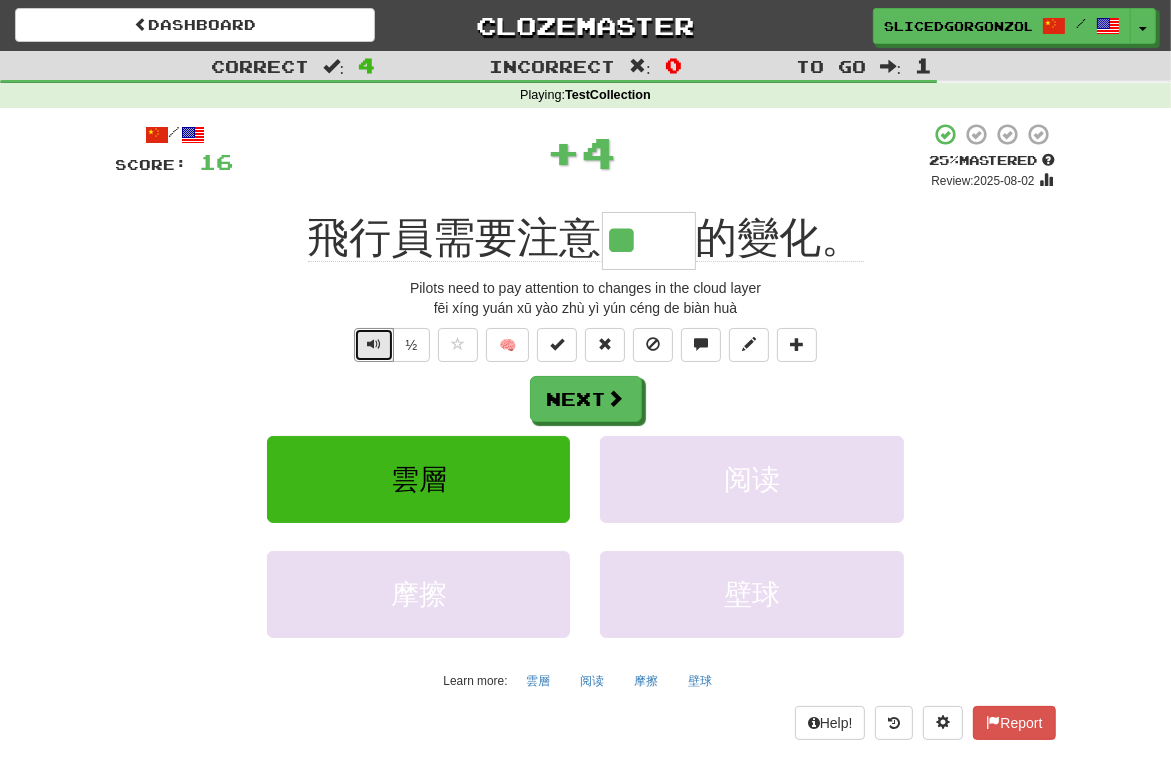 type 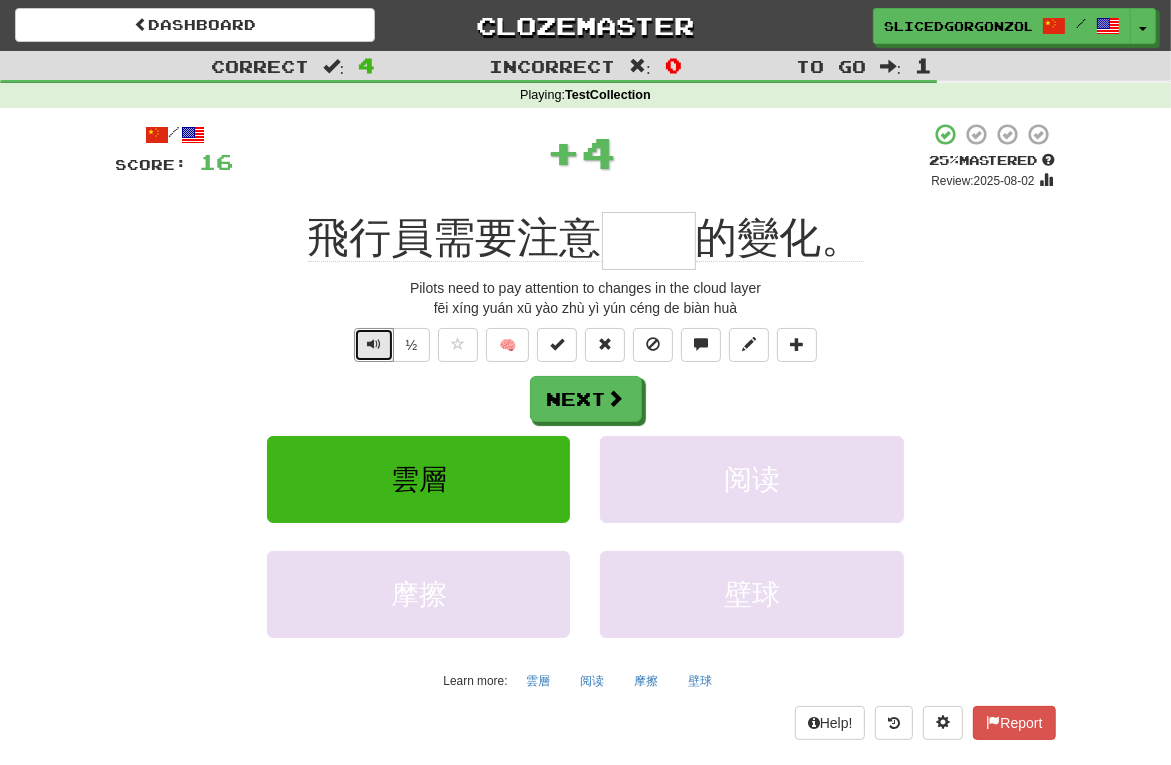 type 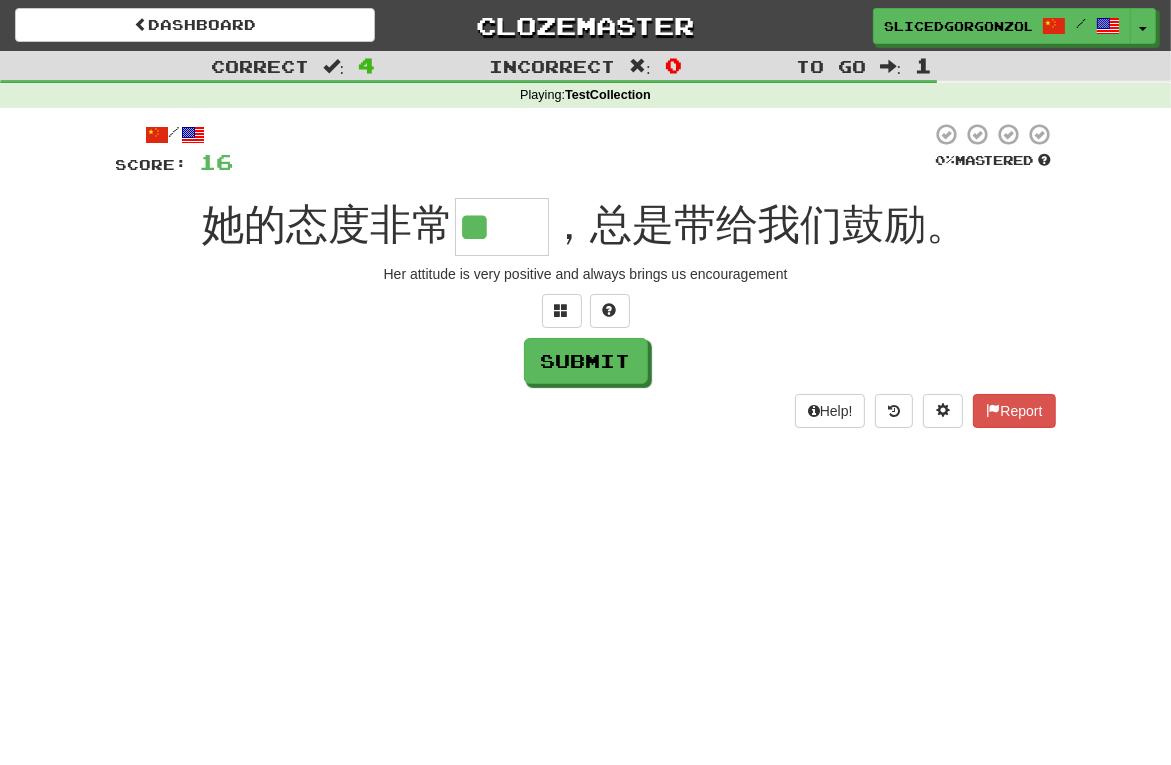 scroll, scrollTop: 0, scrollLeft: 0, axis: both 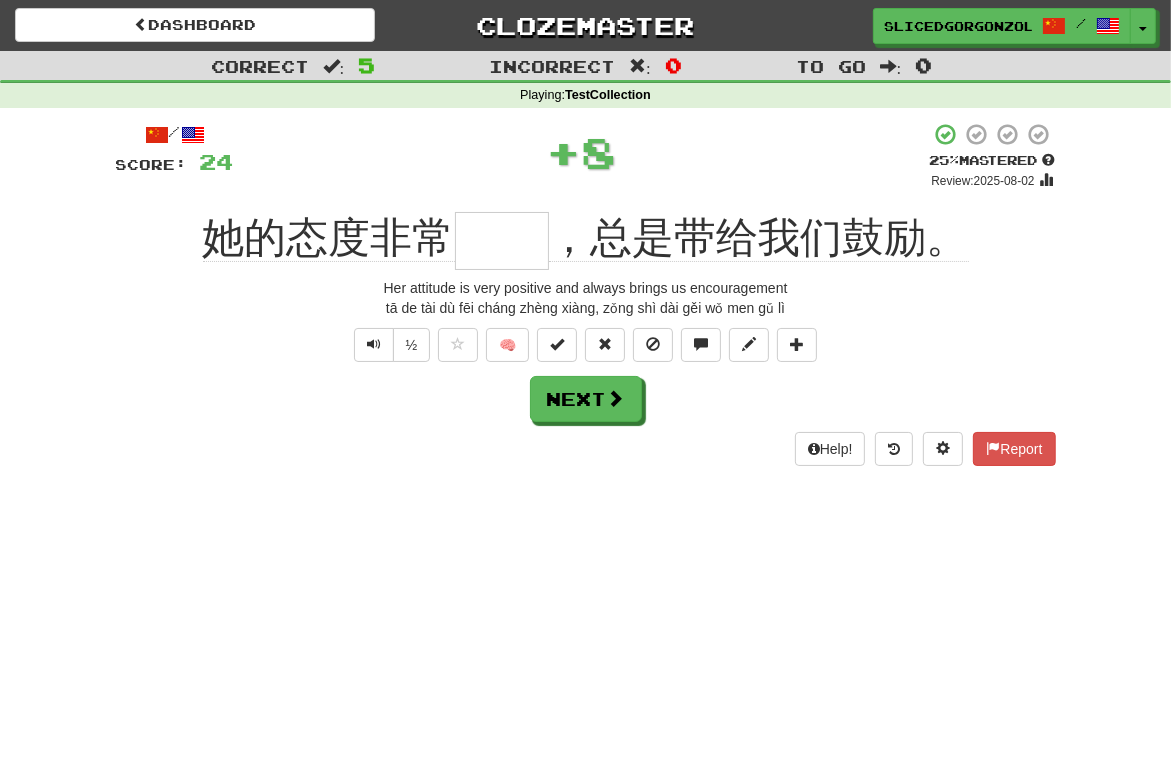 type 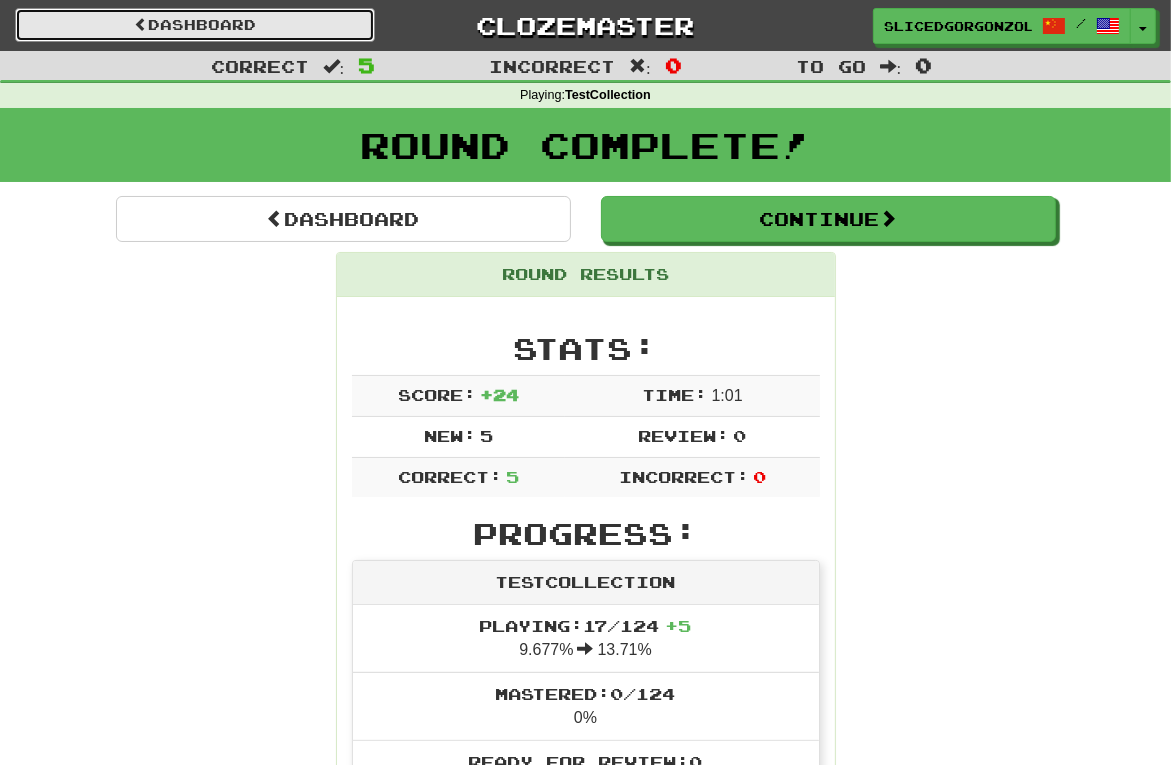 click on "Dashboard" at bounding box center (195, 25) 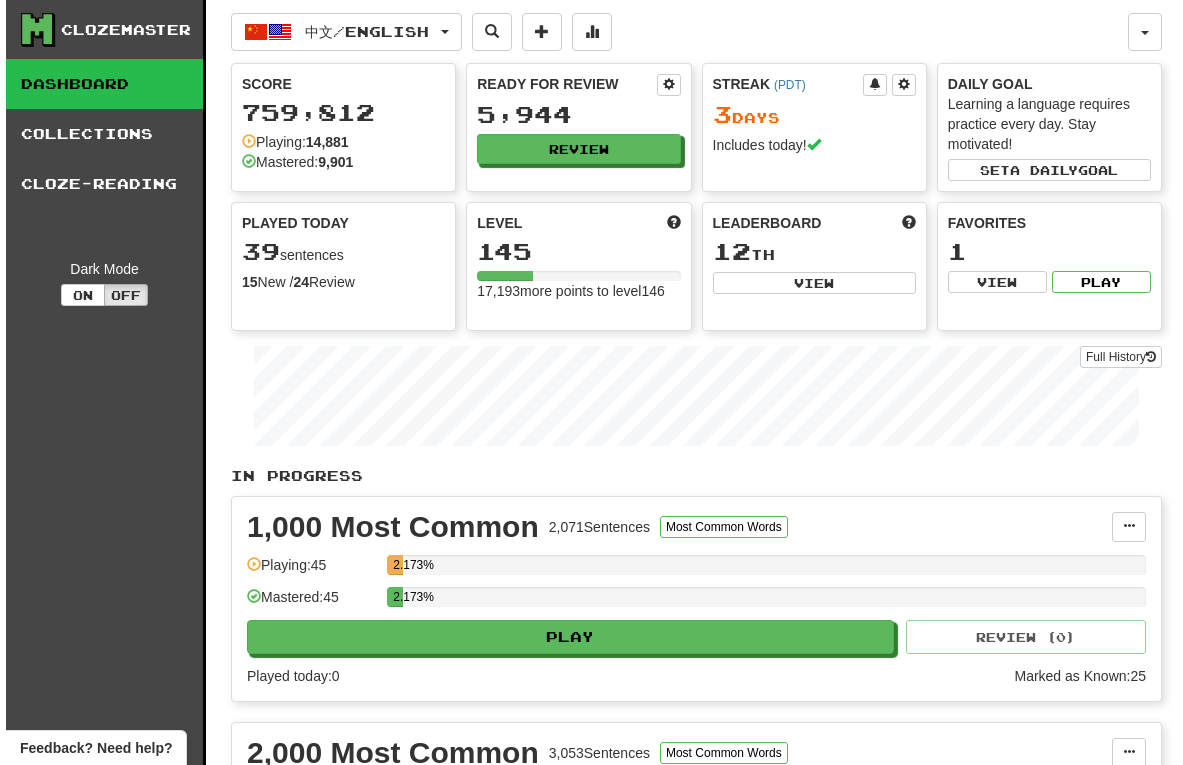 scroll, scrollTop: 0, scrollLeft: 0, axis: both 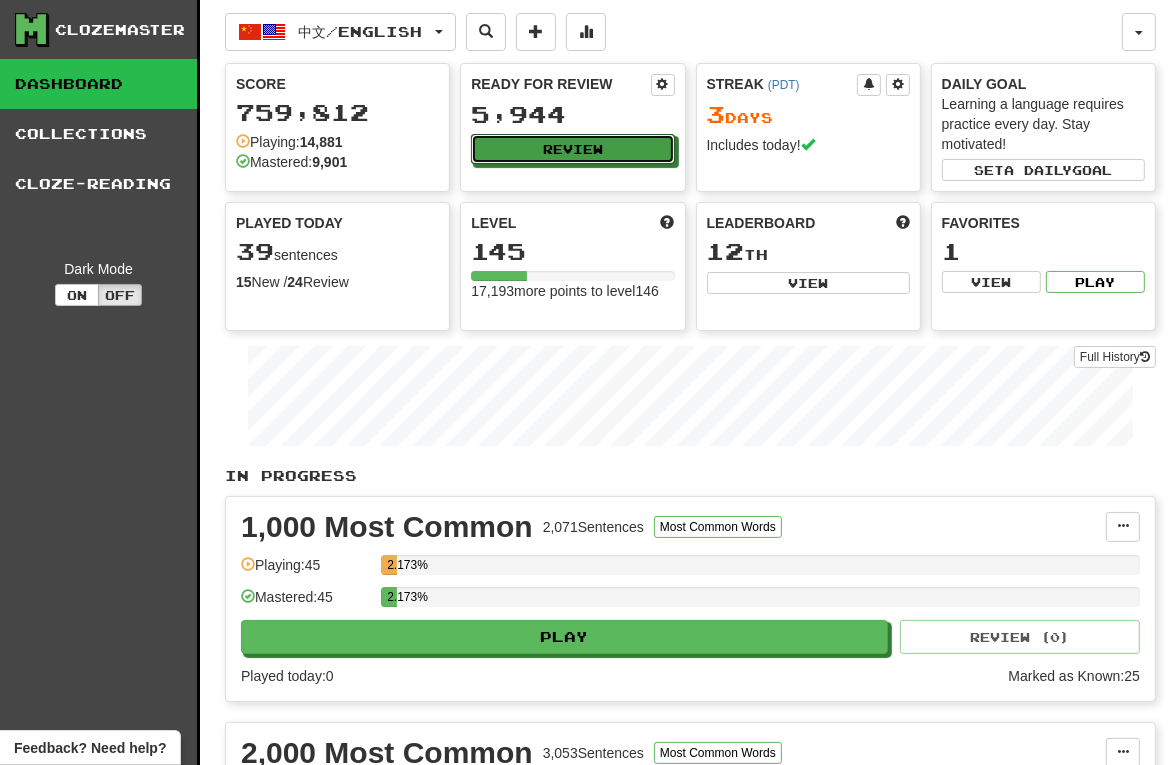 click on "Review" at bounding box center (572, 149) 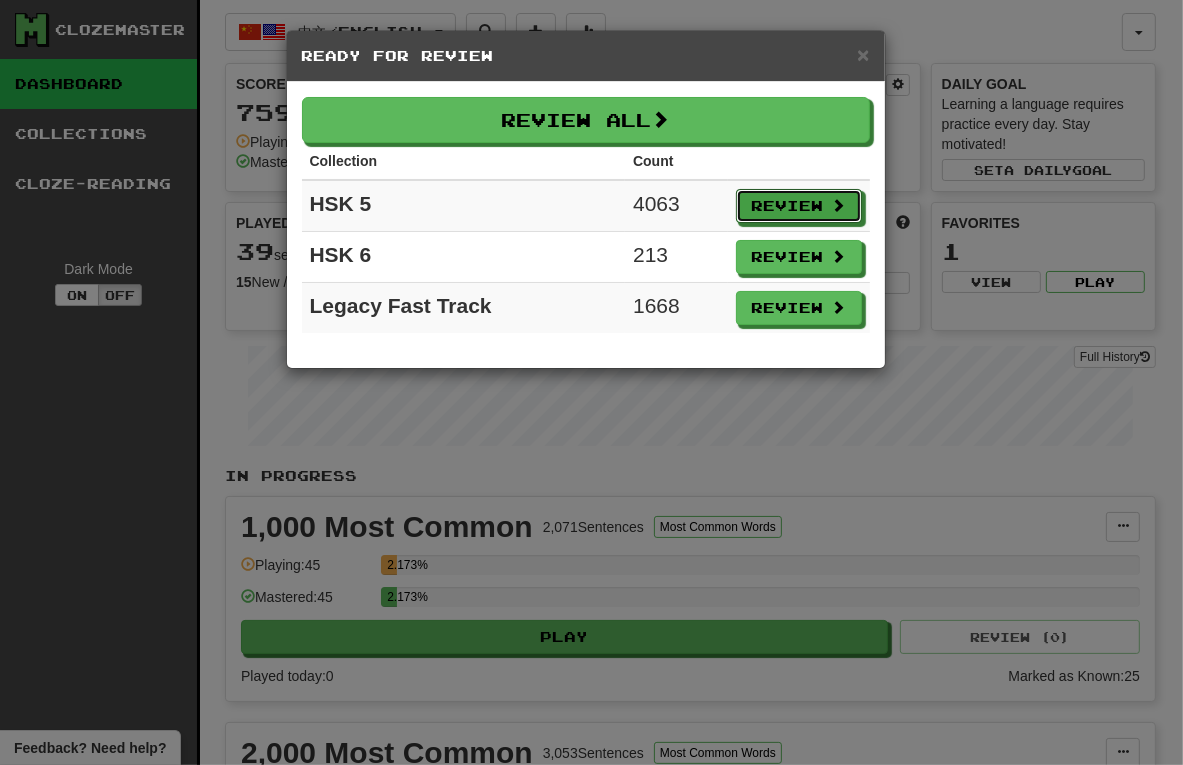 click on "Review" at bounding box center (799, 206) 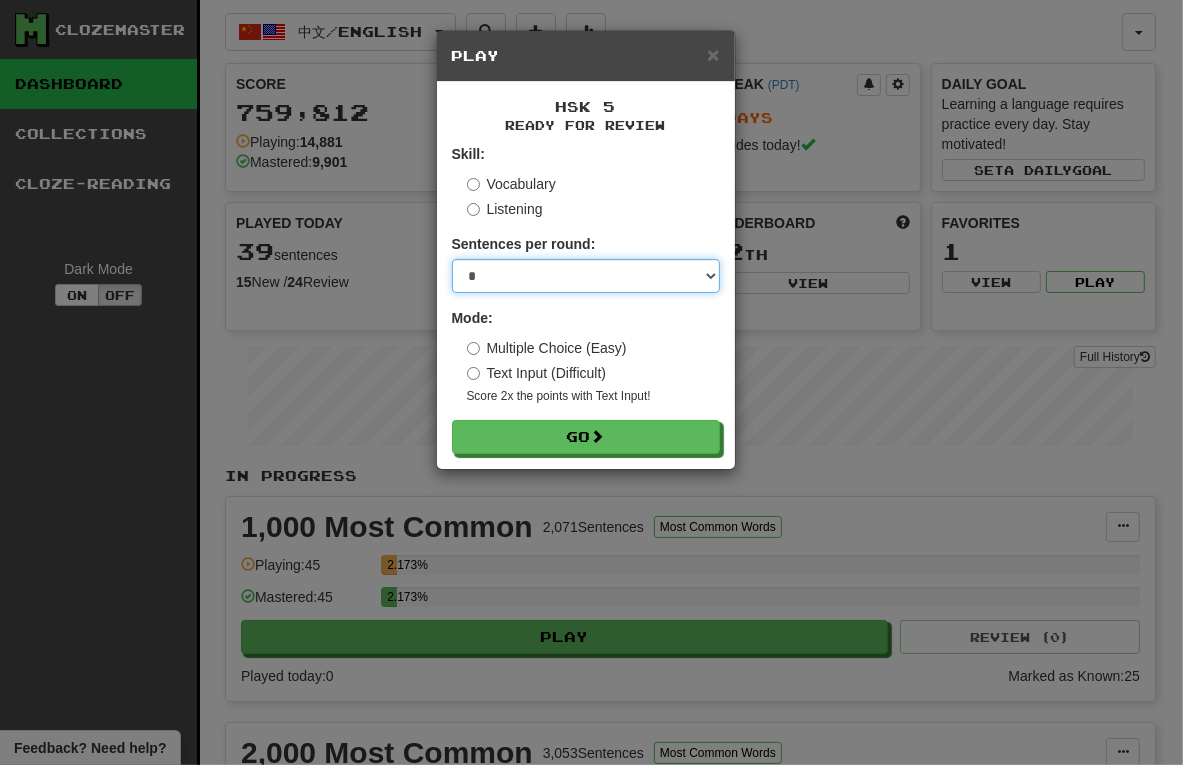 click on "* ** ** ** ** ** *** ********" at bounding box center (586, 276) 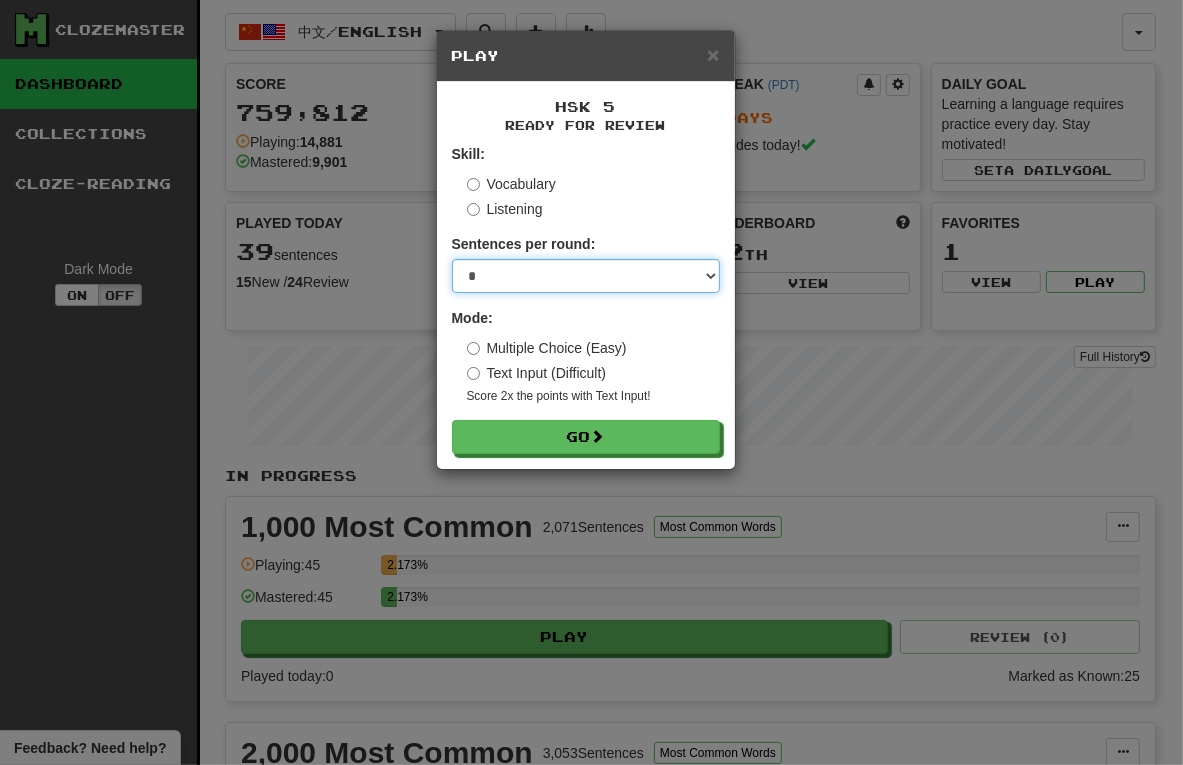 select on "**" 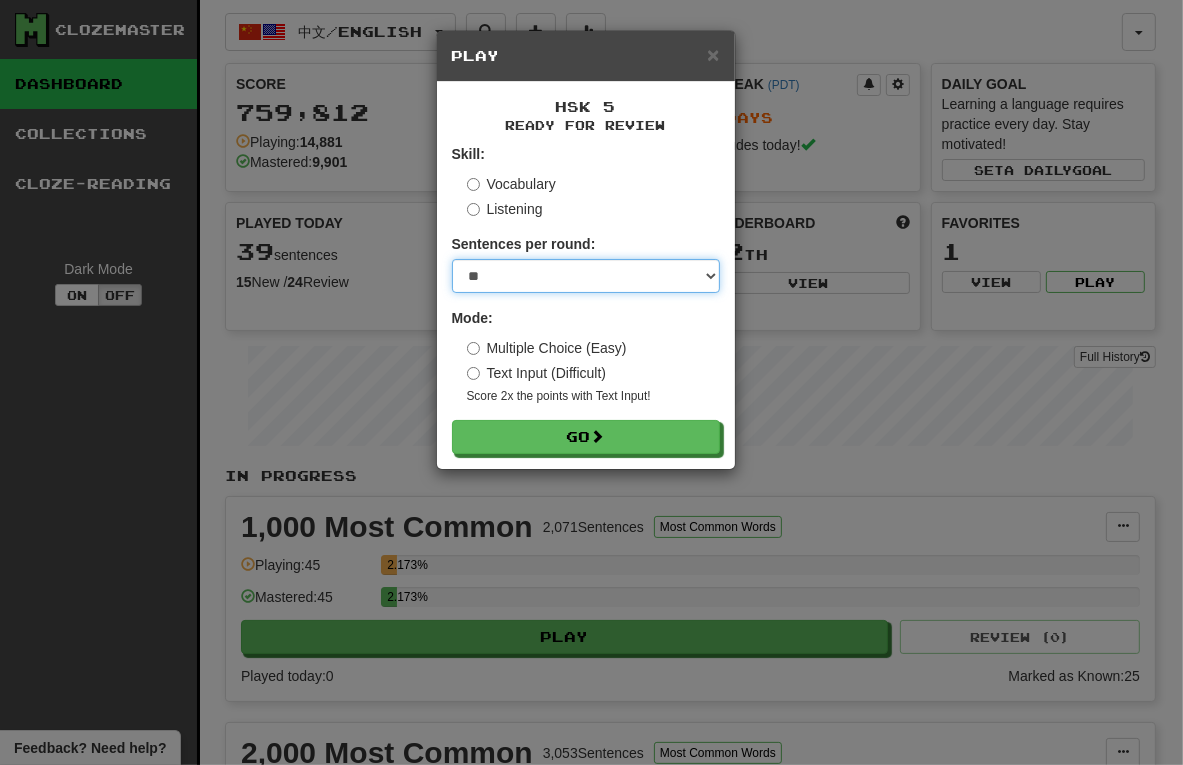 click on "* ** ** ** ** ** *** ********" at bounding box center (586, 276) 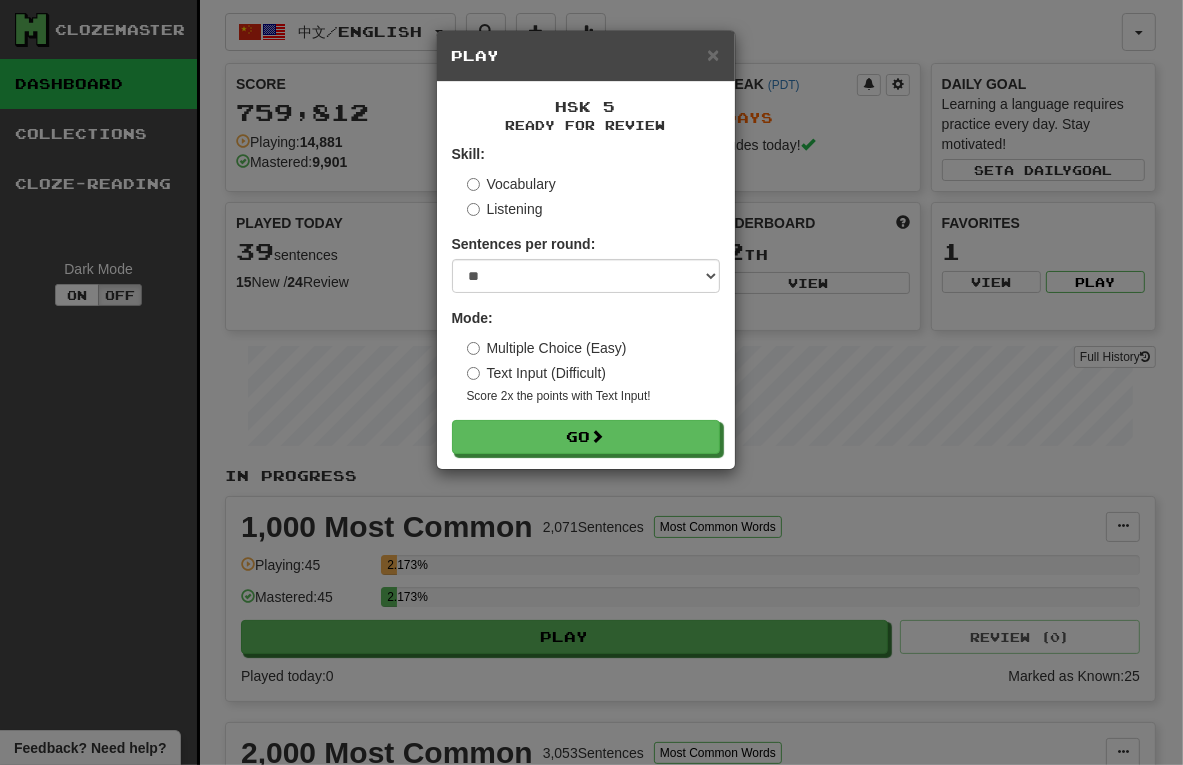 click on "HSK 5 Ready for Review Skill: Vocabulary Listening Sentences per round: * ** ** ** ** ** *** ******** Mode: Multiple Choice (Easy) Text Input (Difficult) Score 2x the points with Text Input ! Go" at bounding box center (586, 275) 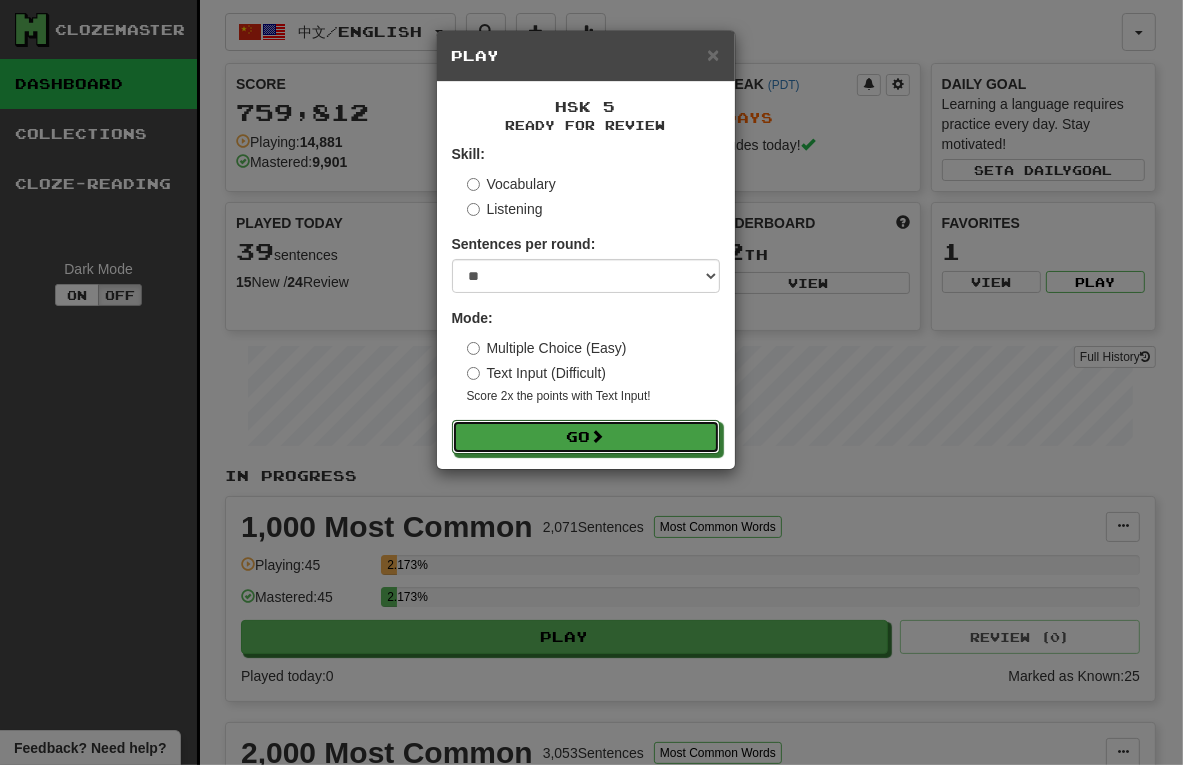 click on "Go" at bounding box center (586, 437) 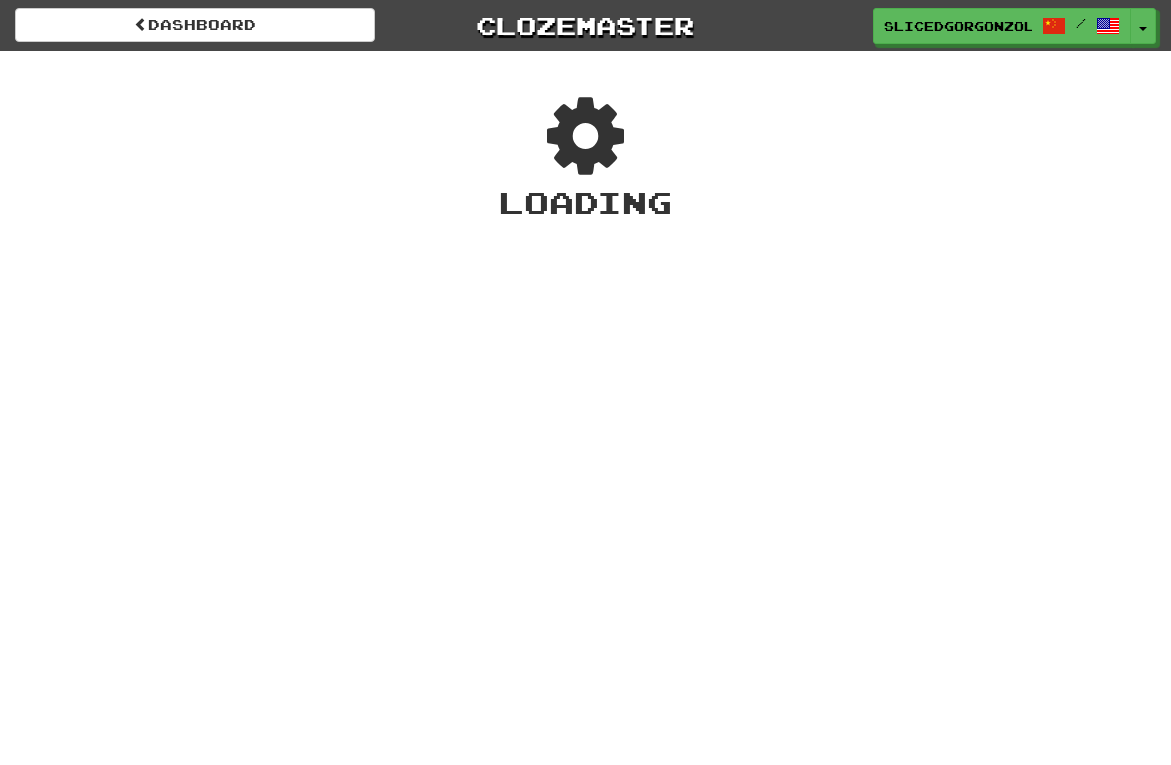 scroll, scrollTop: 0, scrollLeft: 0, axis: both 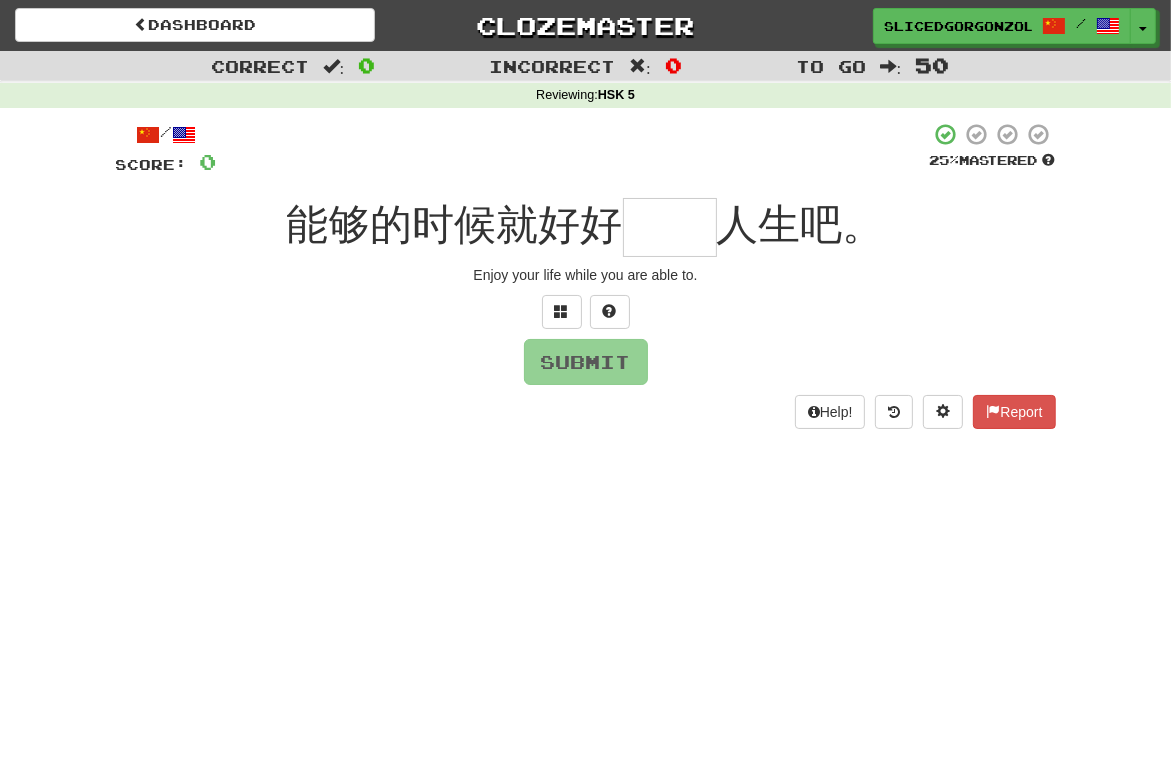 click at bounding box center [670, 227] 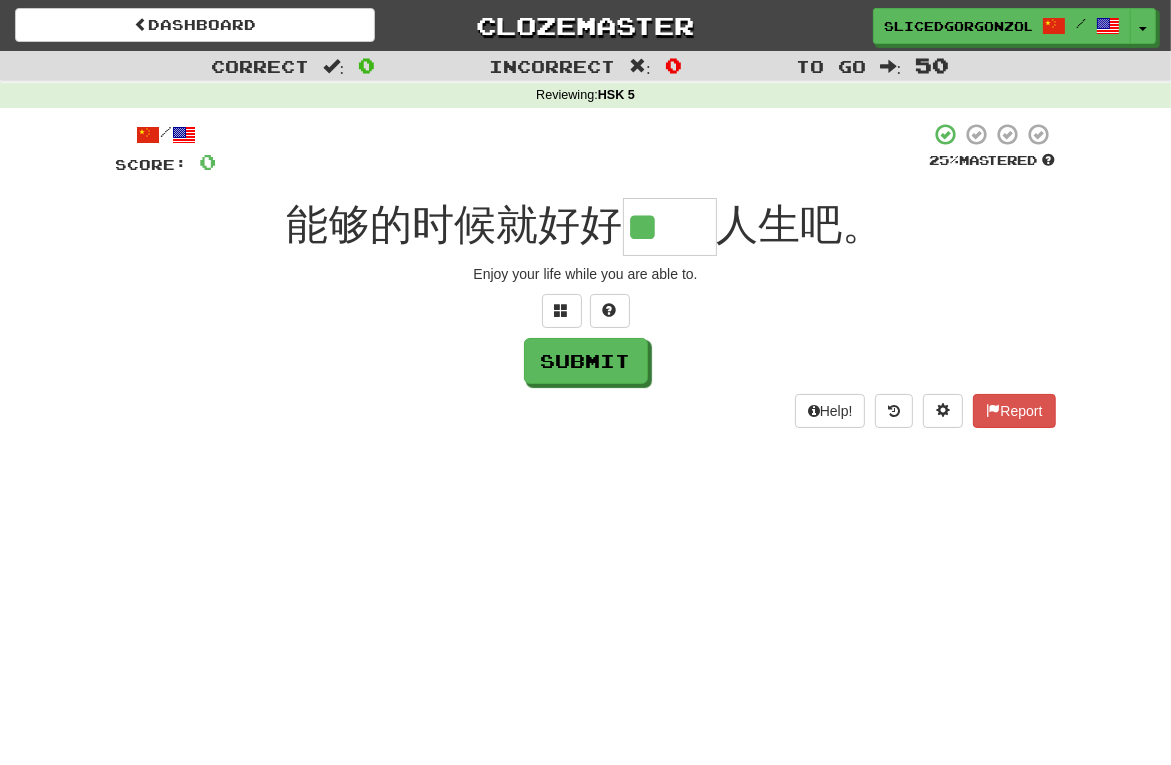 scroll, scrollTop: 0, scrollLeft: 0, axis: both 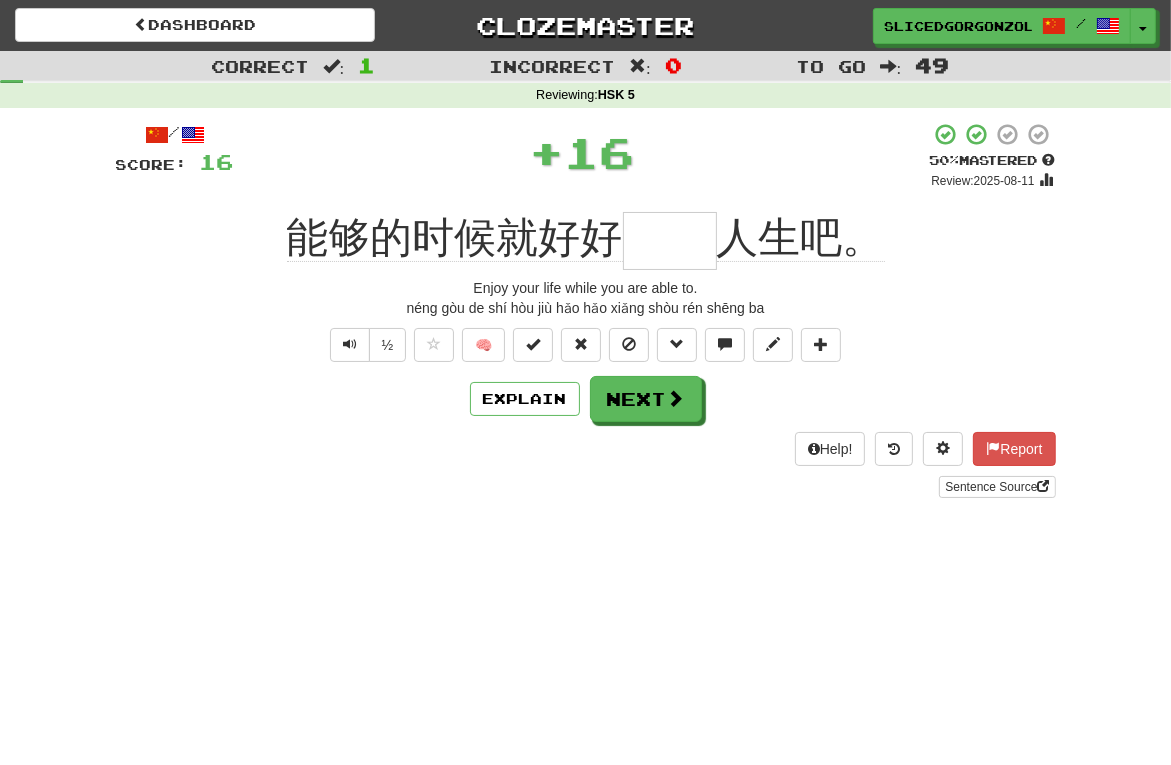 type 